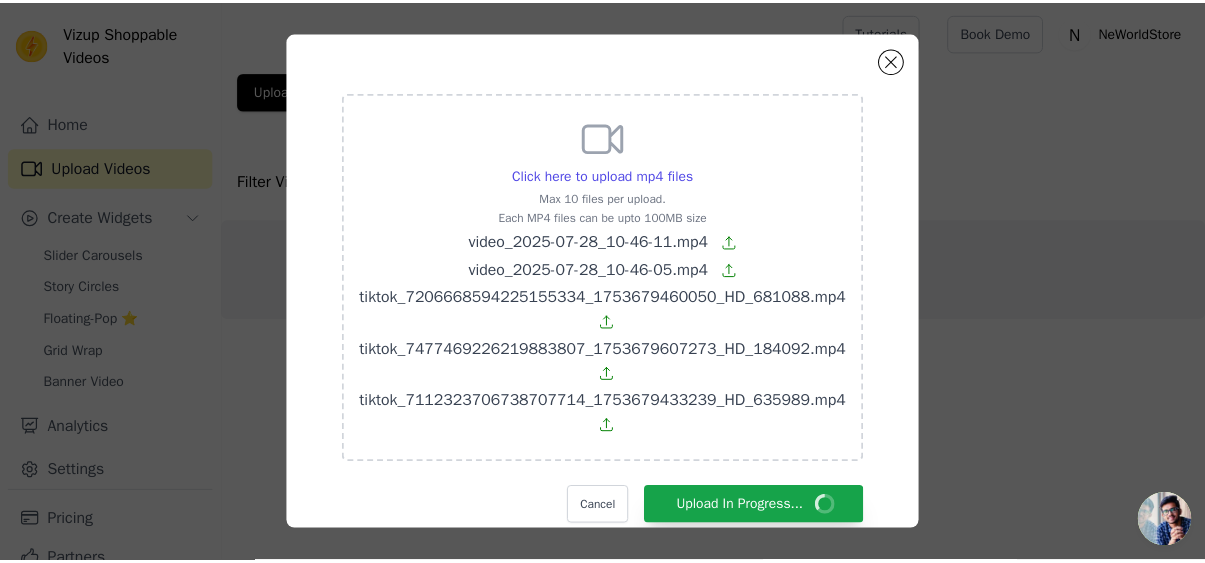 scroll, scrollTop: 0, scrollLeft: 0, axis: both 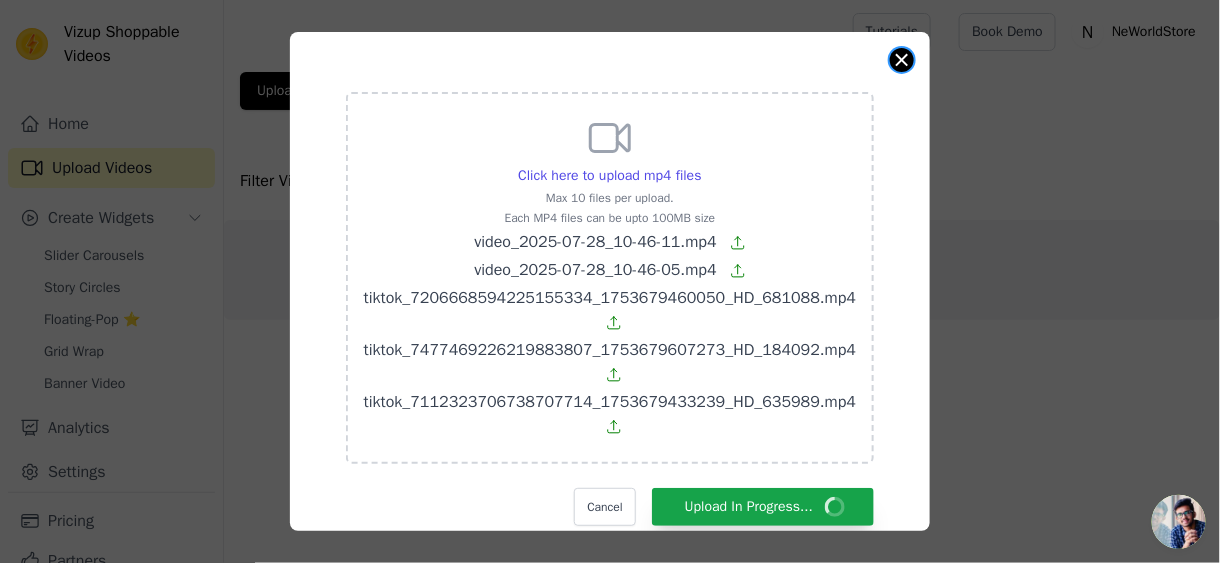 click at bounding box center (902, 60) 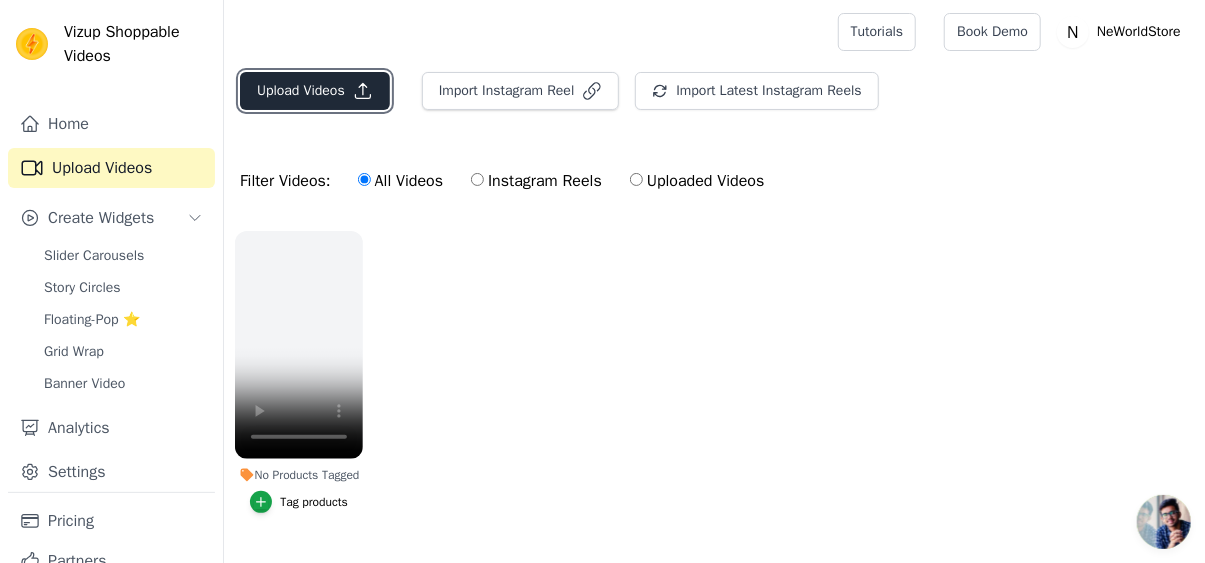click on "Upload Videos" at bounding box center [315, 91] 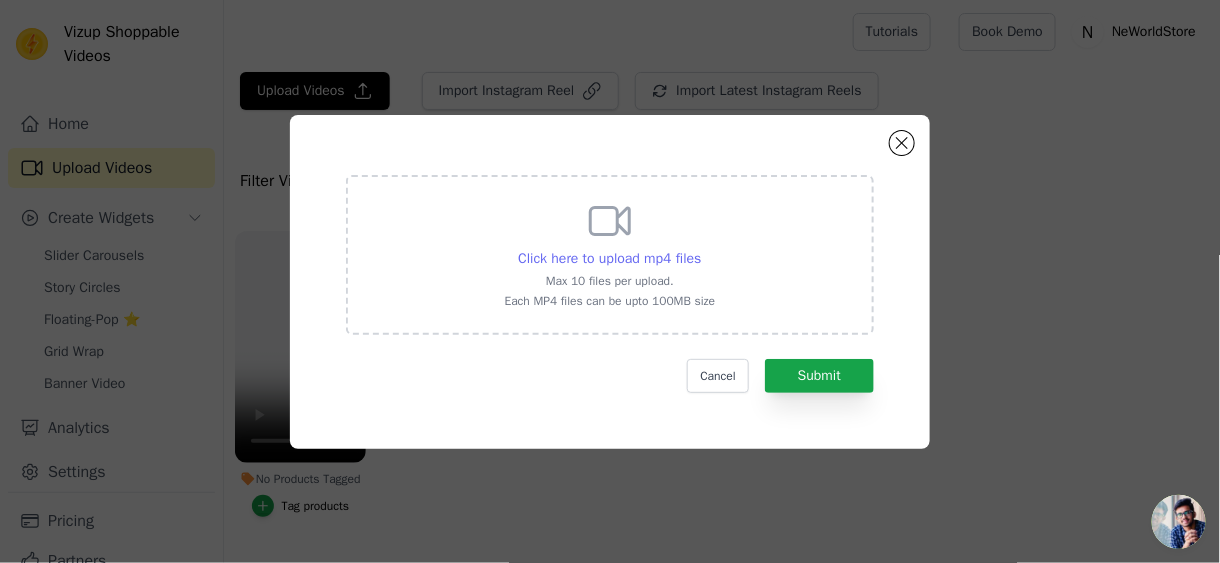 click on "Click here to upload mp4 files" at bounding box center (609, 258) 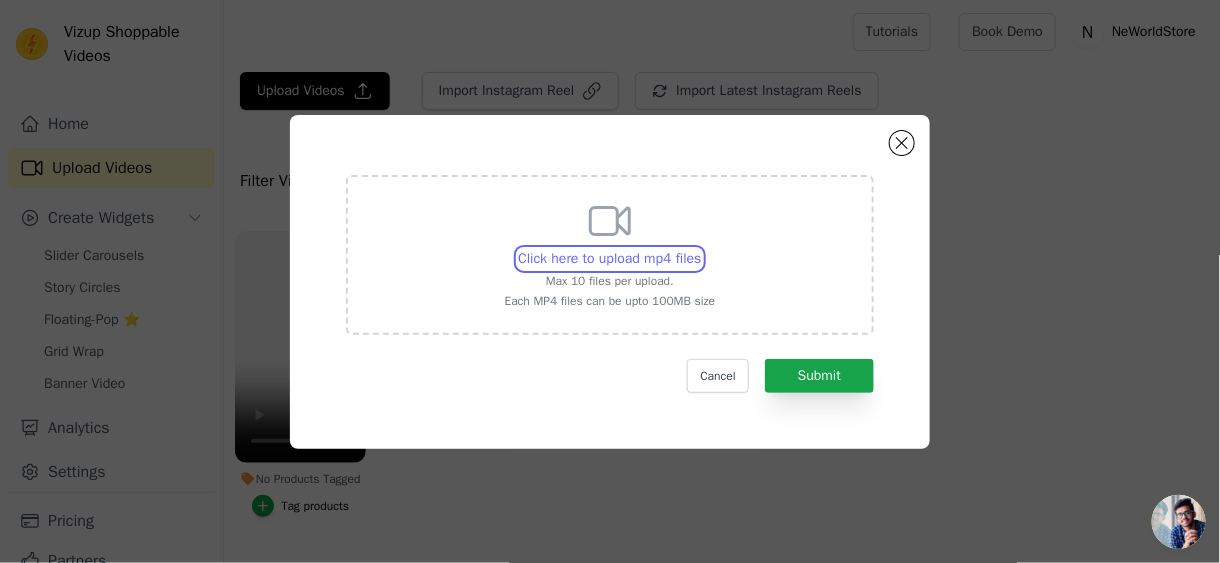 click on "Click here to upload mp4 files     Max 10 files per upload.   Each MP4 files can be upto 100MB size" at bounding box center [701, 248] 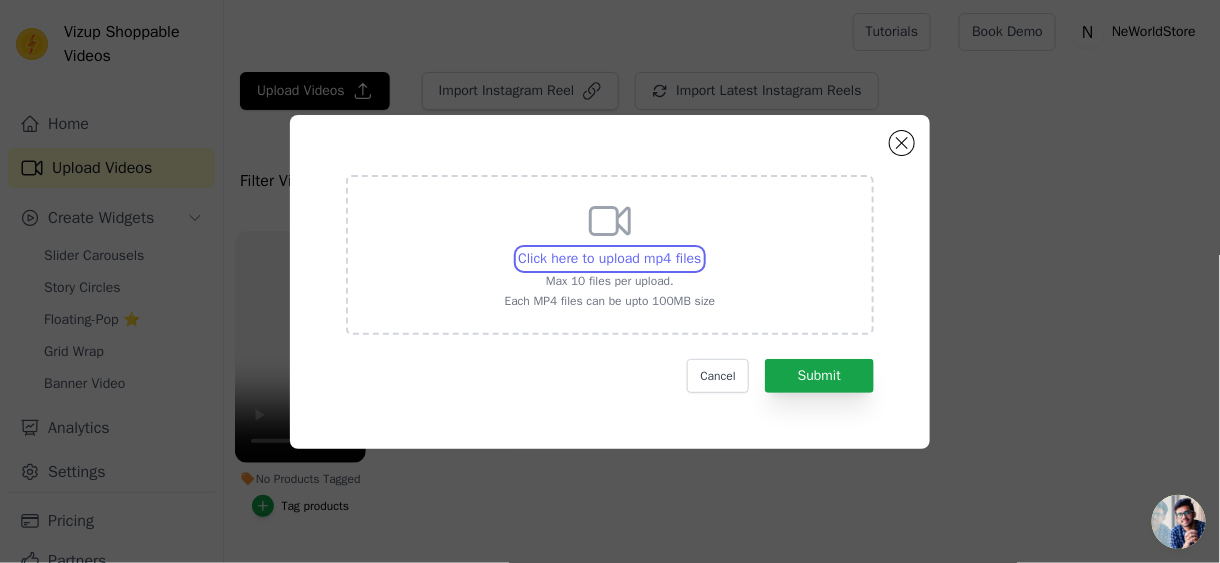 type on "C:\fakepath\video_2025-07-28_10-46-05.mp4" 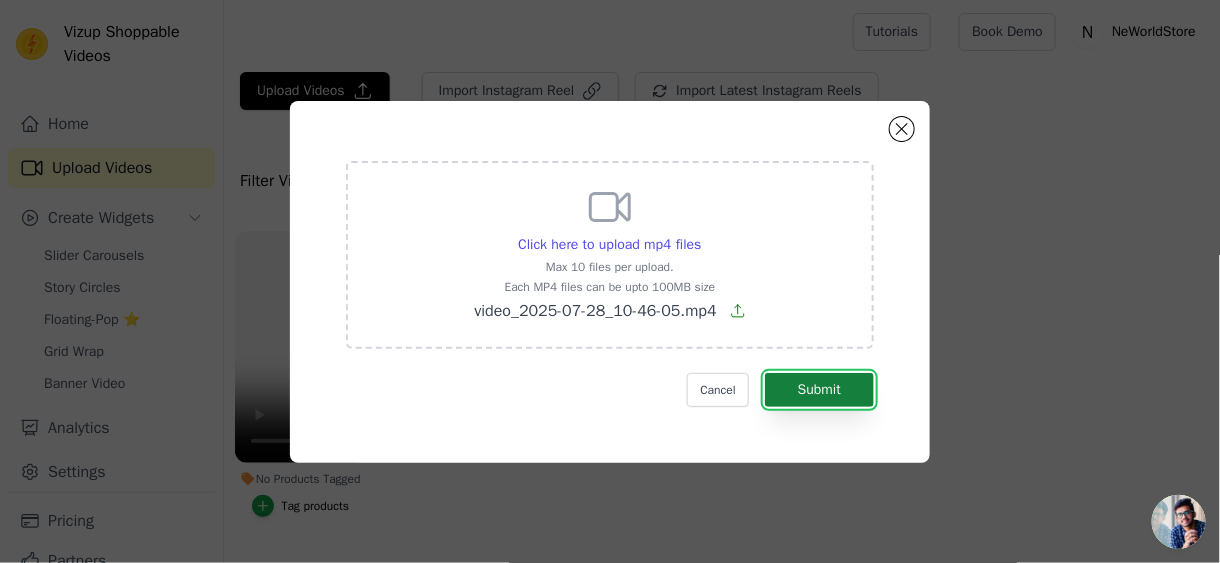 click on "Submit" at bounding box center (819, 390) 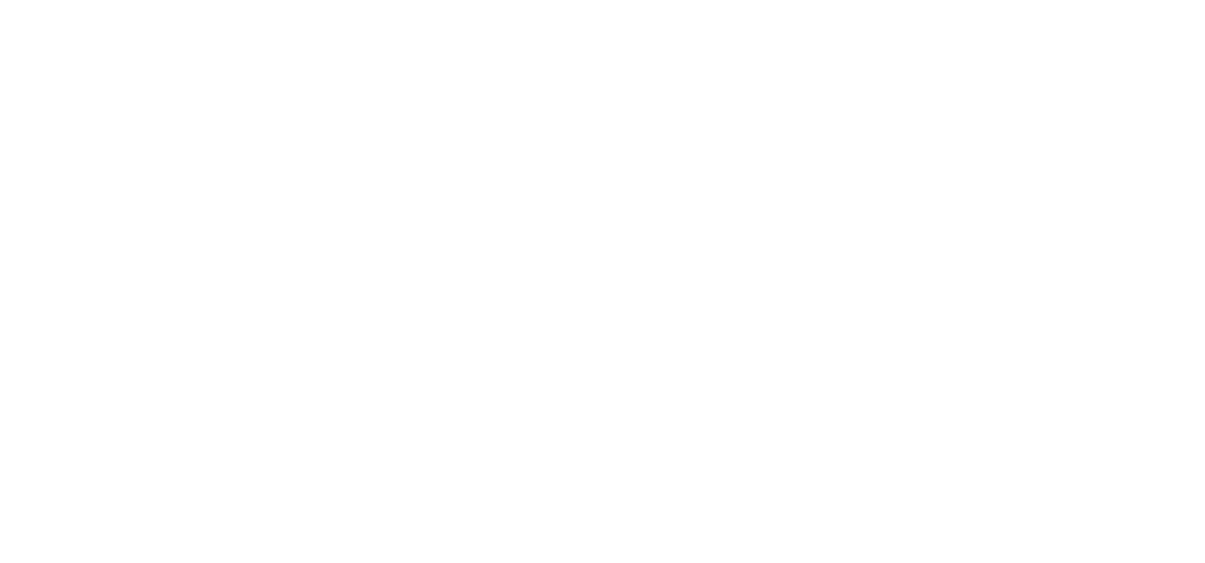 scroll, scrollTop: 0, scrollLeft: 0, axis: both 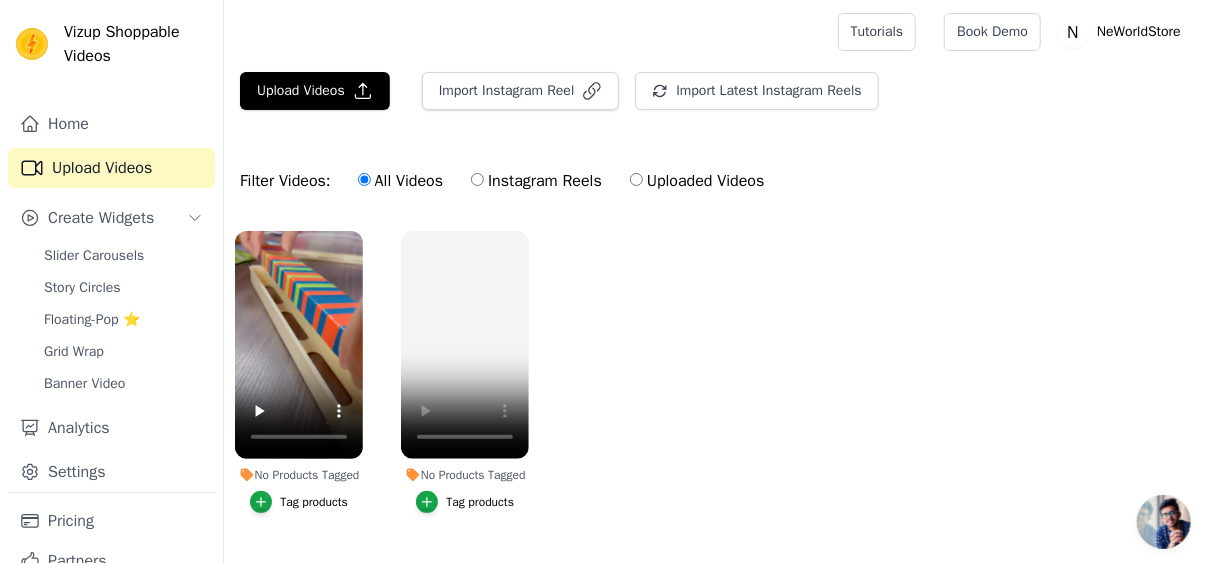 click on "No Products Tagged       Tag products
No Products Tagged       Tag products" at bounding box center (714, 392) 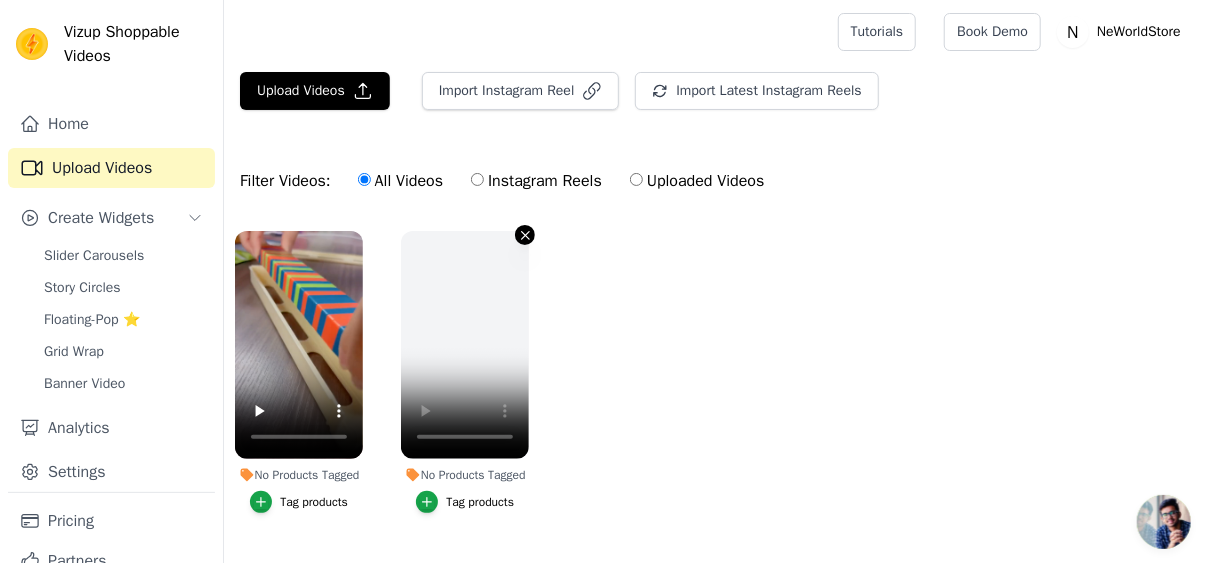 click 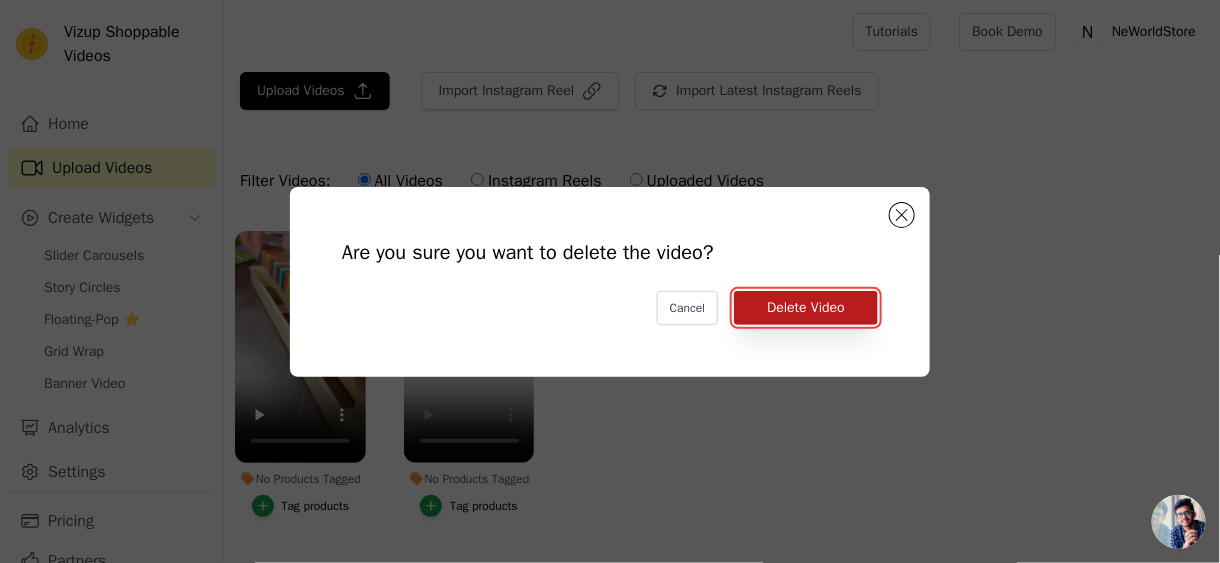 click on "Delete Video" at bounding box center (806, 308) 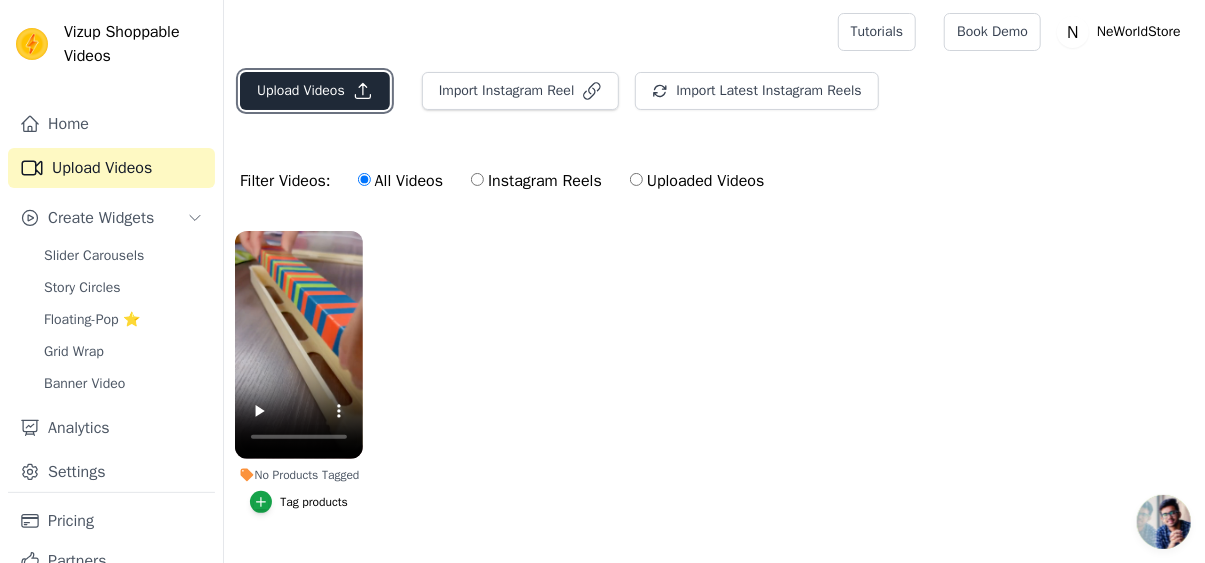 click on "Upload Videos" at bounding box center (315, 91) 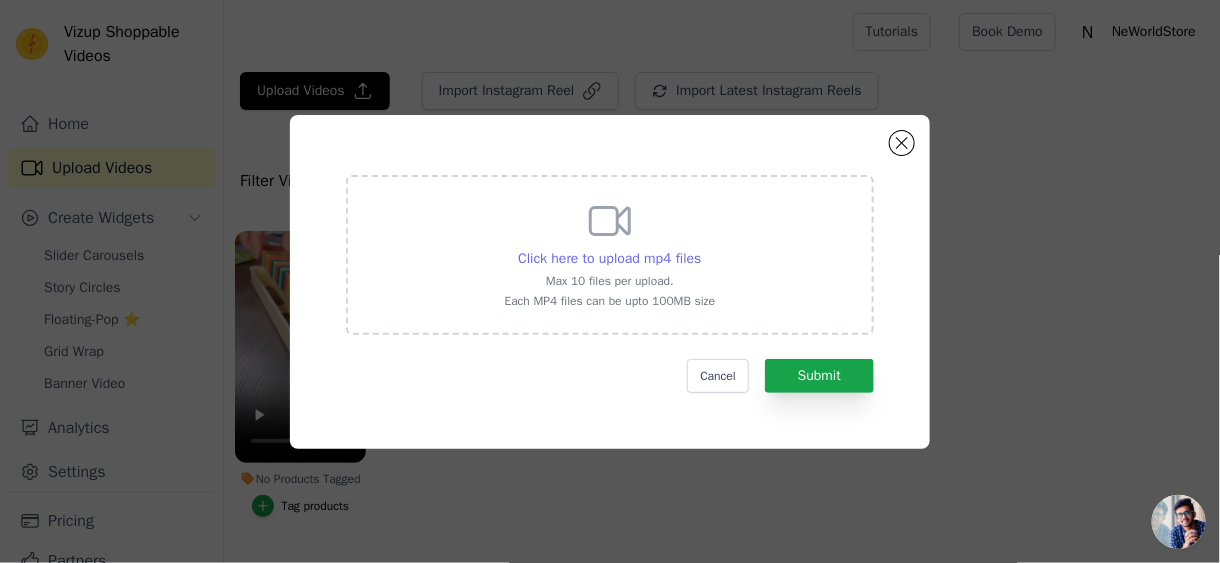 click on "Click here to upload mp4 files" at bounding box center (609, 258) 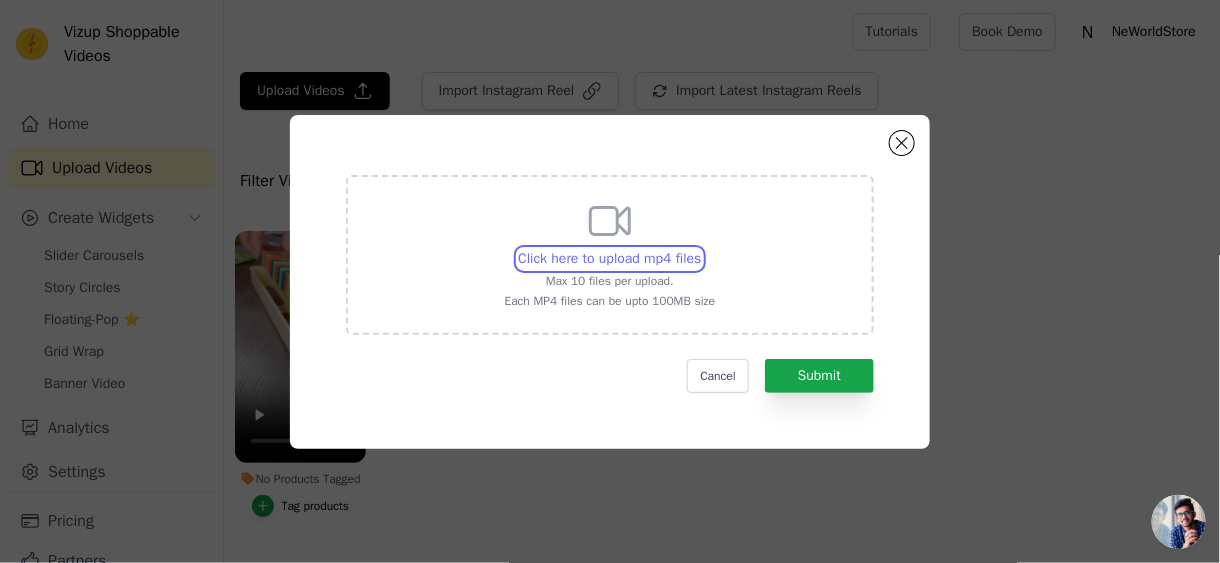 click on "Click here to upload mp4 files     Max 10 files per upload.   Each MP4 files can be upto 100MB size" at bounding box center (701, 248) 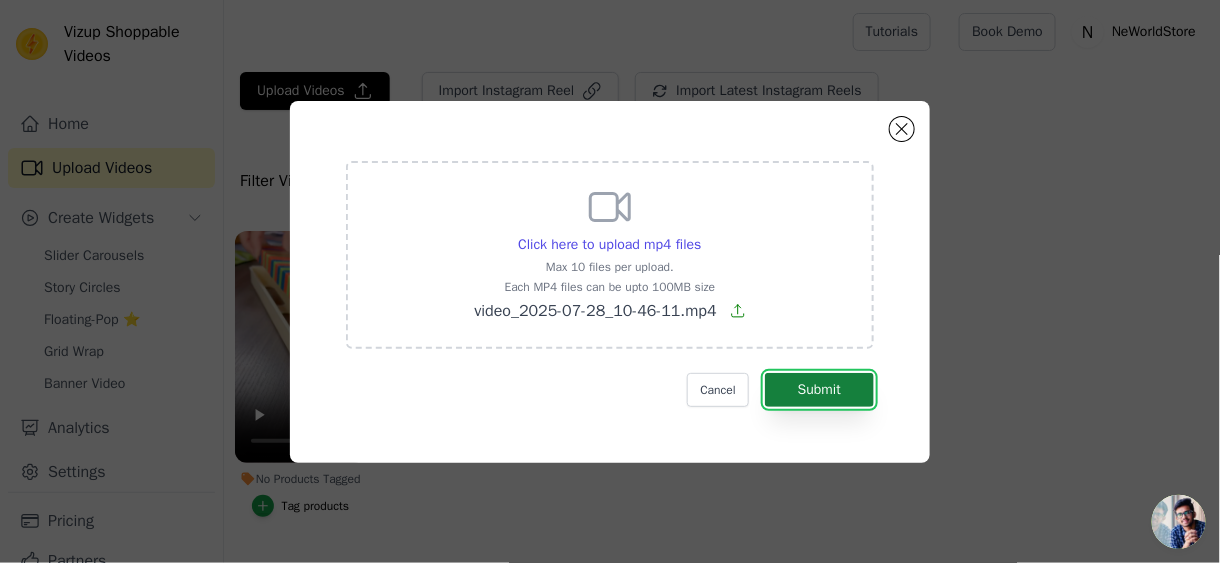 click on "Submit" at bounding box center (819, 390) 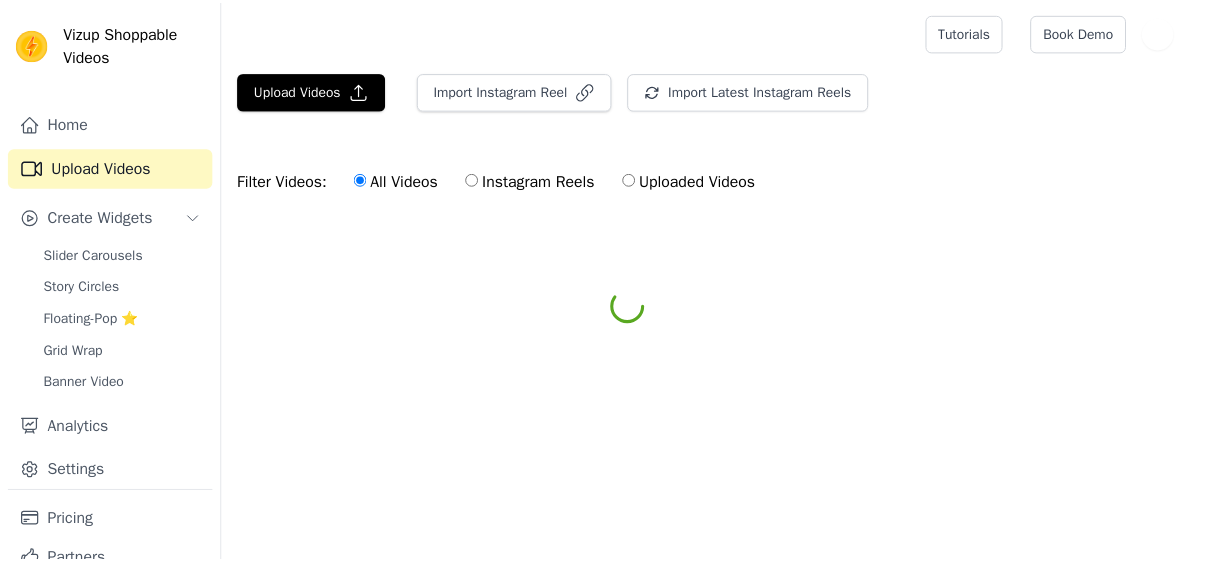 scroll, scrollTop: 0, scrollLeft: 0, axis: both 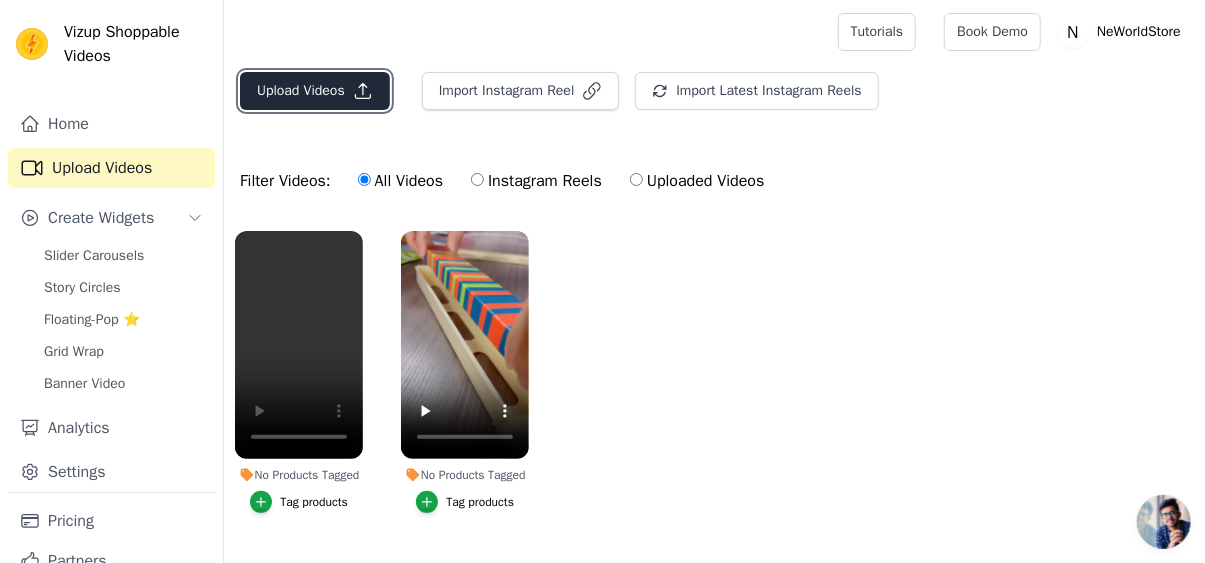 click on "Upload Videos" at bounding box center [315, 91] 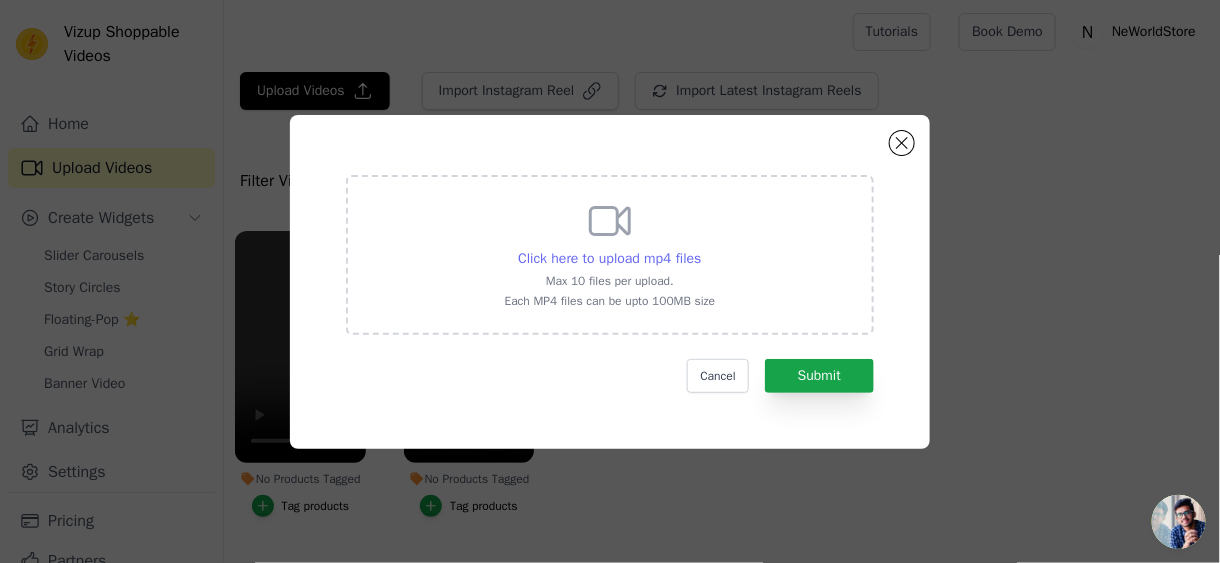 click on "Click here to upload mp4 files" at bounding box center (609, 258) 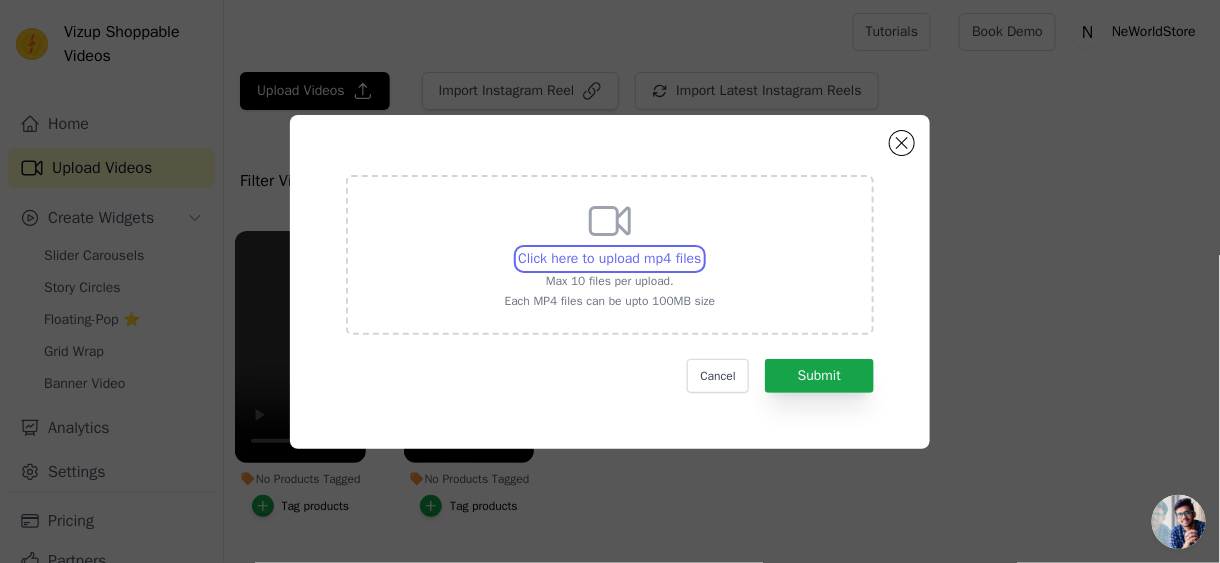click on "Click here to upload mp4 files     Max 10 files per upload.   Each MP4 files can be upto 100MB size" at bounding box center [701, 248] 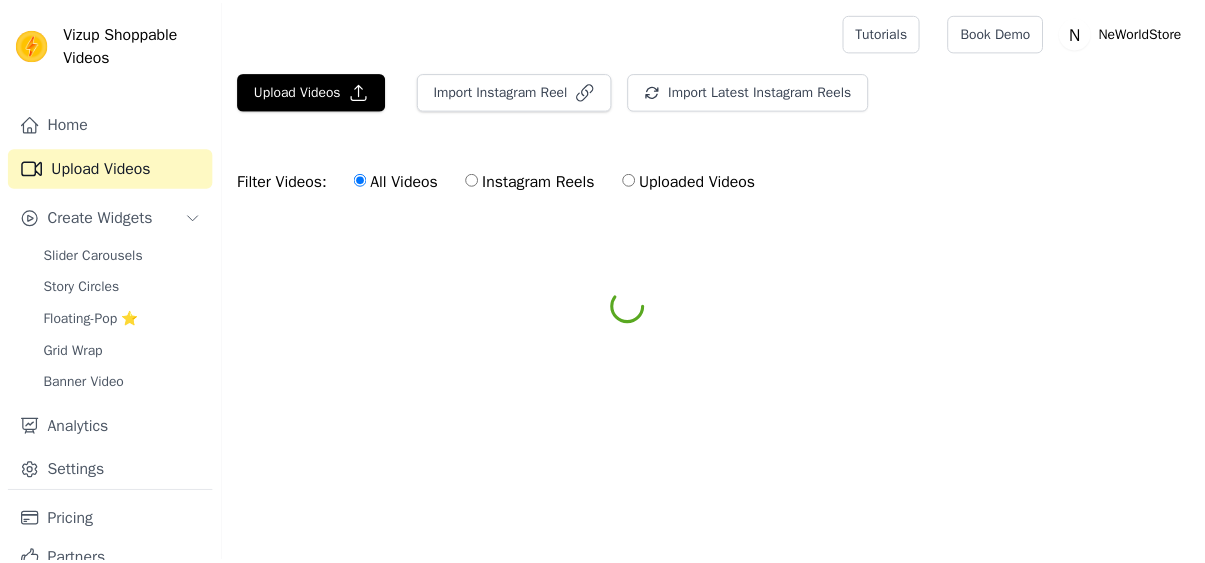 scroll, scrollTop: 0, scrollLeft: 0, axis: both 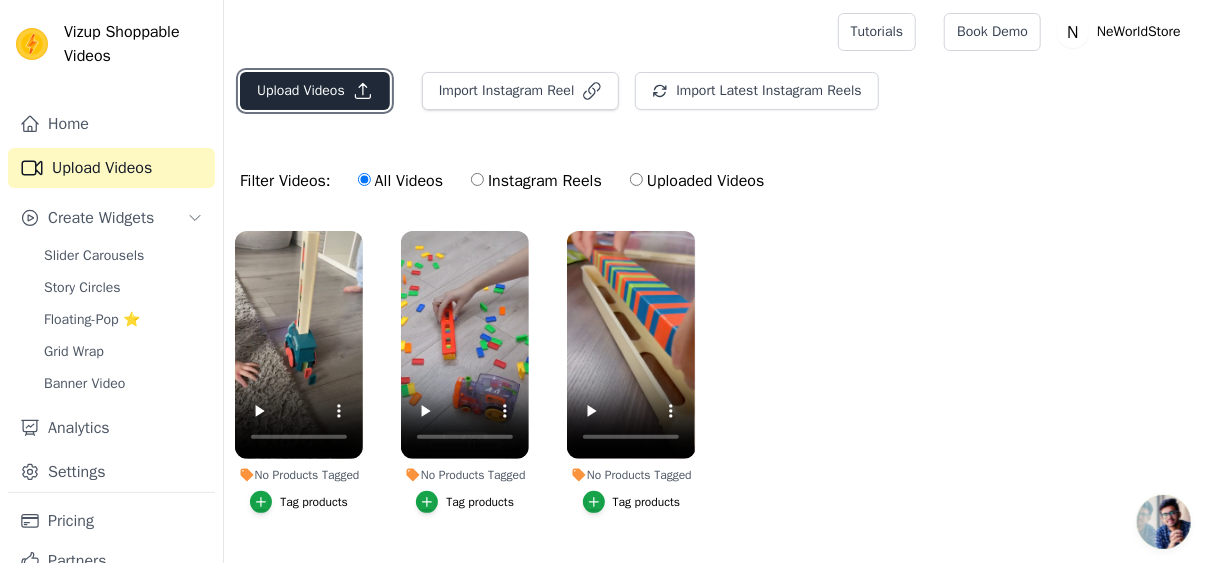click on "Upload Videos" at bounding box center [315, 91] 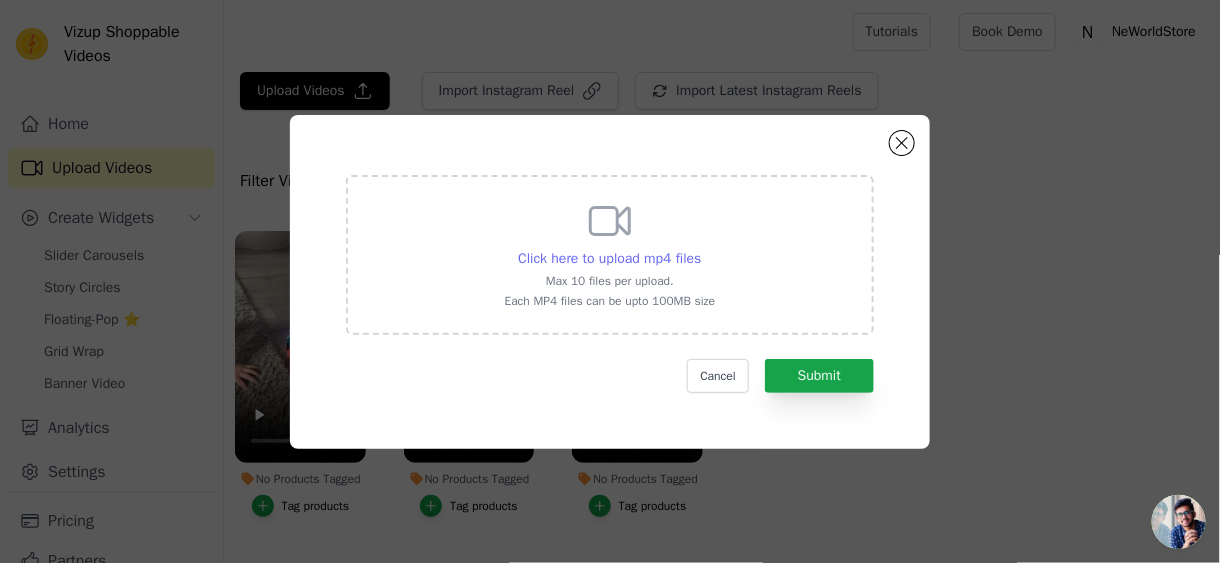 click on "Click here to upload mp4 files" at bounding box center [609, 258] 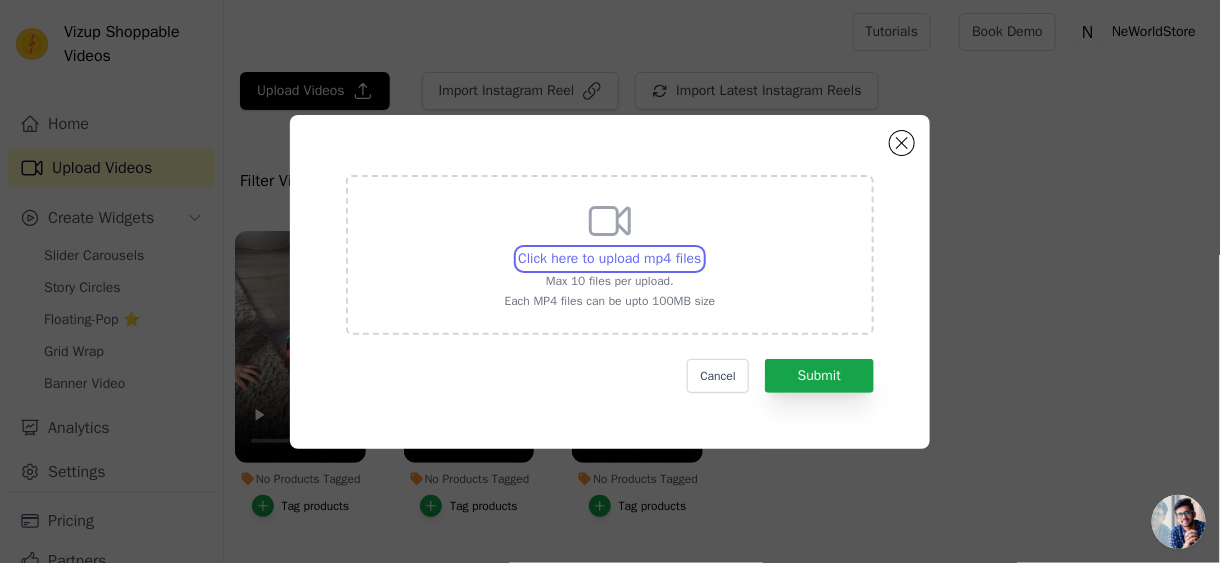 click on "Click here to upload mp4 files     Max 10 files per upload.   Each MP4 files can be upto 100MB size" at bounding box center [701, 248] 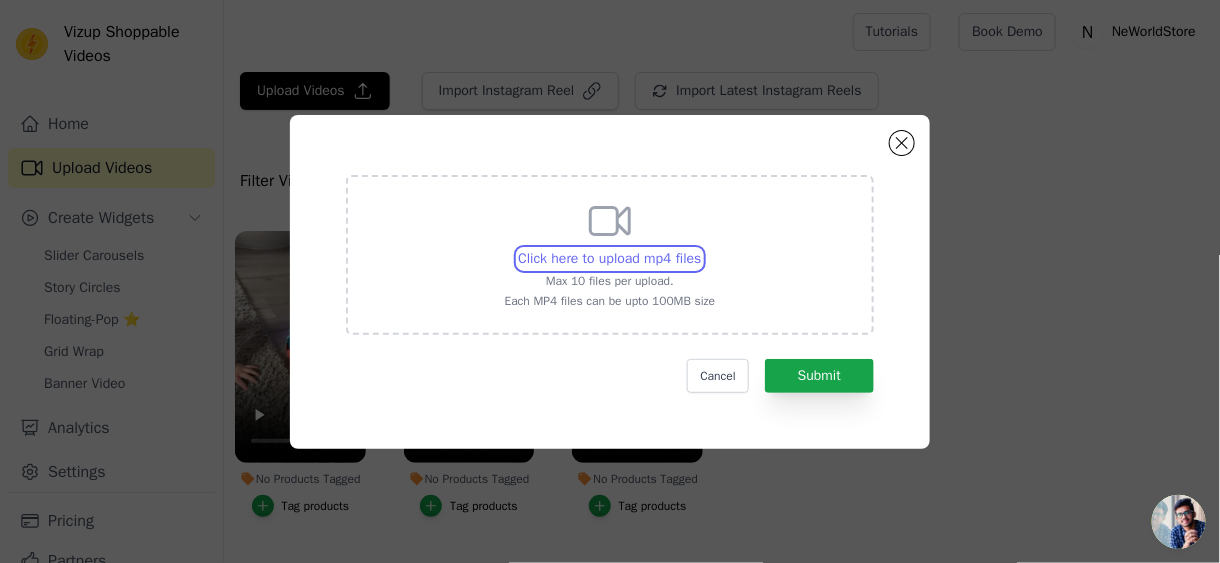 type on "C:\fakepath\tiktok_7477469226219883807_1753679607273_HD_184092.mp4" 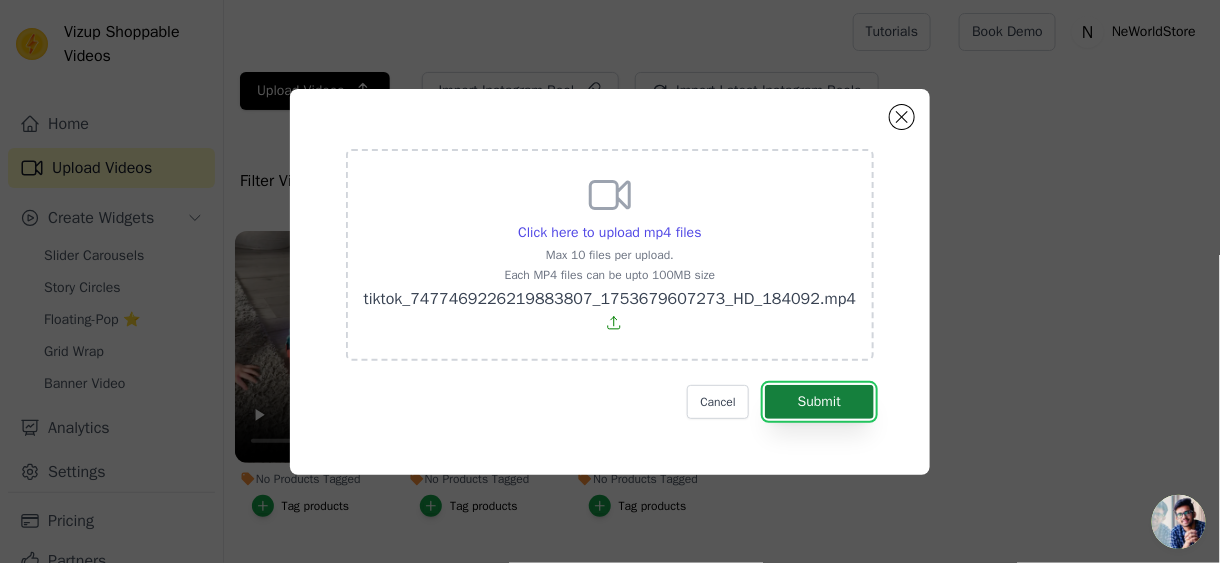 click on "Submit" at bounding box center (819, 402) 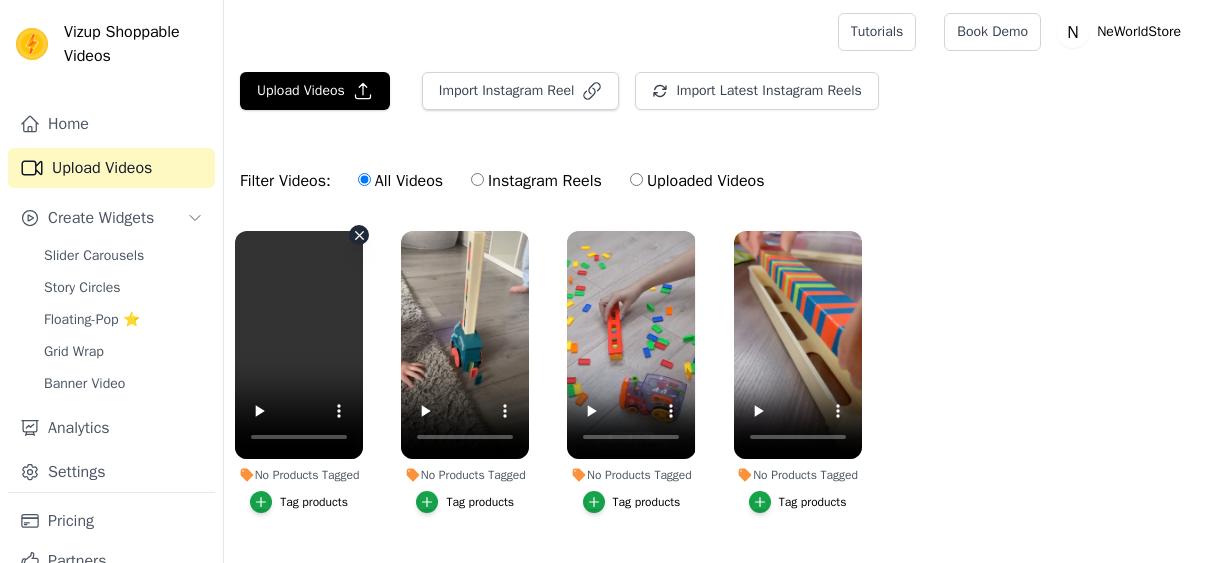 scroll, scrollTop: 0, scrollLeft: 0, axis: both 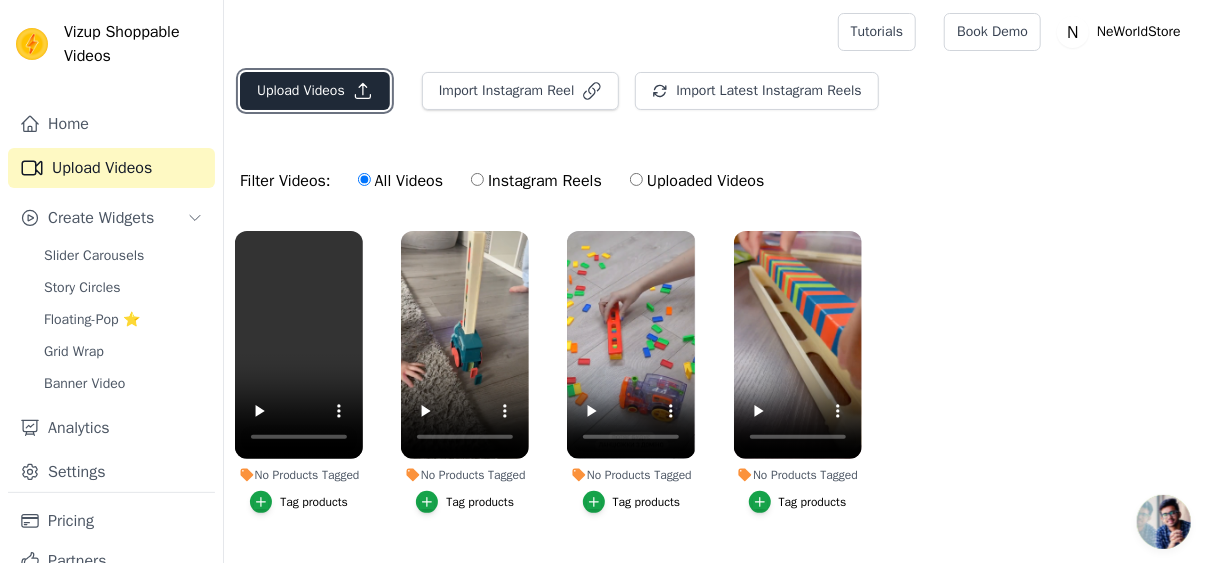 click on "Upload Videos" at bounding box center [315, 91] 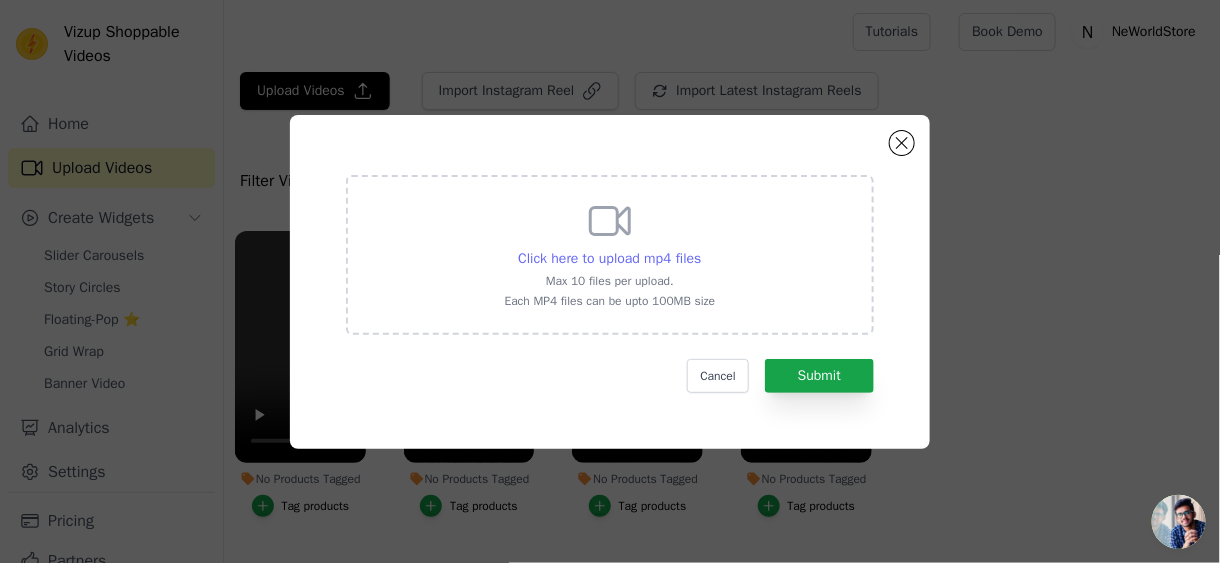 click on "Click here to upload mp4 files" at bounding box center (609, 258) 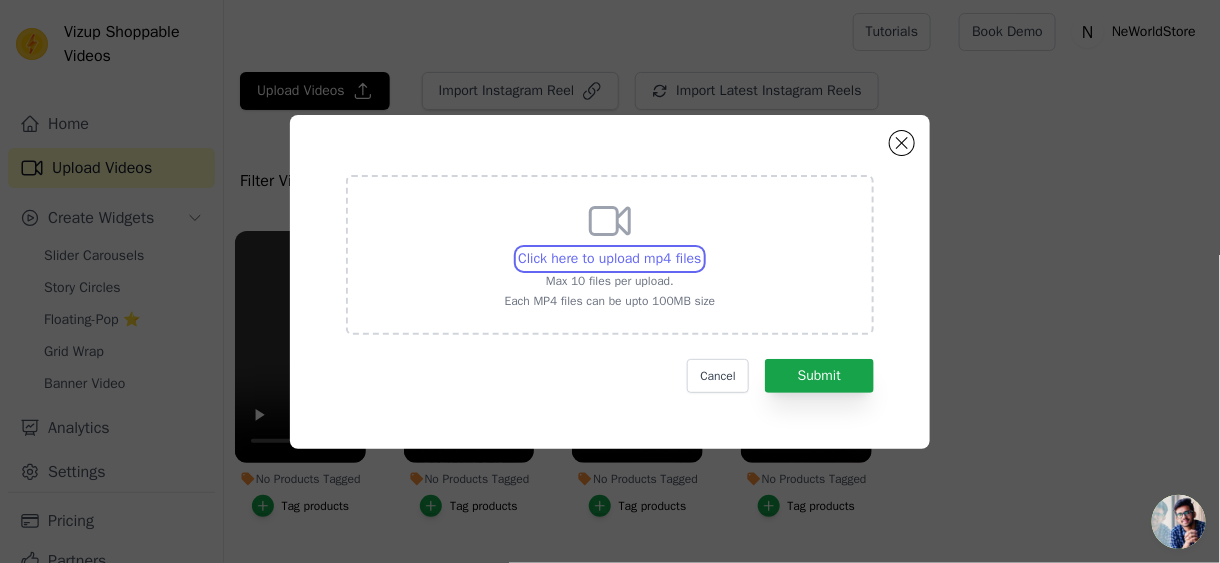 click on "Click here to upload mp4 files     Max 10 files per upload.   Each MP4 files can be upto 100MB size" at bounding box center (701, 248) 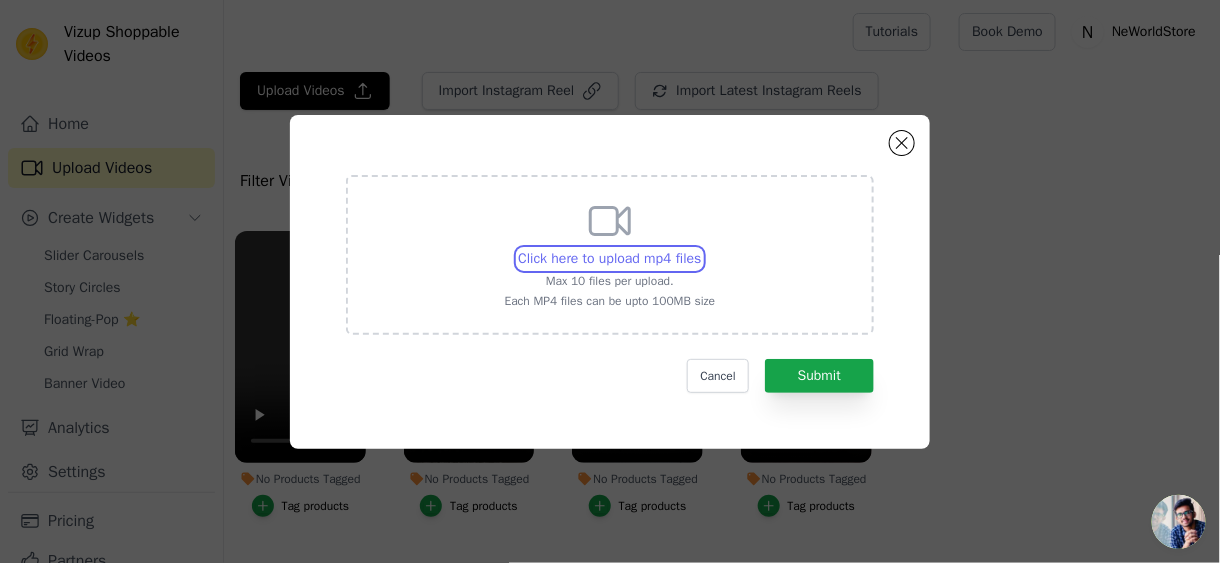 type on "C:\fakepath\tiktok_7112323706738707714_1753679433239_HD_635989.mp4" 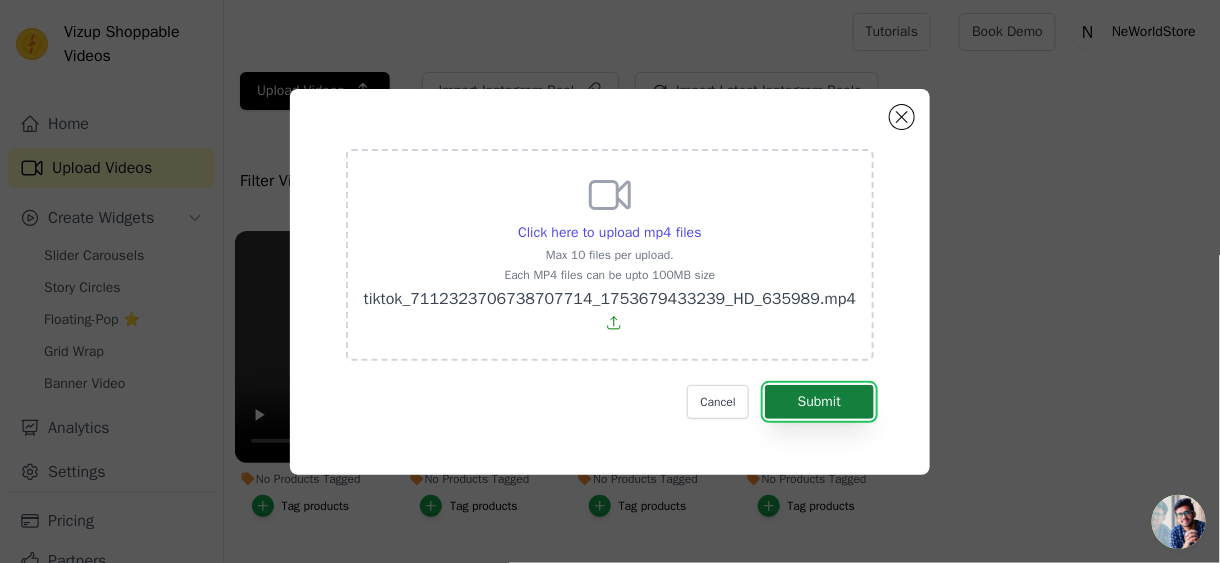click on "Submit" at bounding box center (819, 402) 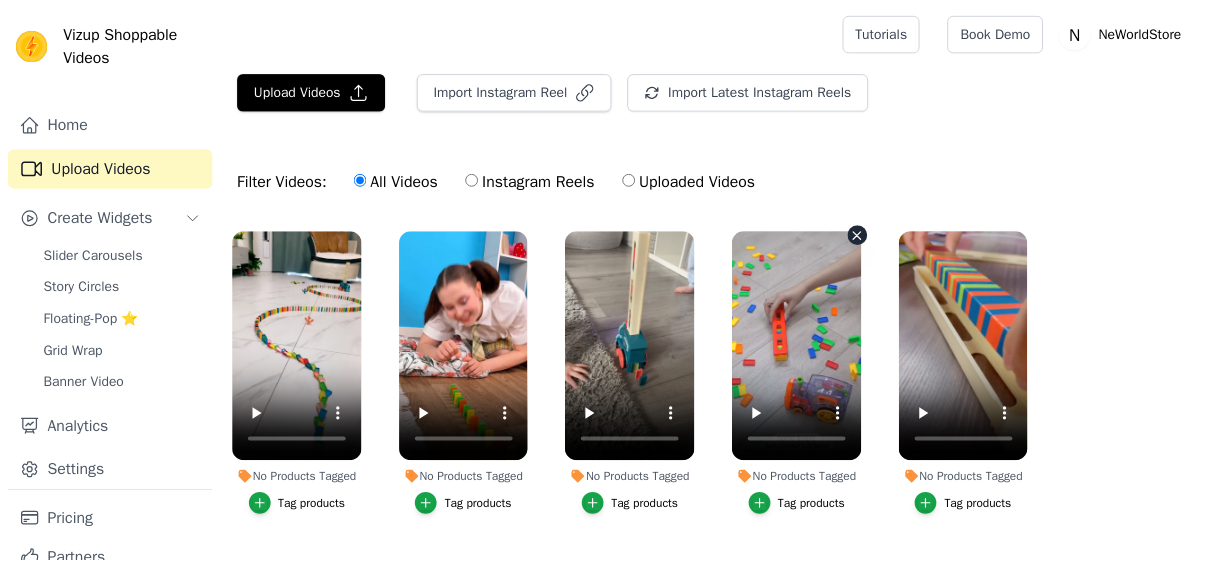 scroll, scrollTop: 0, scrollLeft: 0, axis: both 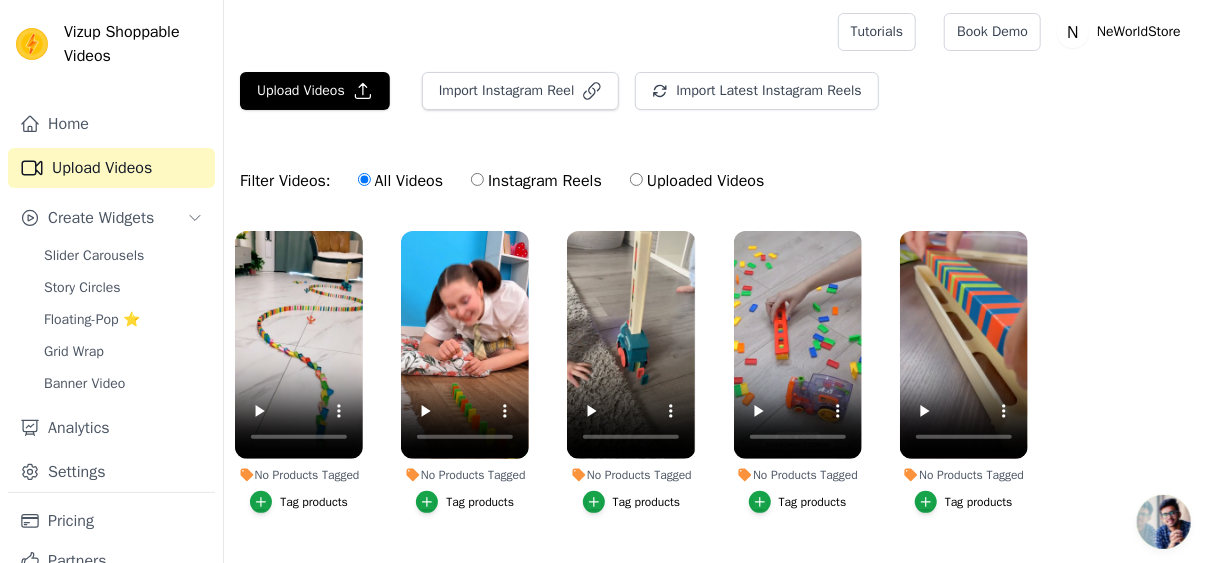 drag, startPoint x: 0, startPoint y: 0, endPoint x: 423, endPoint y: 30, distance: 424.0625 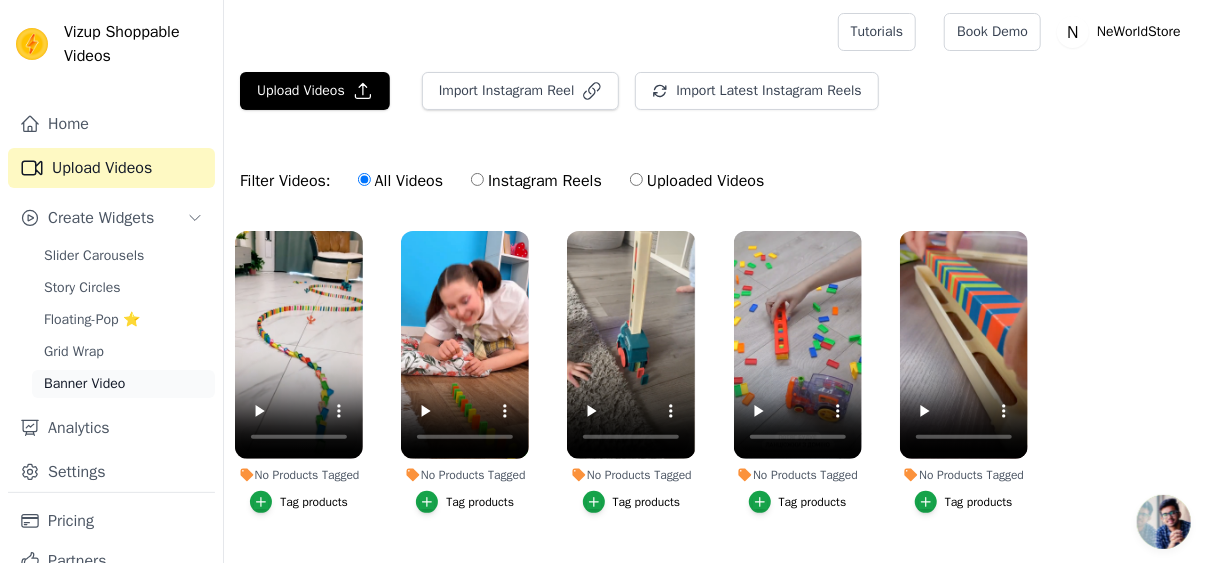 click on "Banner Video" at bounding box center (84, 384) 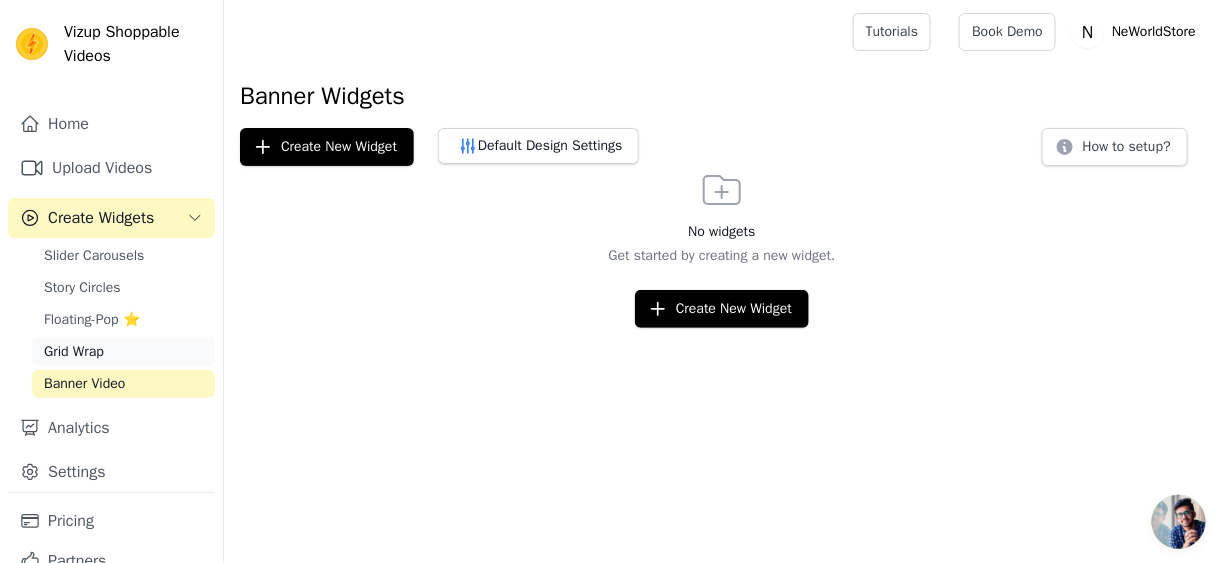 click on "Grid Wrap" at bounding box center [74, 352] 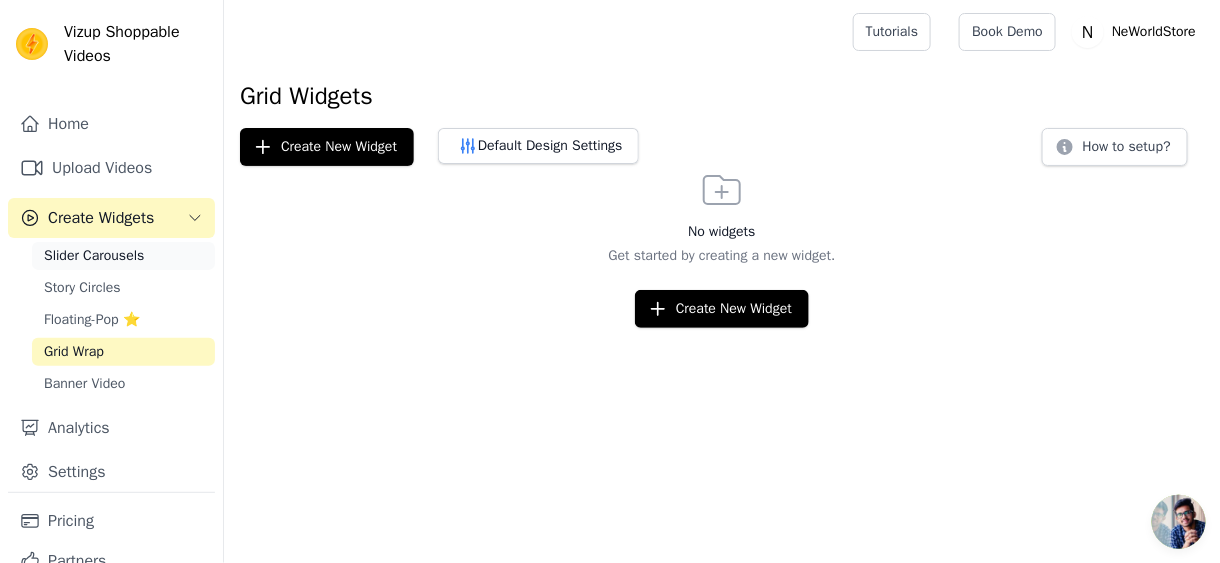 click on "Slider Carousels" at bounding box center (94, 256) 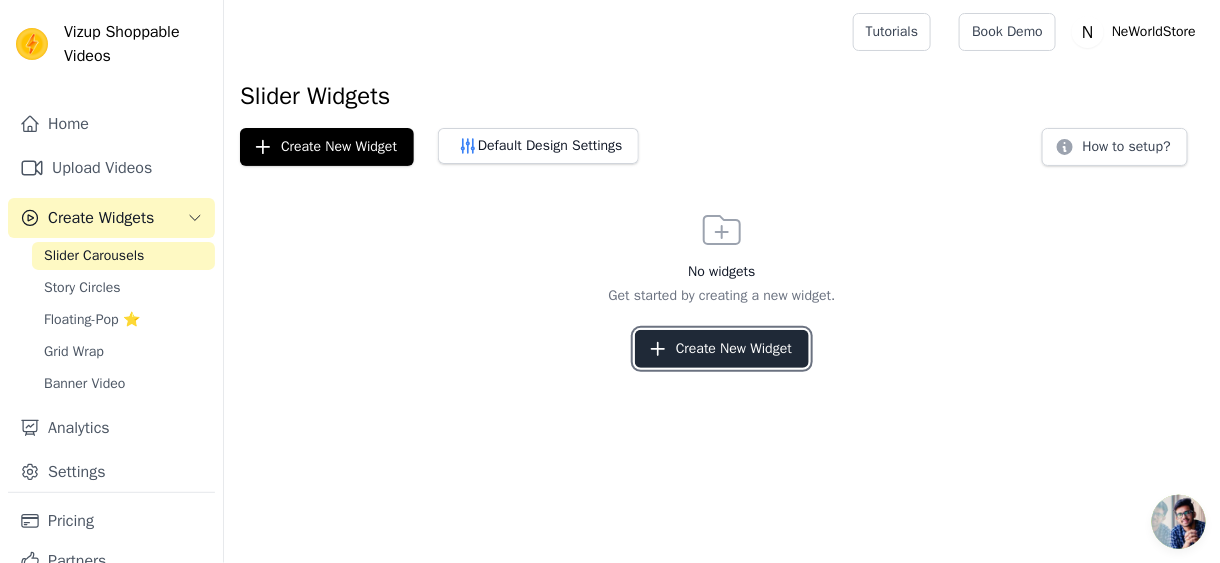 click on "Create New Widget" at bounding box center (722, 349) 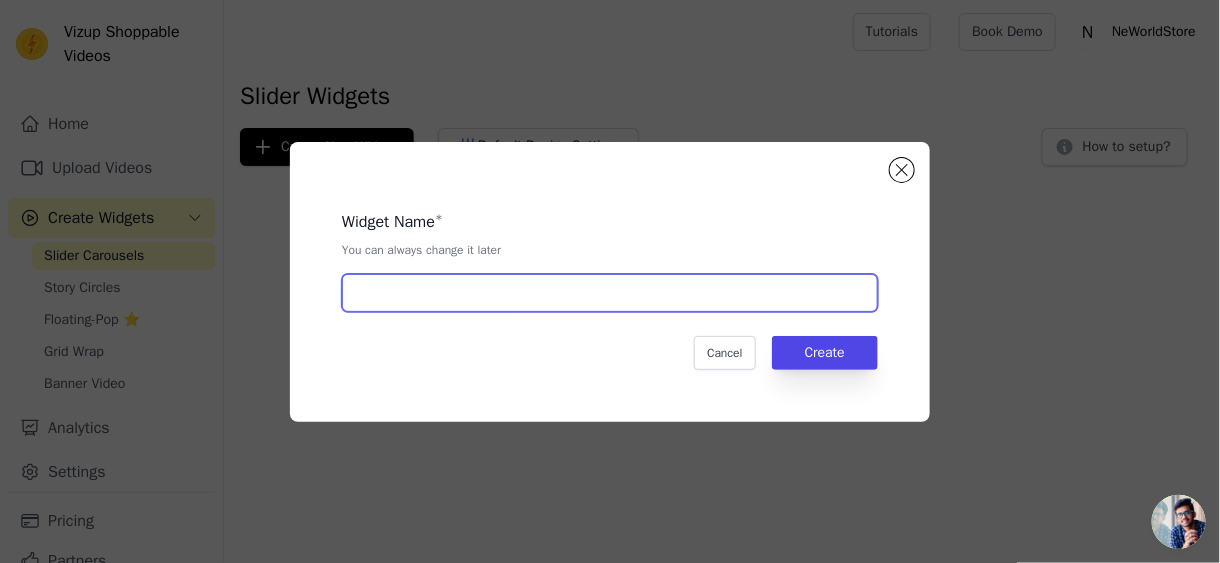 click at bounding box center (610, 293) 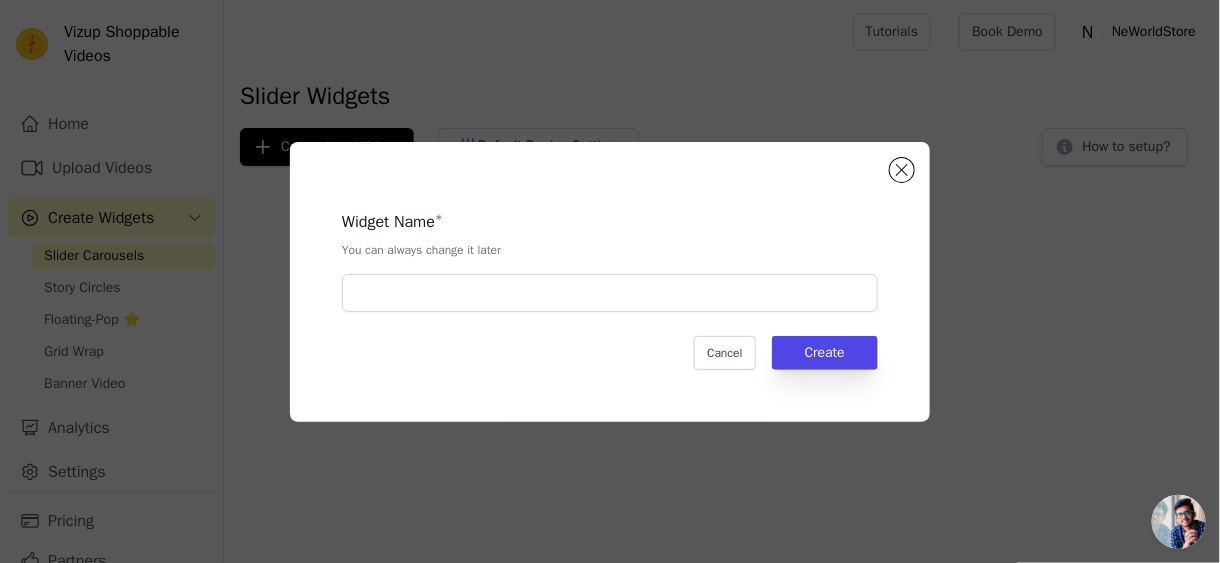 click on "Widget Name   *   You can always change it later       Cancel   Create" 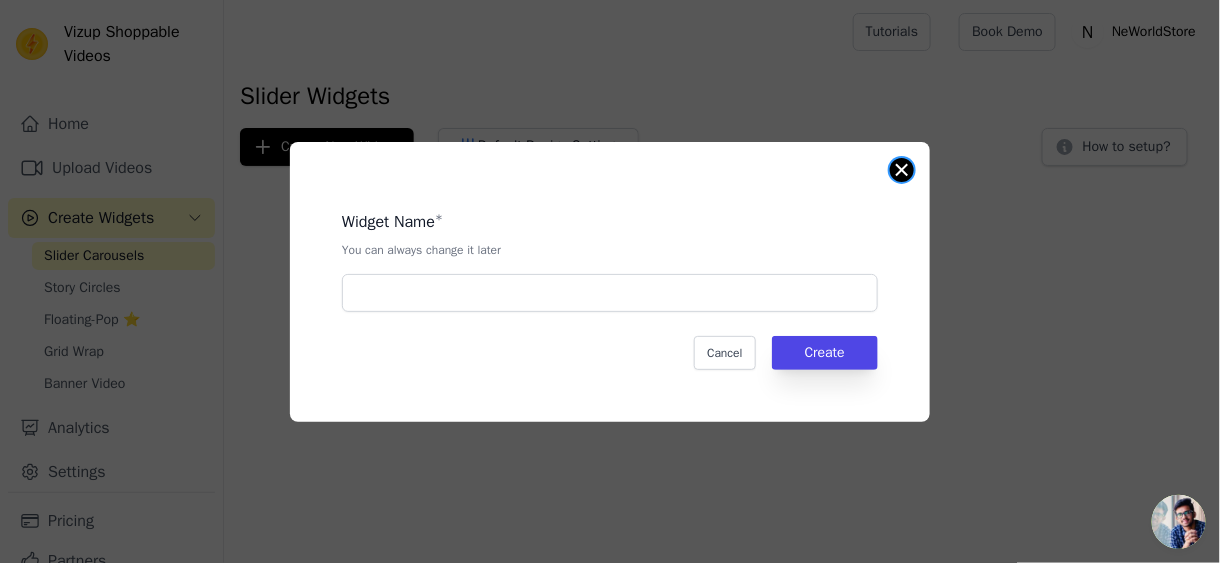 click at bounding box center (902, 170) 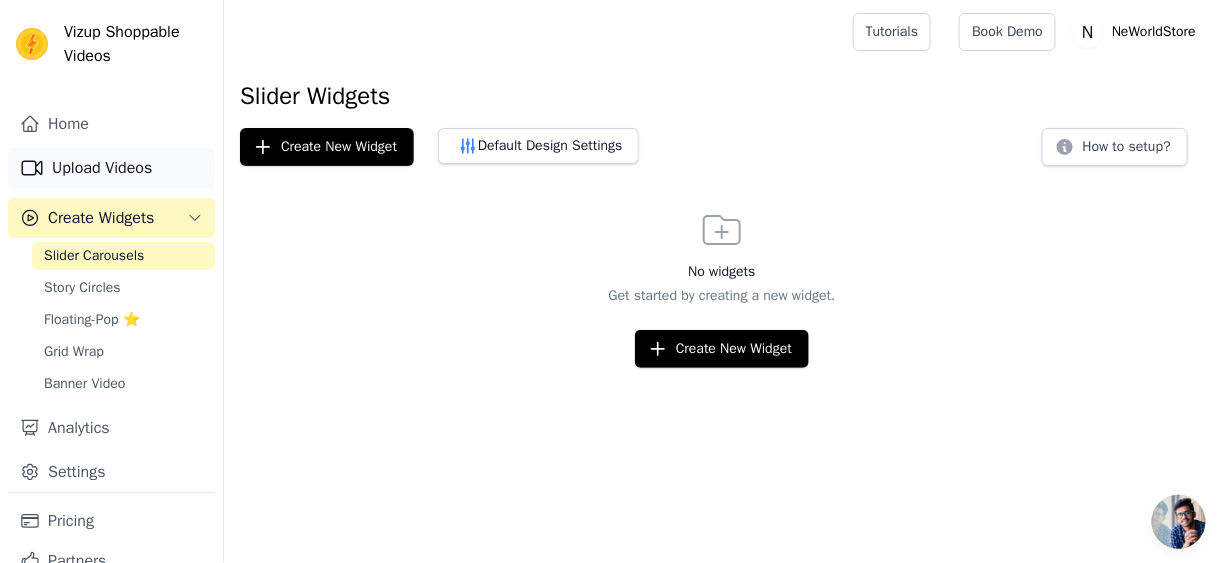 click on "Upload Videos" at bounding box center (111, 168) 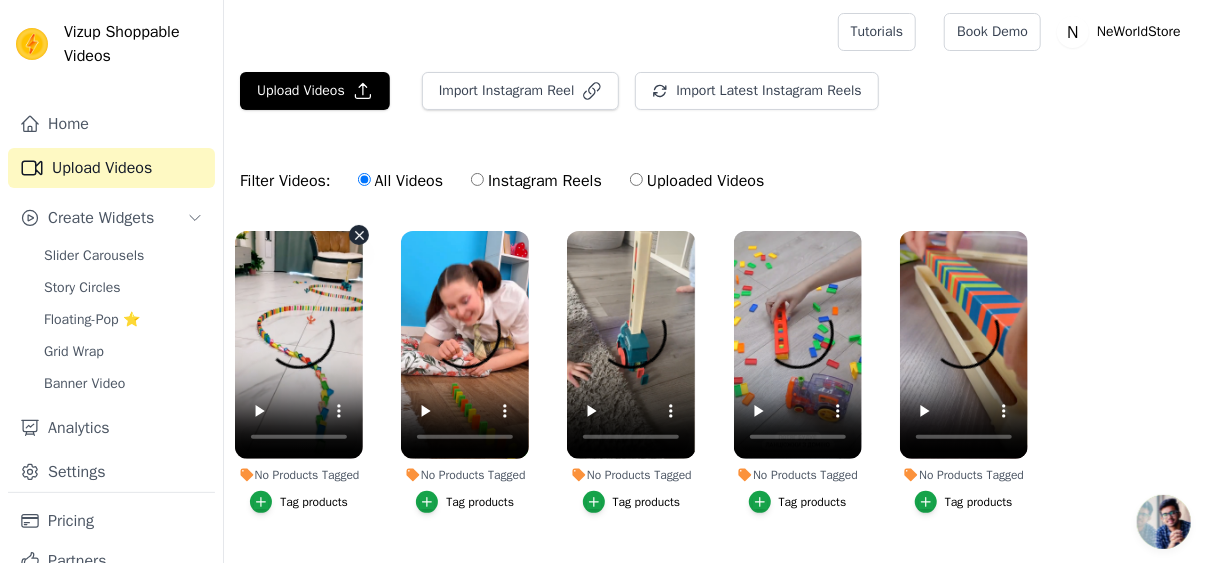scroll, scrollTop: 58, scrollLeft: 0, axis: vertical 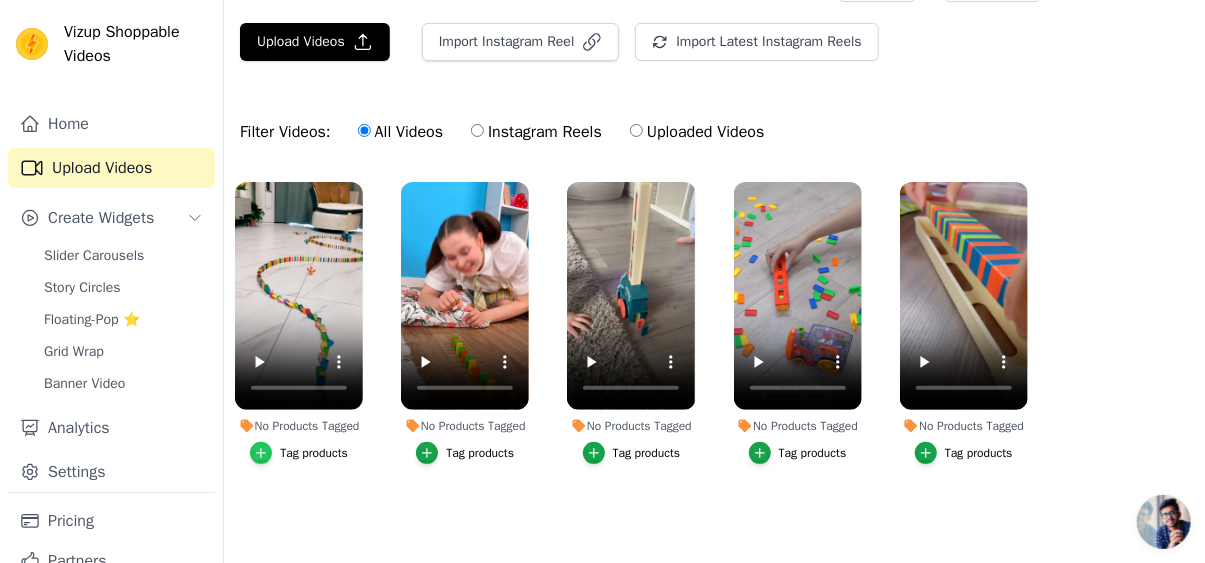 click at bounding box center [261, 453] 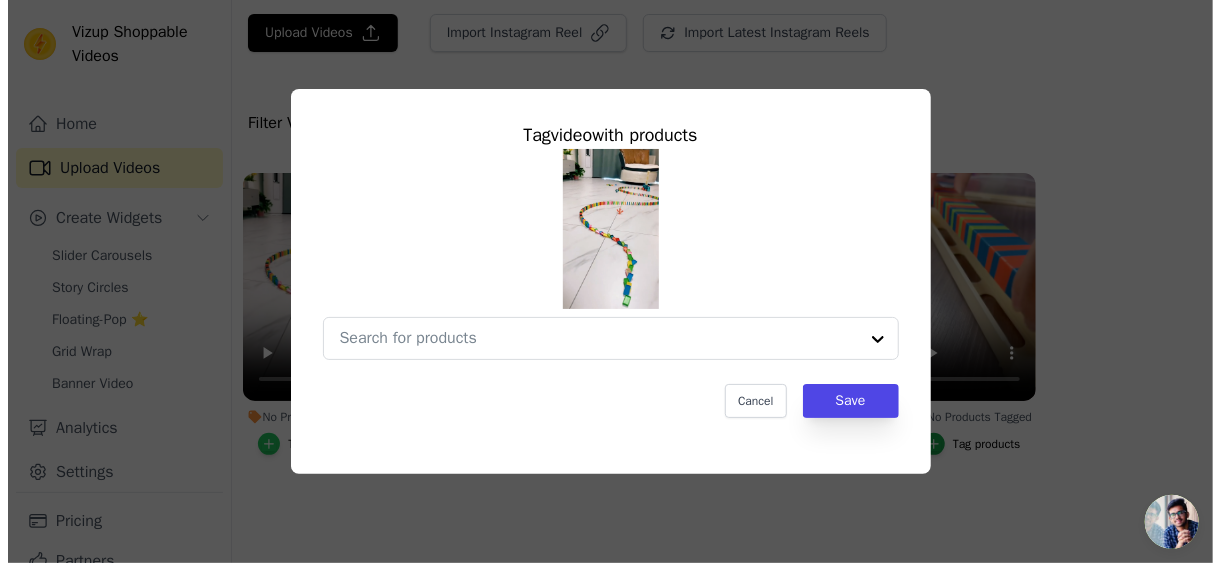 scroll, scrollTop: 0, scrollLeft: 0, axis: both 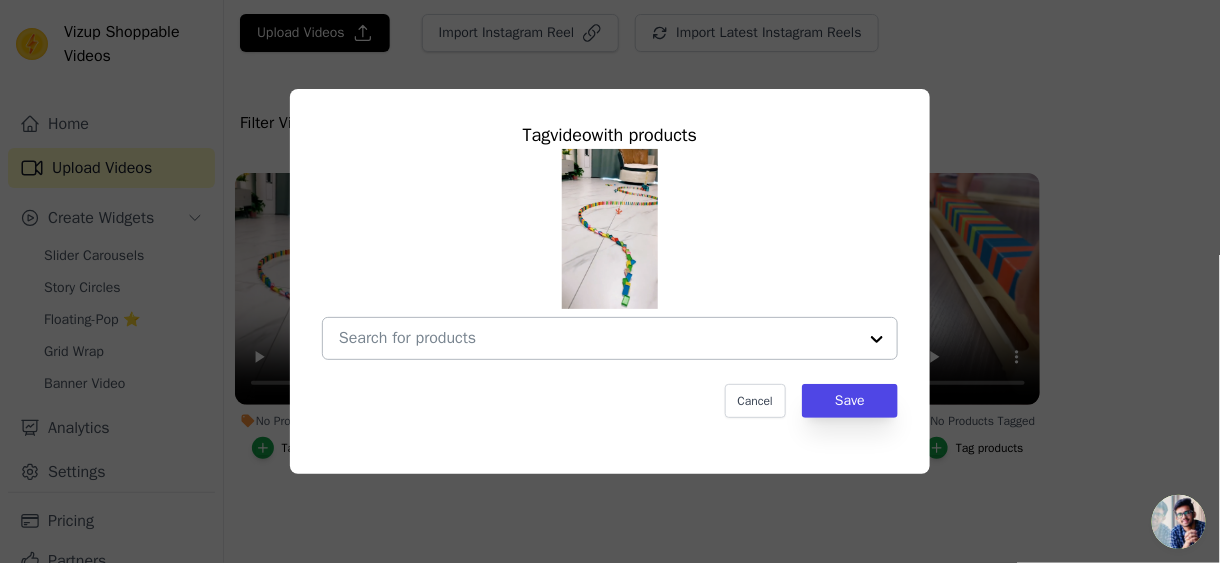 click at bounding box center (598, 338) 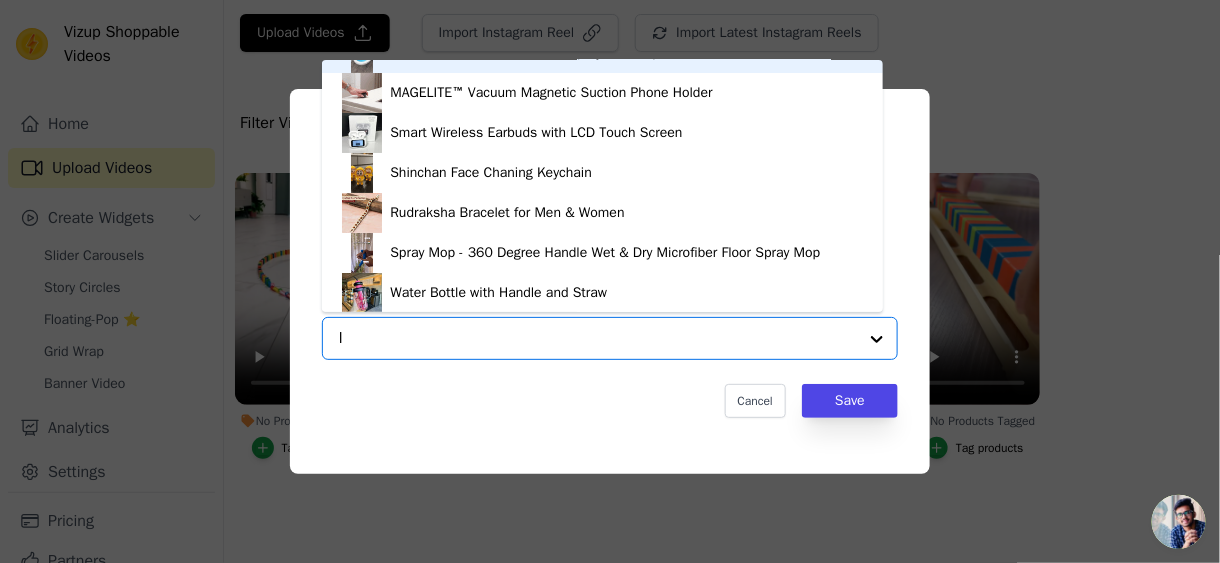 scroll, scrollTop: 0, scrollLeft: 0, axis: both 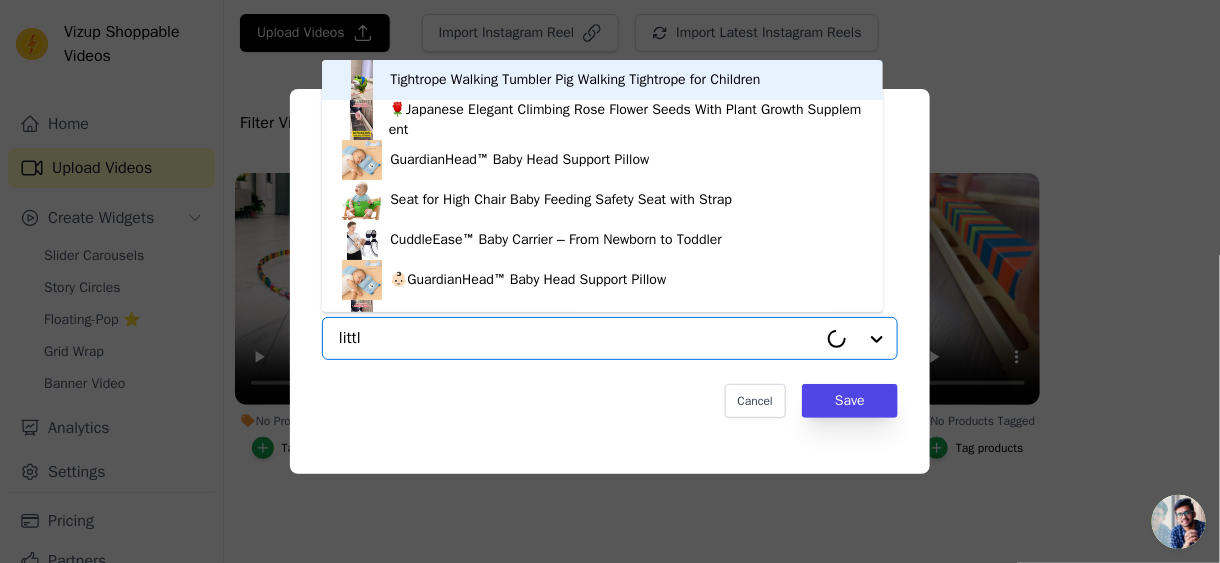type on "little" 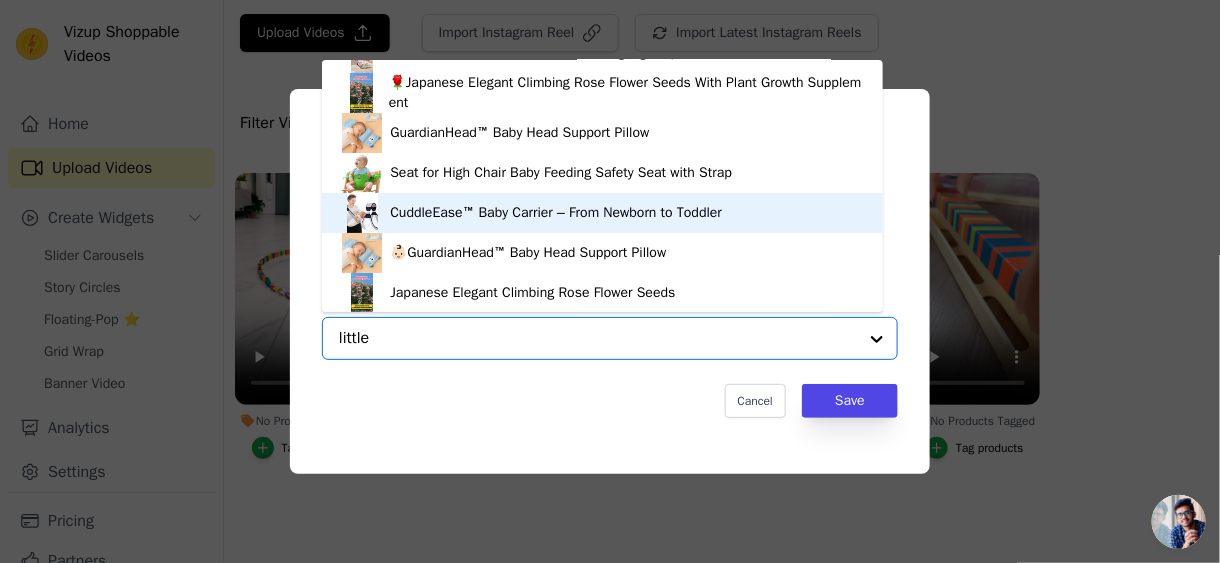 scroll, scrollTop: 67, scrollLeft: 0, axis: vertical 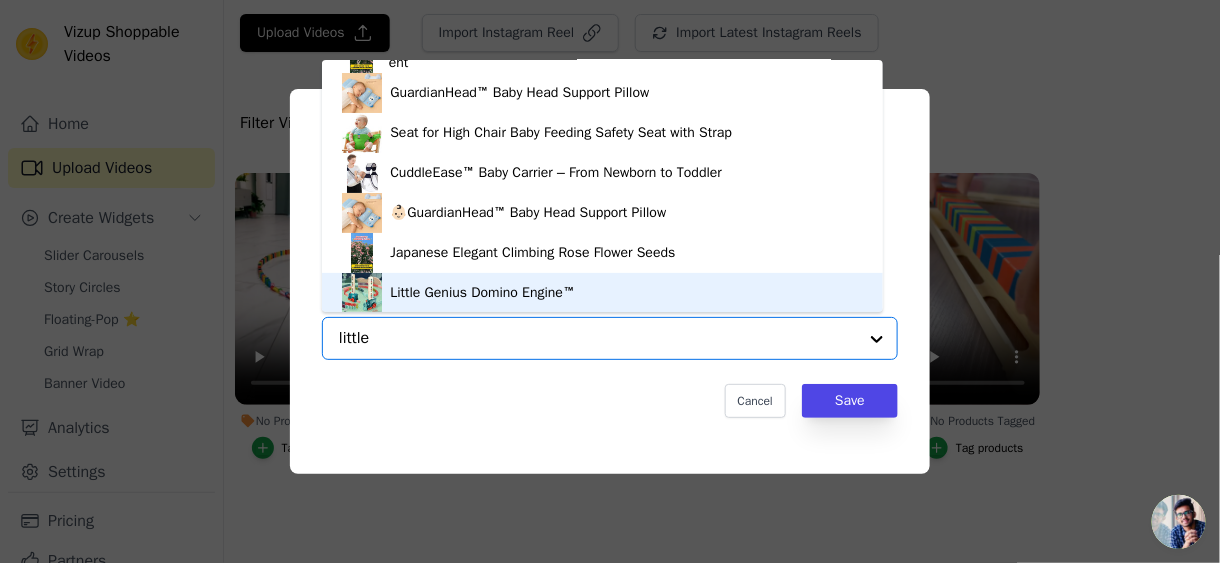 click on "Little Genius Domino Engine™" at bounding box center [482, 293] 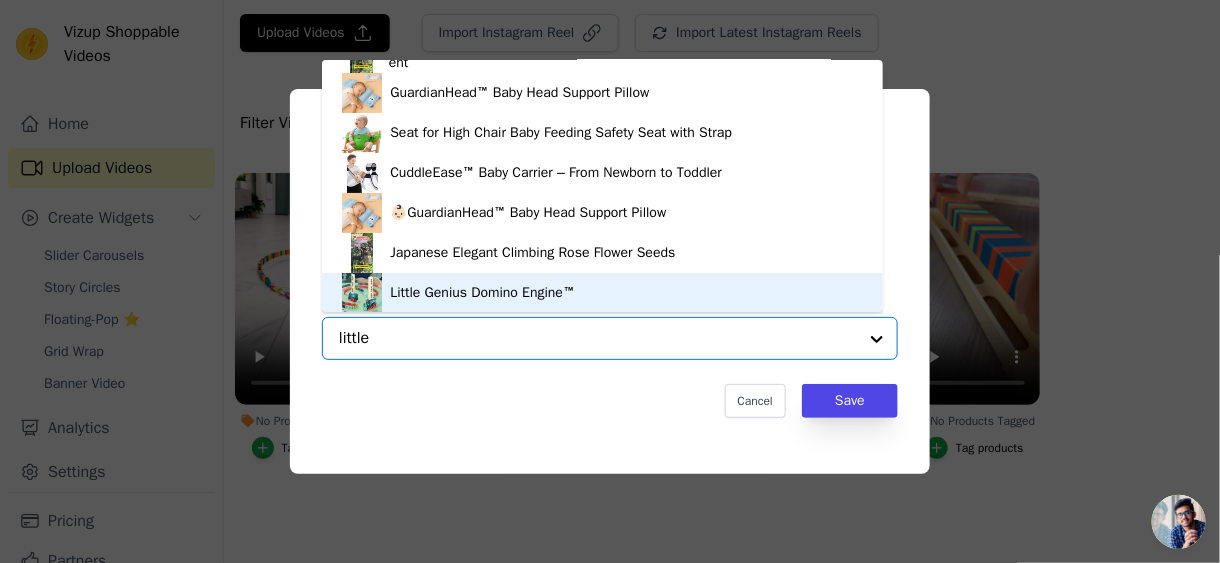 type 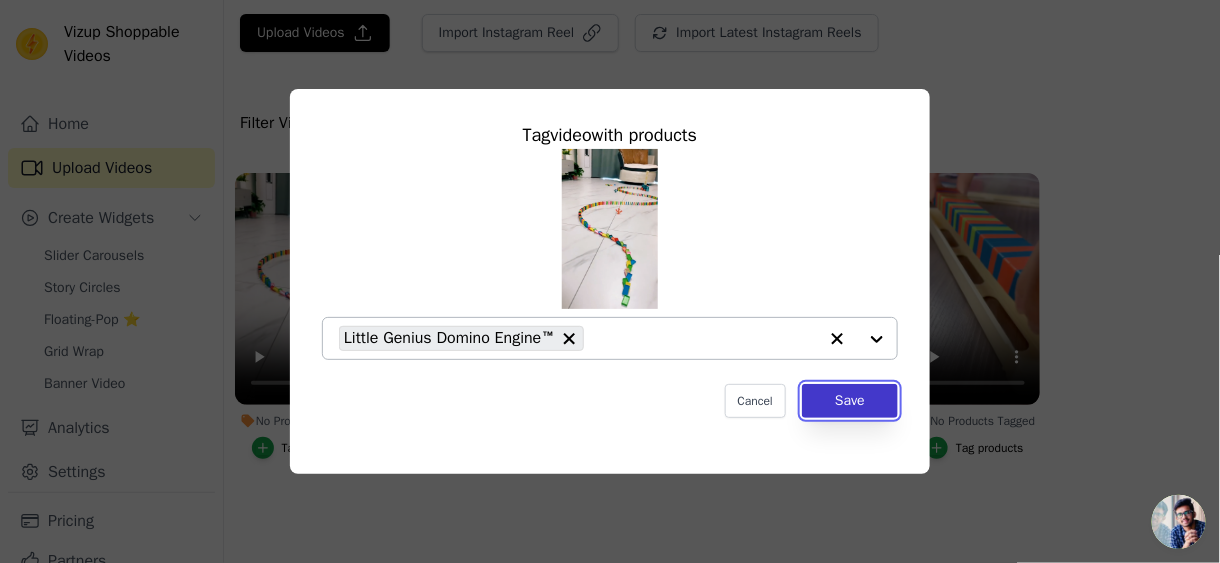 click on "Save" at bounding box center [850, 401] 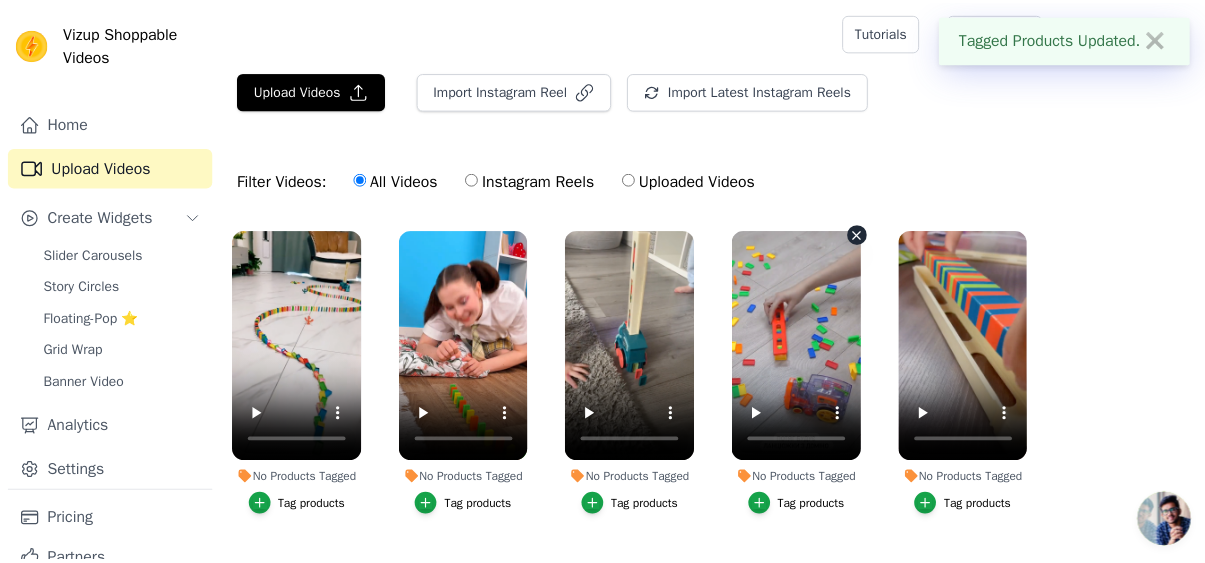 scroll, scrollTop: 58, scrollLeft: 0, axis: vertical 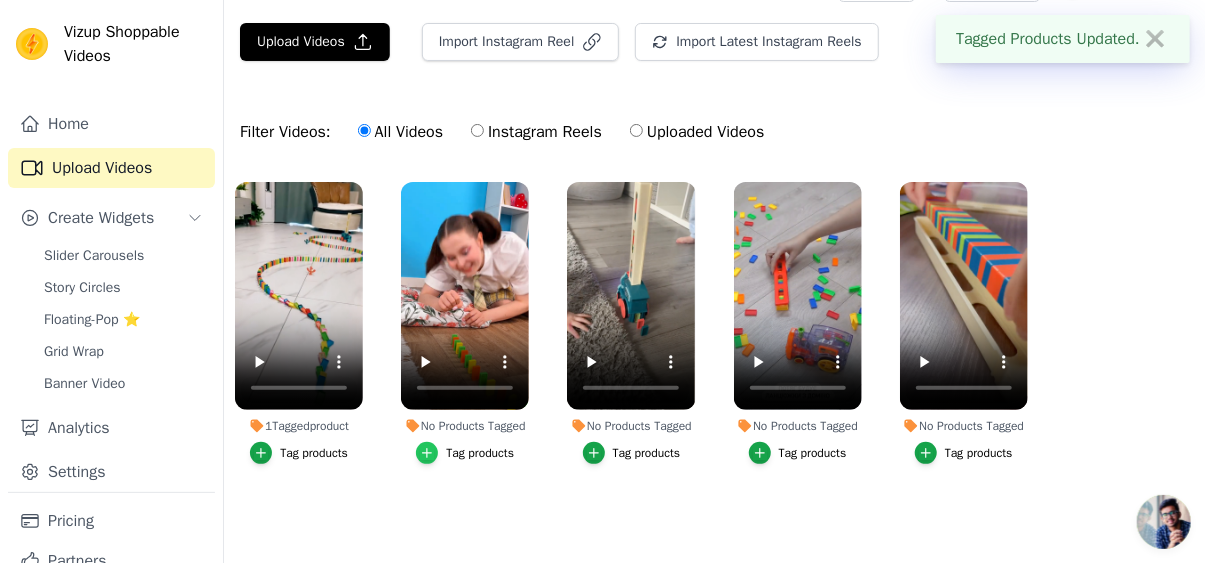 click 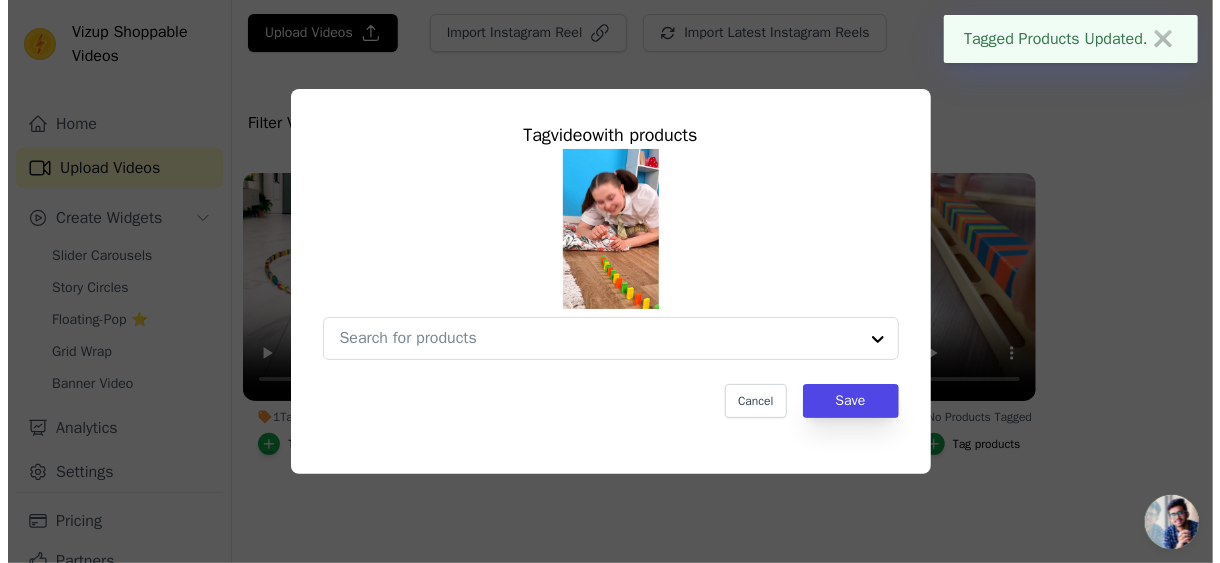 scroll, scrollTop: 0, scrollLeft: 0, axis: both 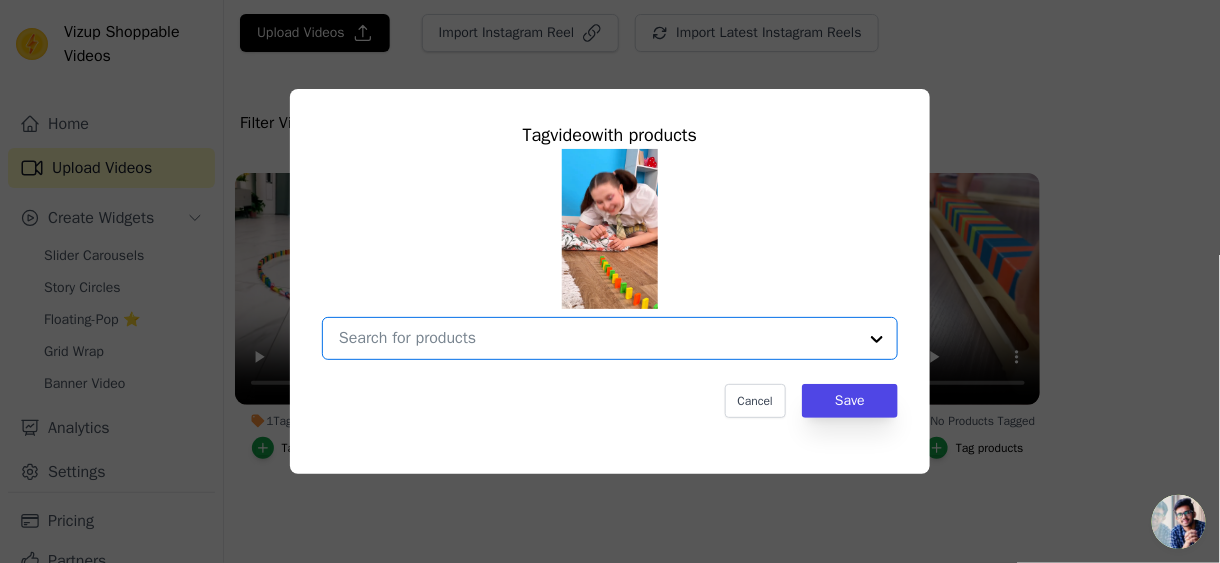 click on "No Products Tagged     Tag  video  with products       Option undefined, selected.   Select is focused, type to refine list, press down to open the menu.                   Cancel   Save     Tag products" at bounding box center (598, 338) 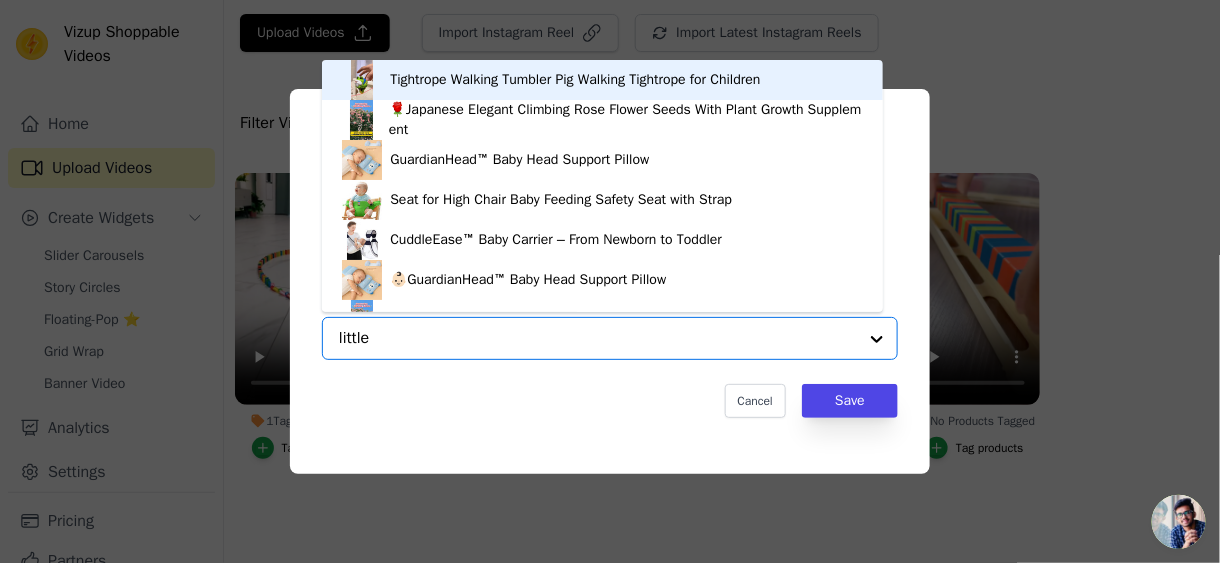 type on "little" 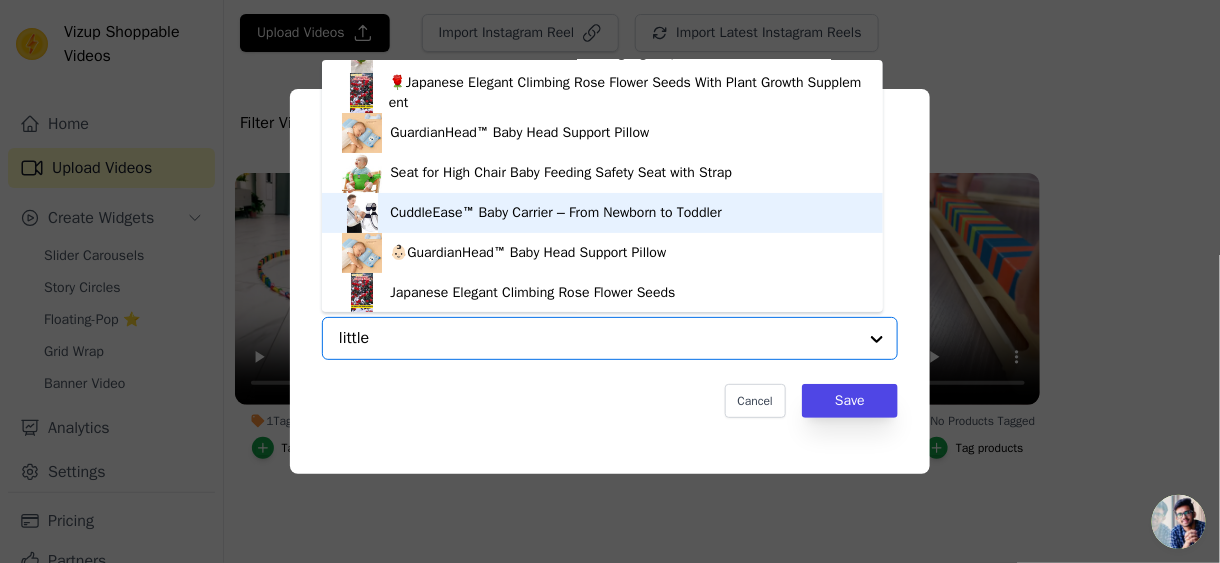 scroll, scrollTop: 67, scrollLeft: 0, axis: vertical 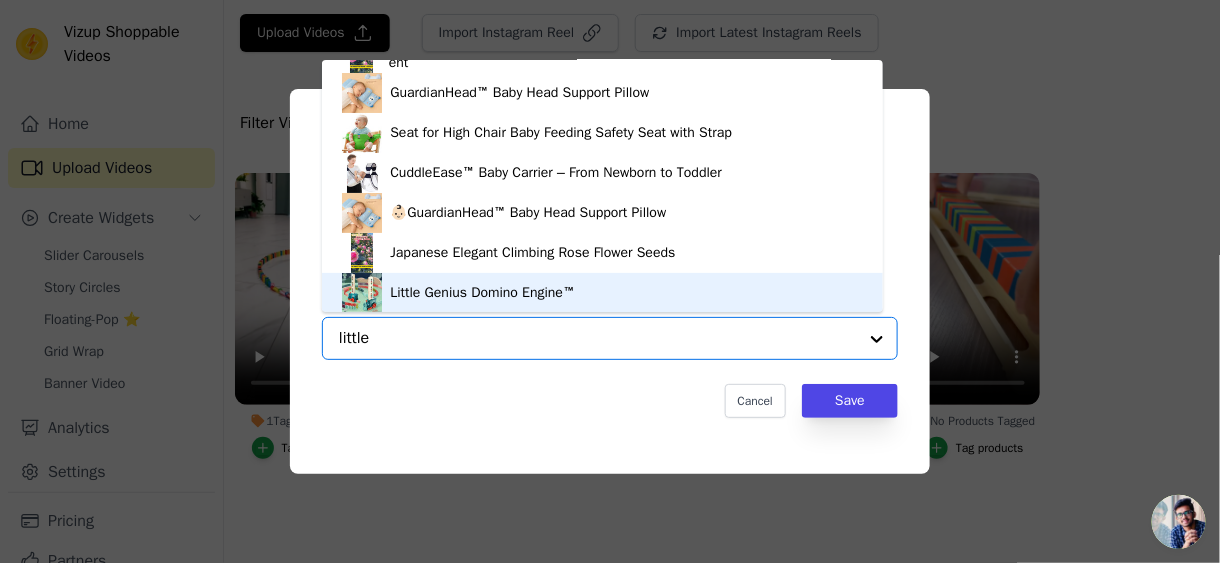 click on "Little Genius Domino Engine™" at bounding box center [482, 293] 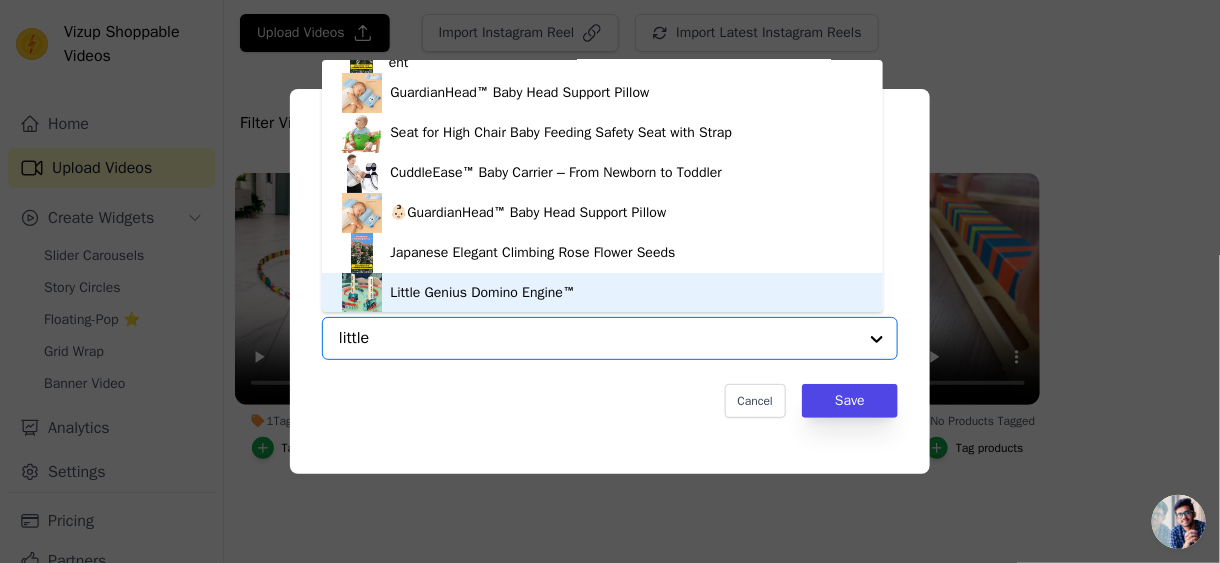 type 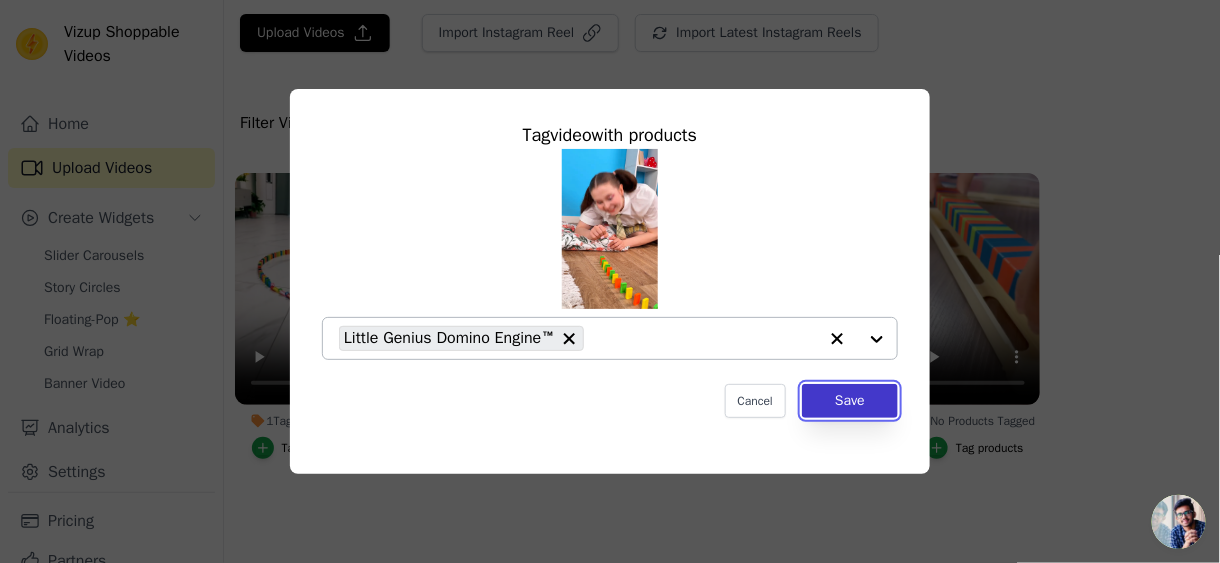 click on "Save" at bounding box center (850, 401) 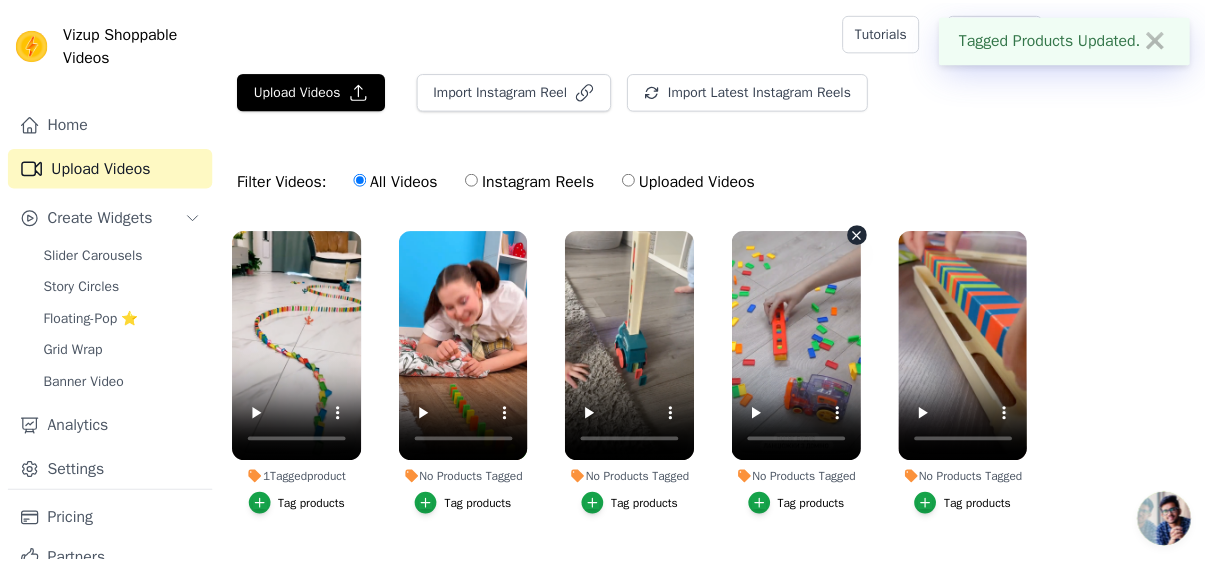 scroll, scrollTop: 58, scrollLeft: 0, axis: vertical 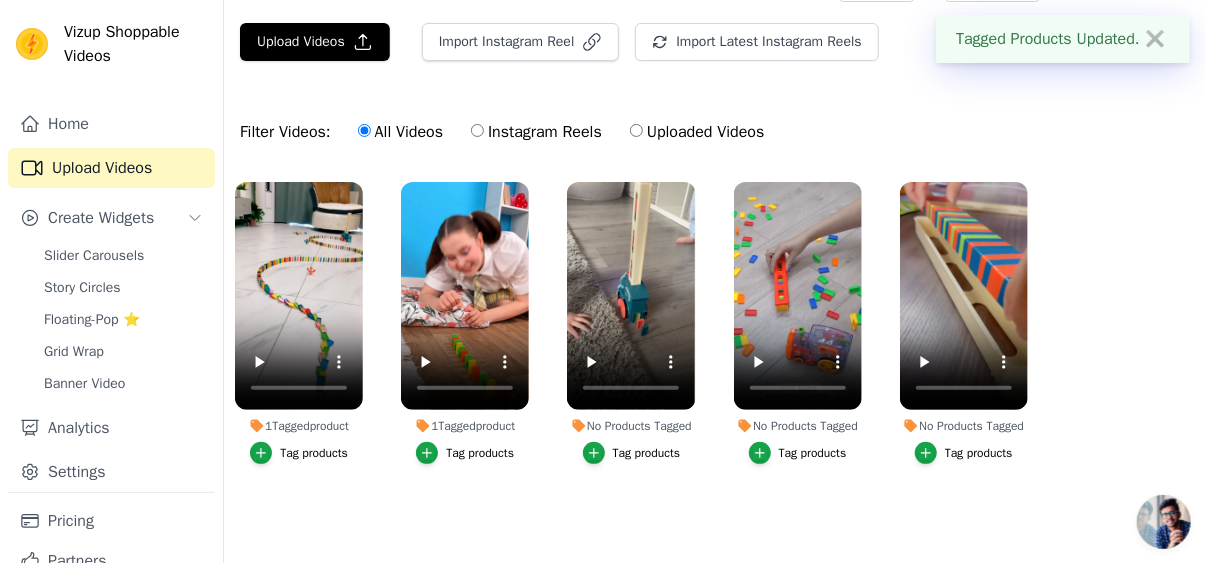 click on "Tag products" at bounding box center (647, 453) 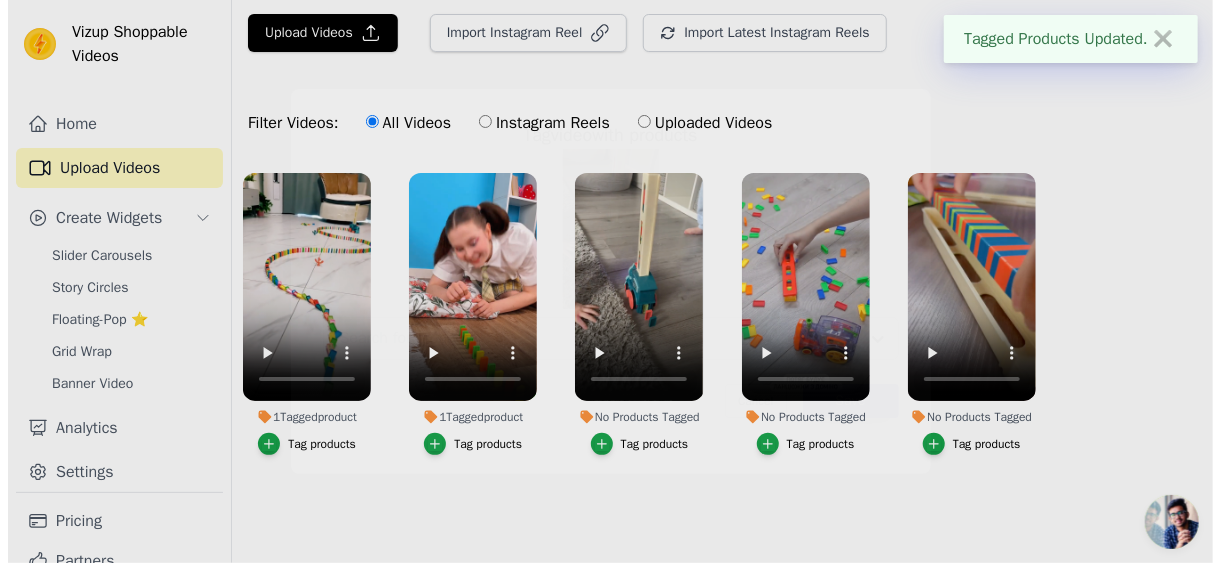 scroll, scrollTop: 0, scrollLeft: 0, axis: both 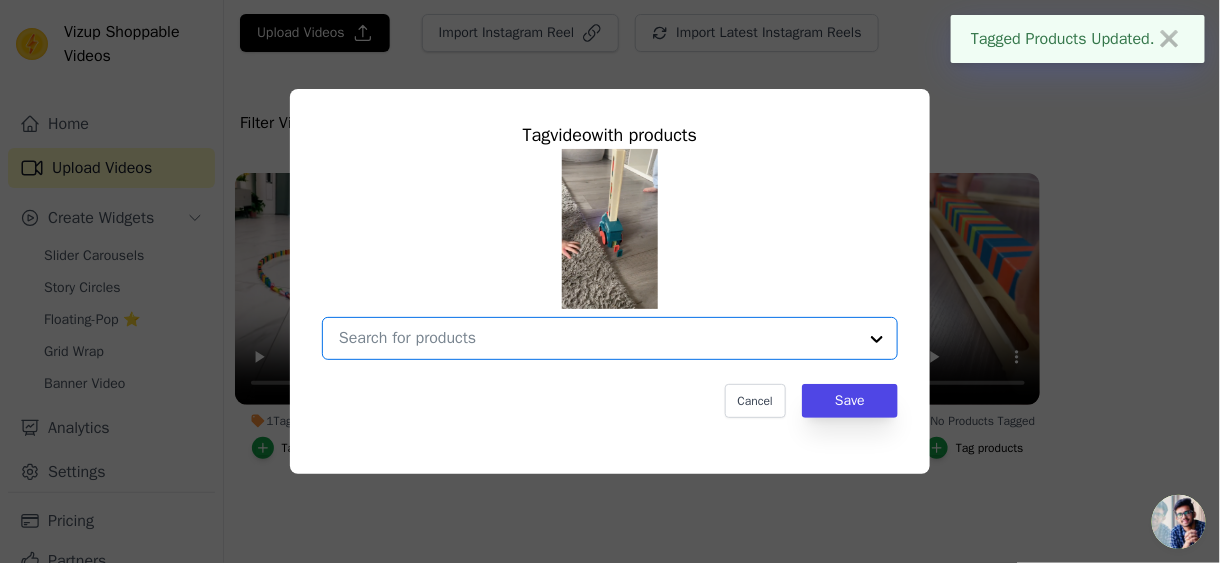 click on "No Products Tagged     Tag  video  with products       Option undefined, selected.   Select is focused, type to refine list, press down to open the menu.                   Cancel   Save     Tag products" at bounding box center (598, 338) 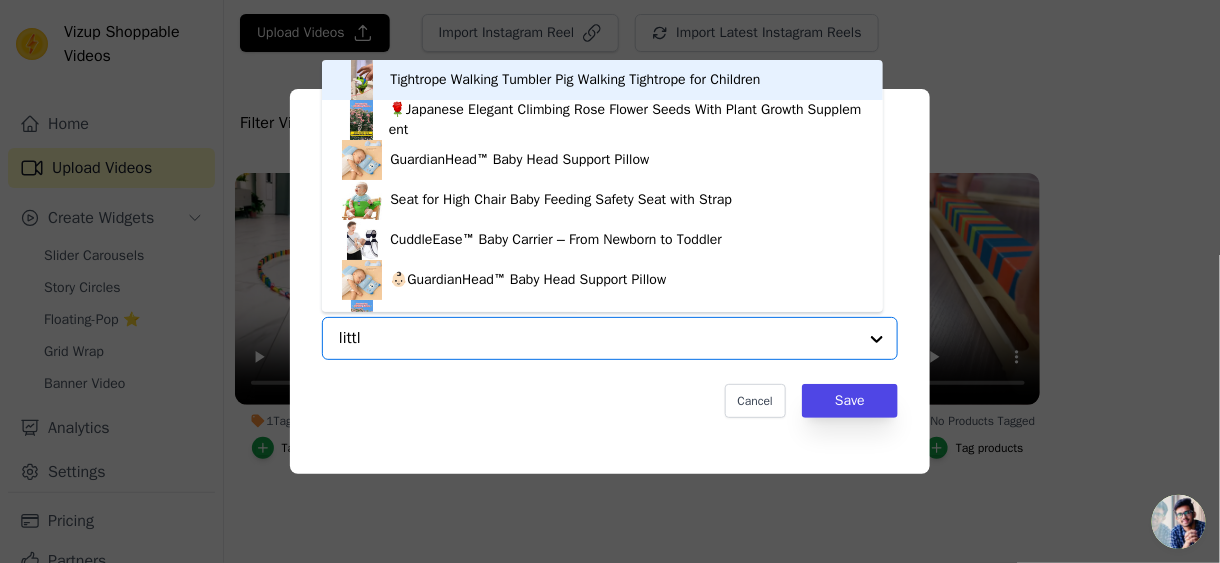 type on "little" 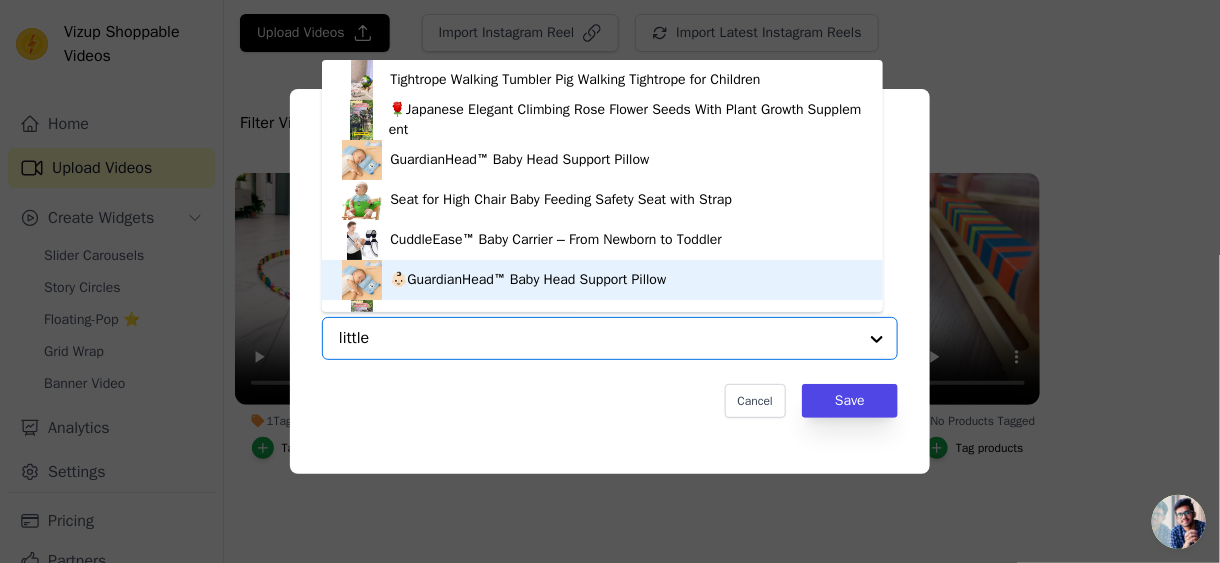 scroll, scrollTop: 27, scrollLeft: 0, axis: vertical 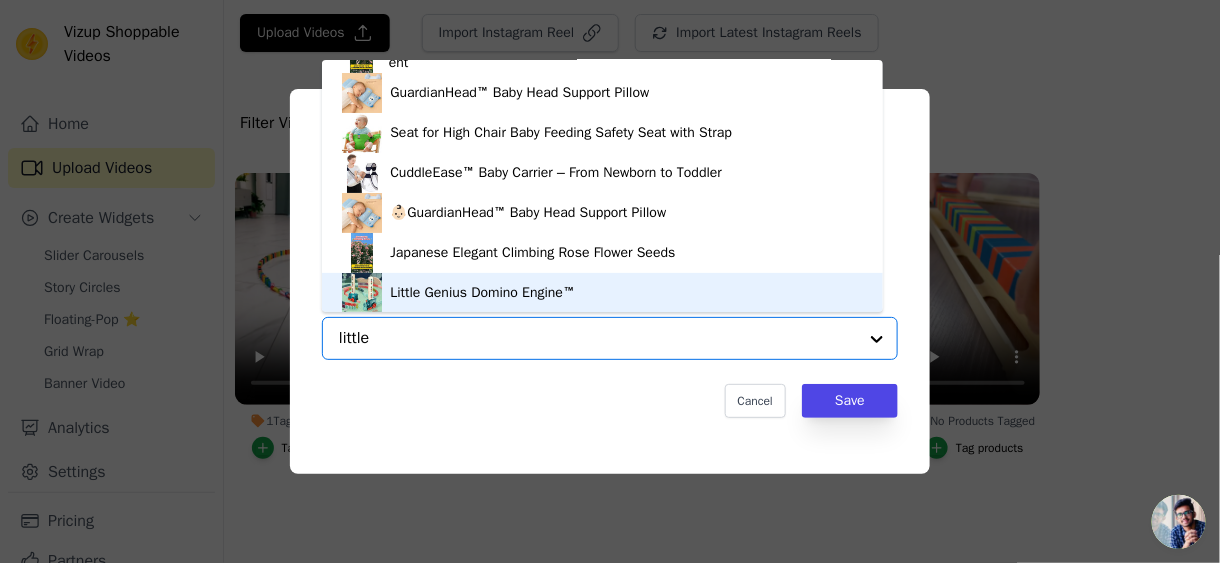 click on "Little Genius Domino Engine™" at bounding box center (602, 293) 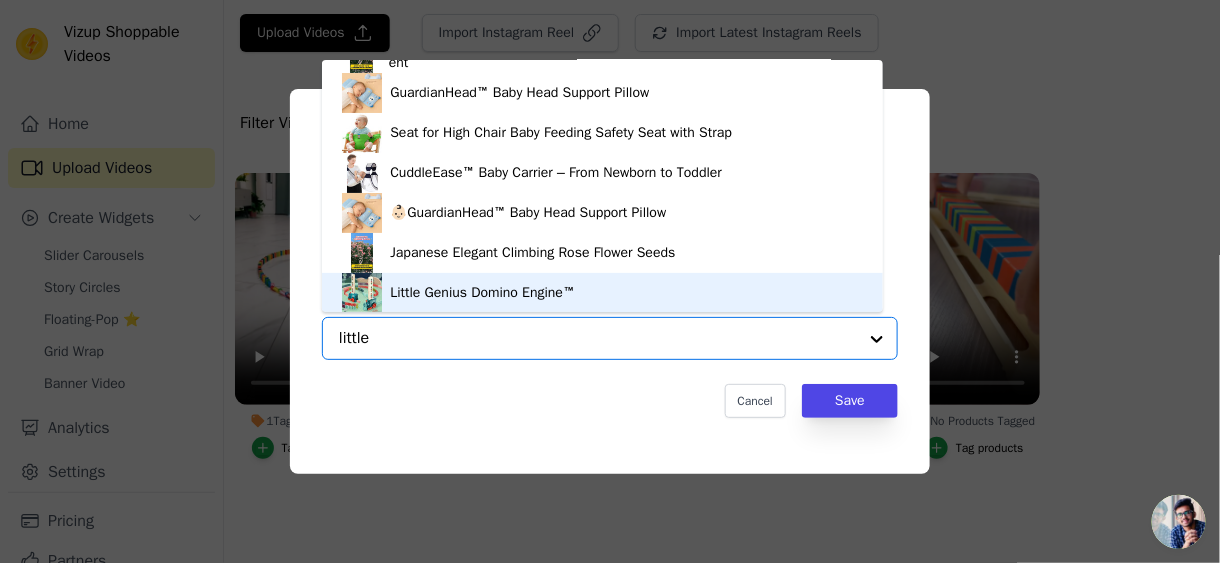 type 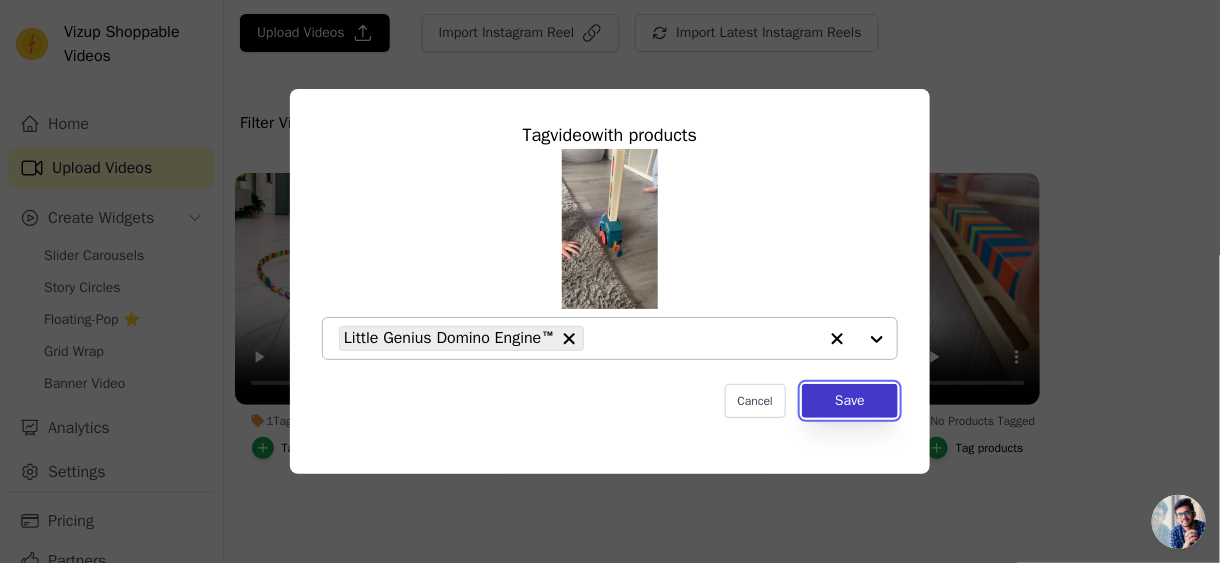 click on "Save" at bounding box center [850, 401] 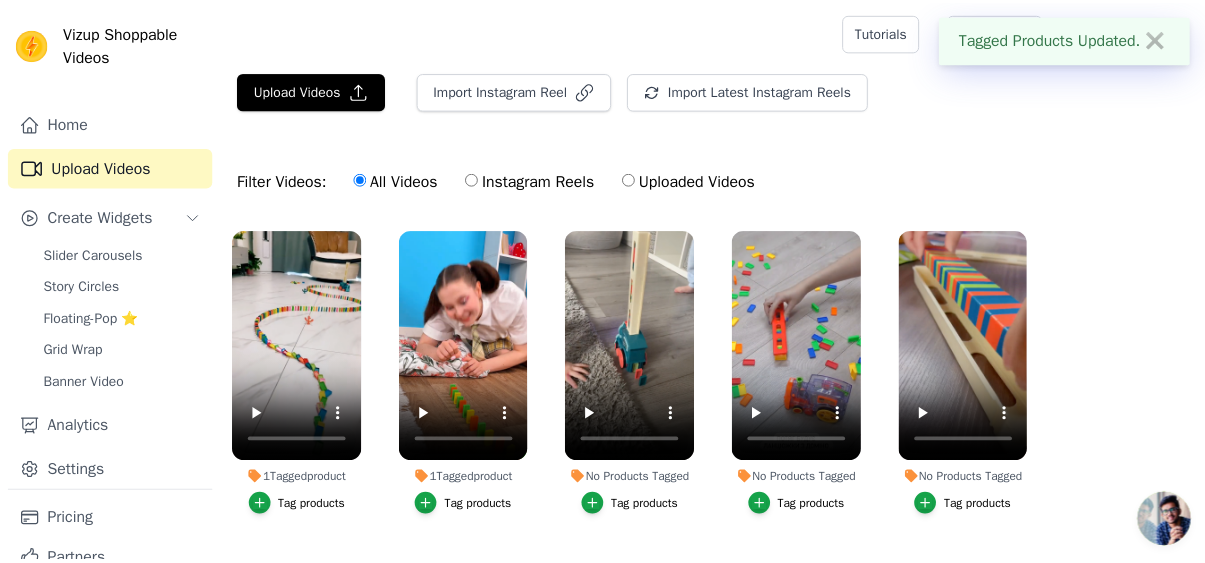 scroll, scrollTop: 58, scrollLeft: 0, axis: vertical 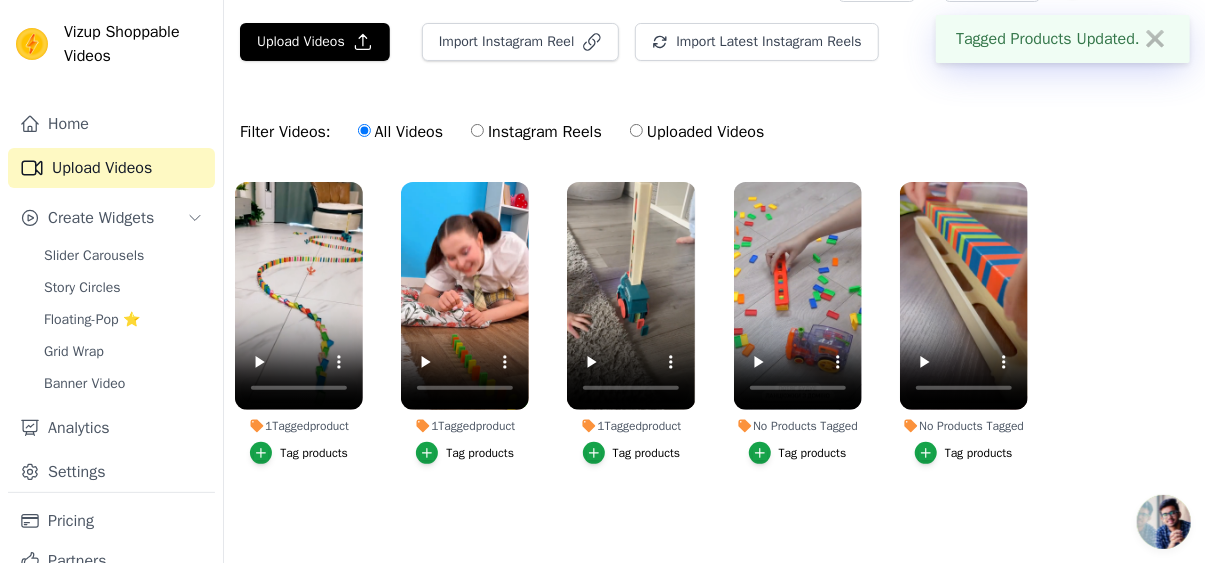 click on "Tag products" at bounding box center [798, 453] 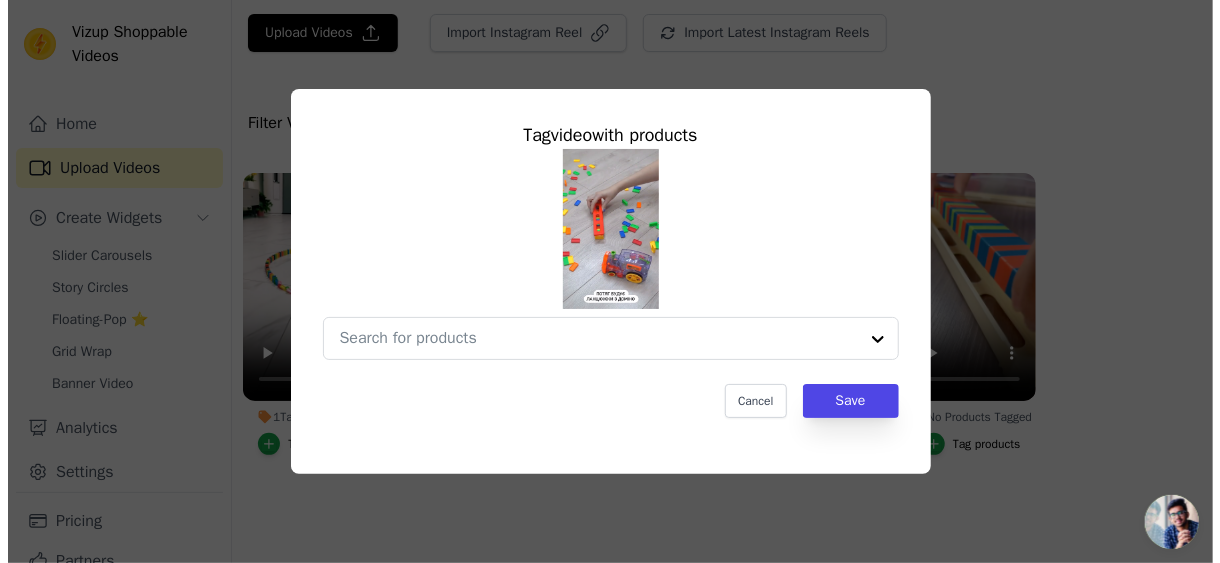 scroll, scrollTop: 0, scrollLeft: 0, axis: both 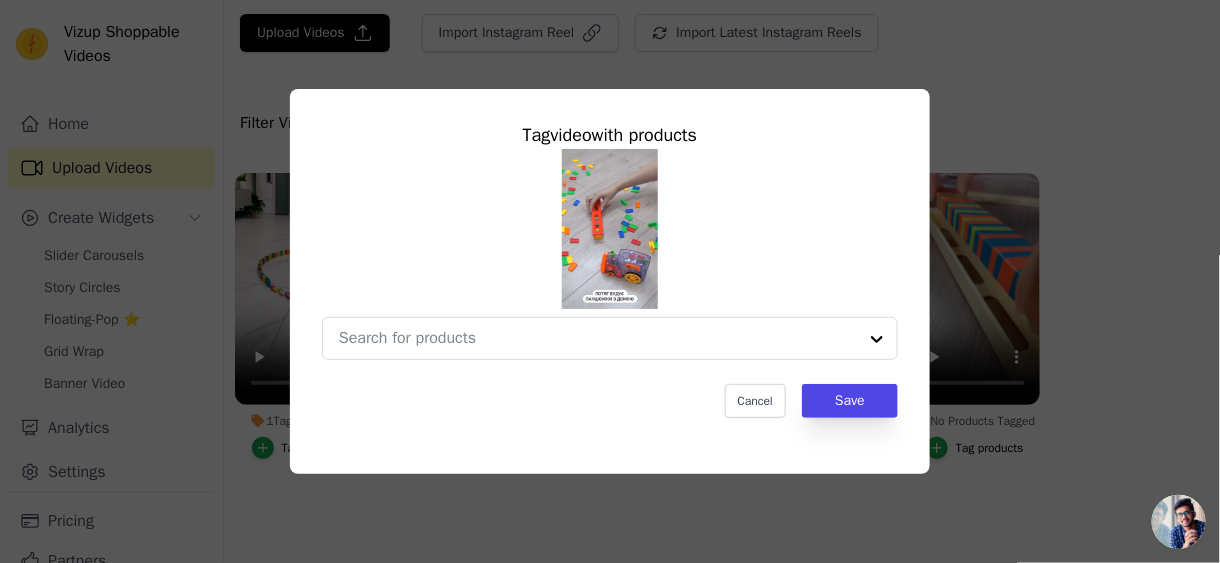 type 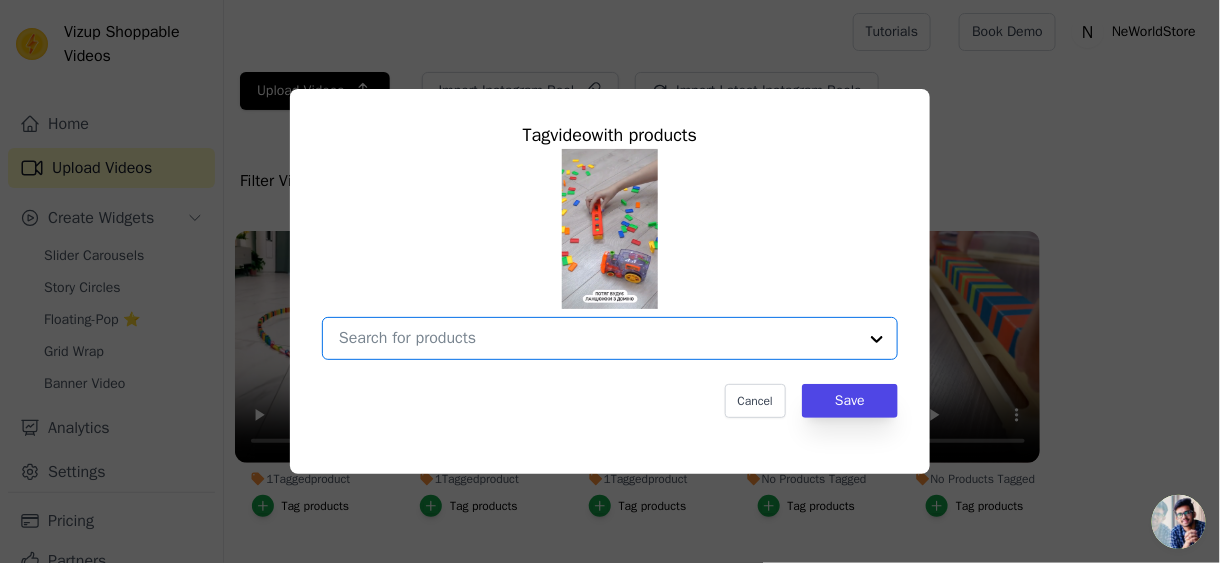 click on "No Products Tagged     Tag  video  with products       Option undefined, selected.   Select is focused, type to refine list, press down to open the menu.                   Cancel   Save     Tag products" at bounding box center [598, 338] 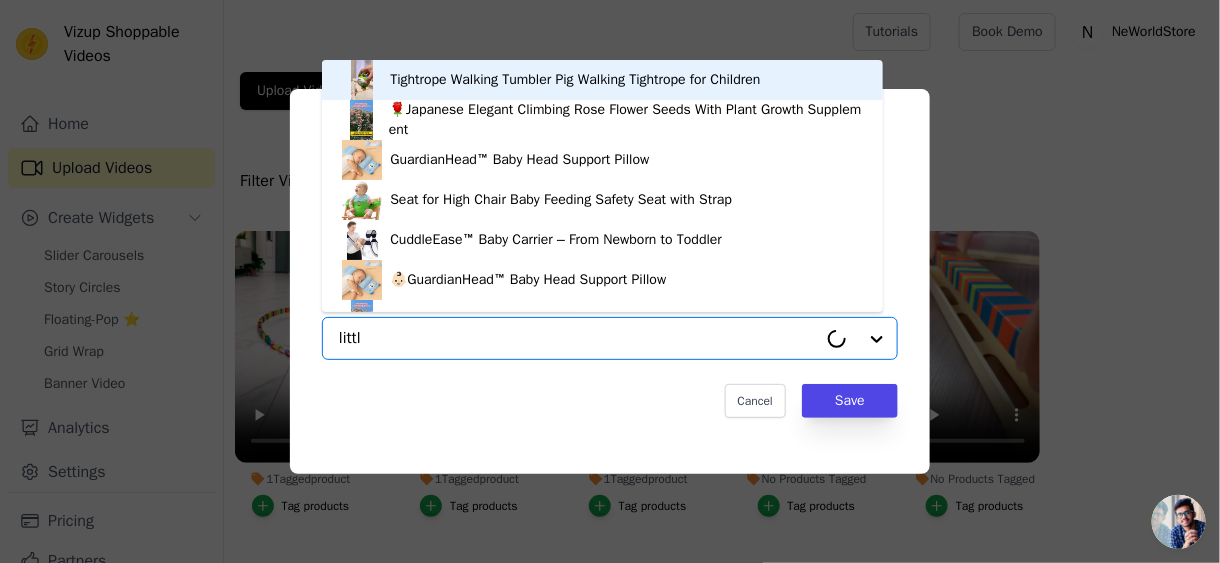 type on "little" 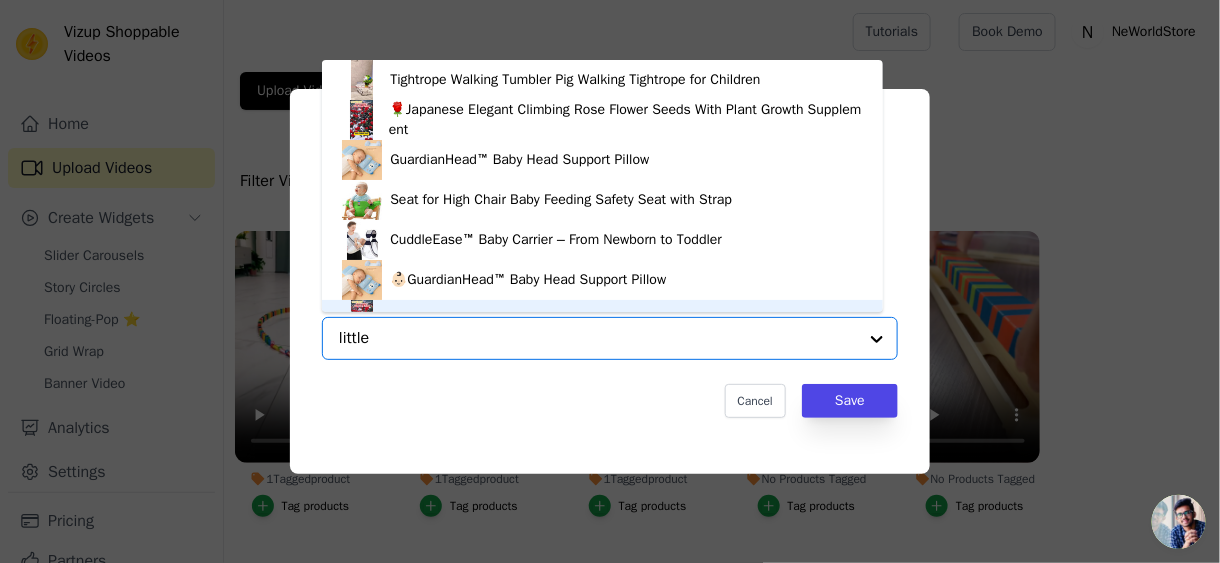 scroll, scrollTop: 27, scrollLeft: 0, axis: vertical 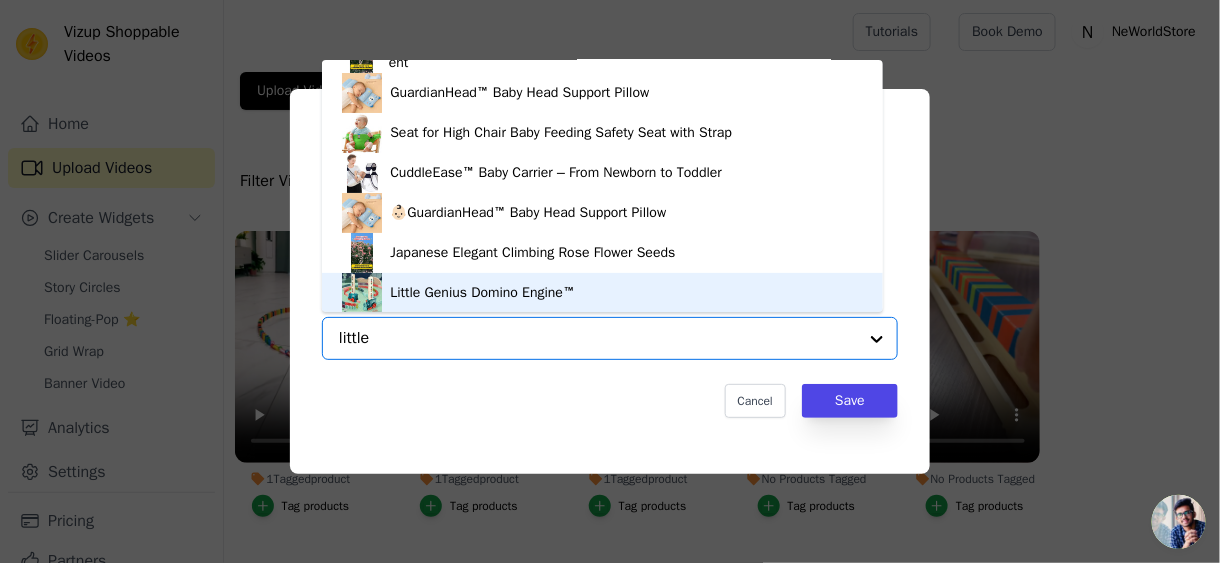 click on "Little Genius Domino Engine™" at bounding box center [602, 293] 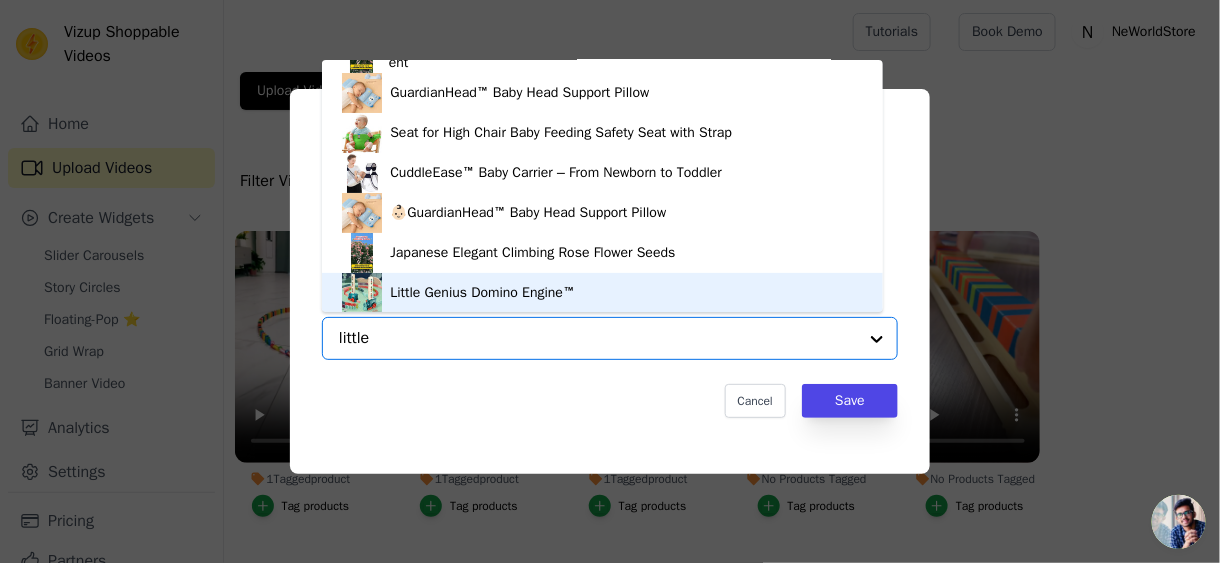 type 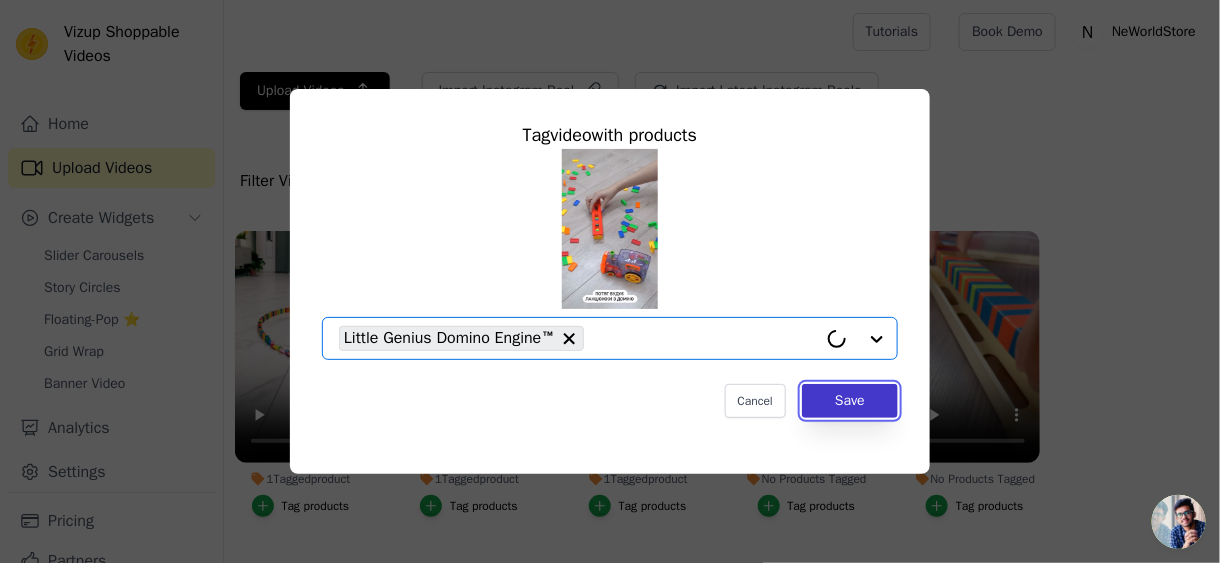 click on "Save" at bounding box center (850, 401) 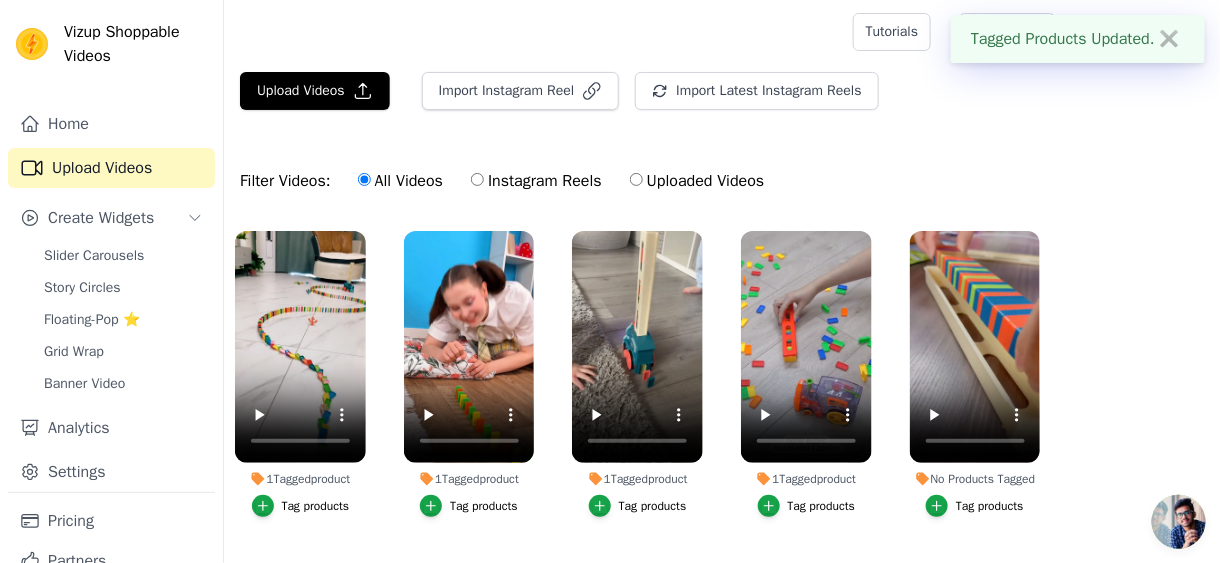 click on "Tag products" at bounding box center [975, 506] 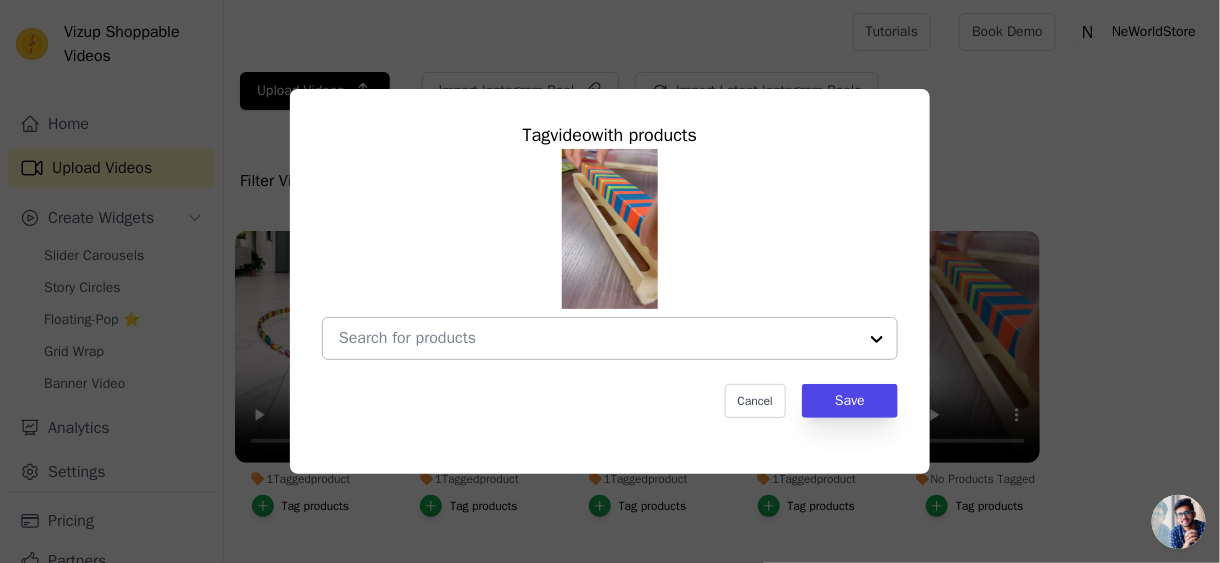 click on "No Products Tagged     Tag  video  with products                         Cancel   Save     Tag products" at bounding box center (598, 338) 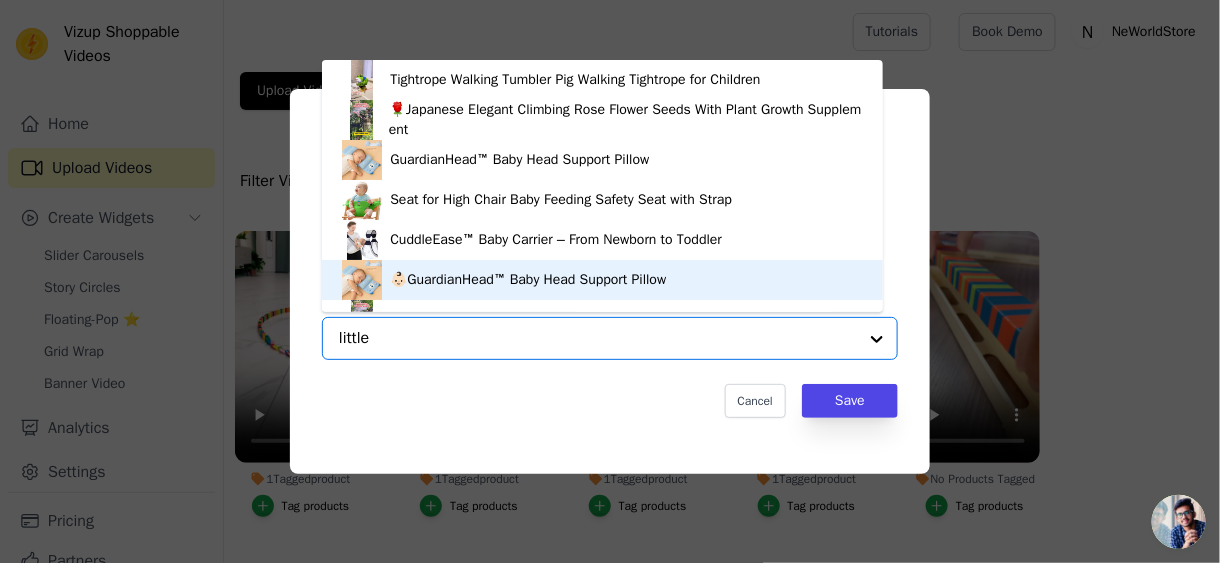 scroll, scrollTop: 27, scrollLeft: 0, axis: vertical 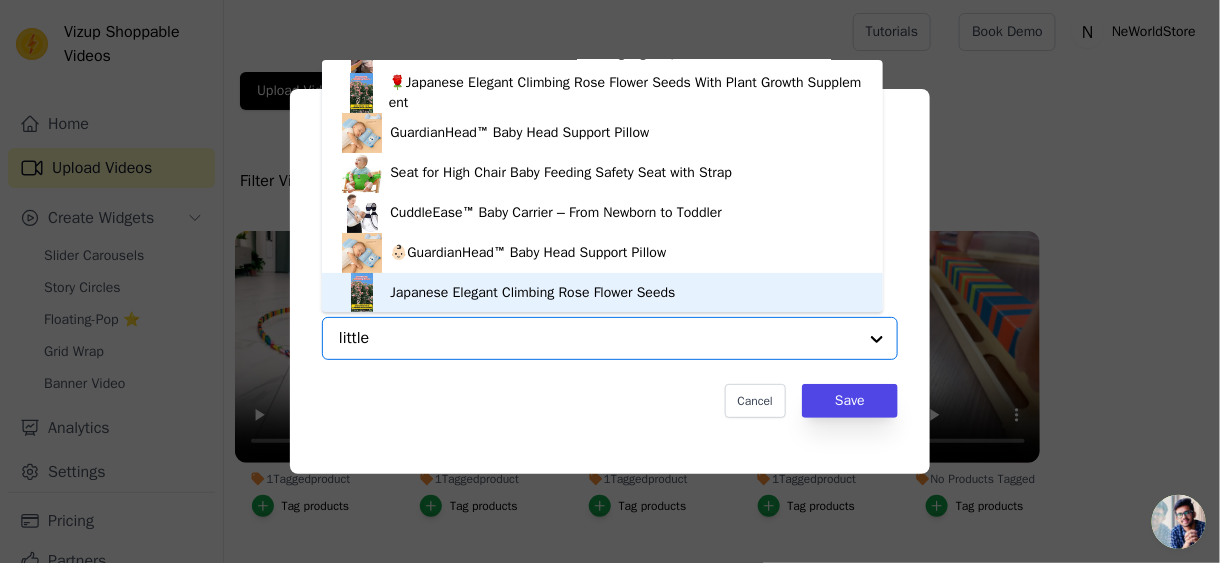 click on "little" at bounding box center (598, 338) 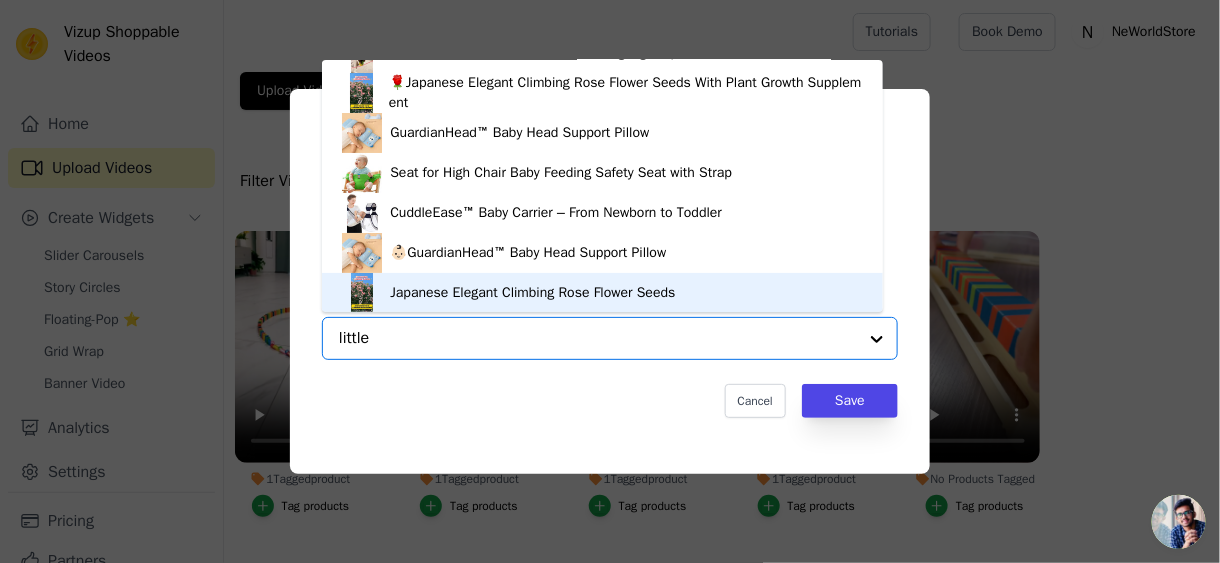 type on "little" 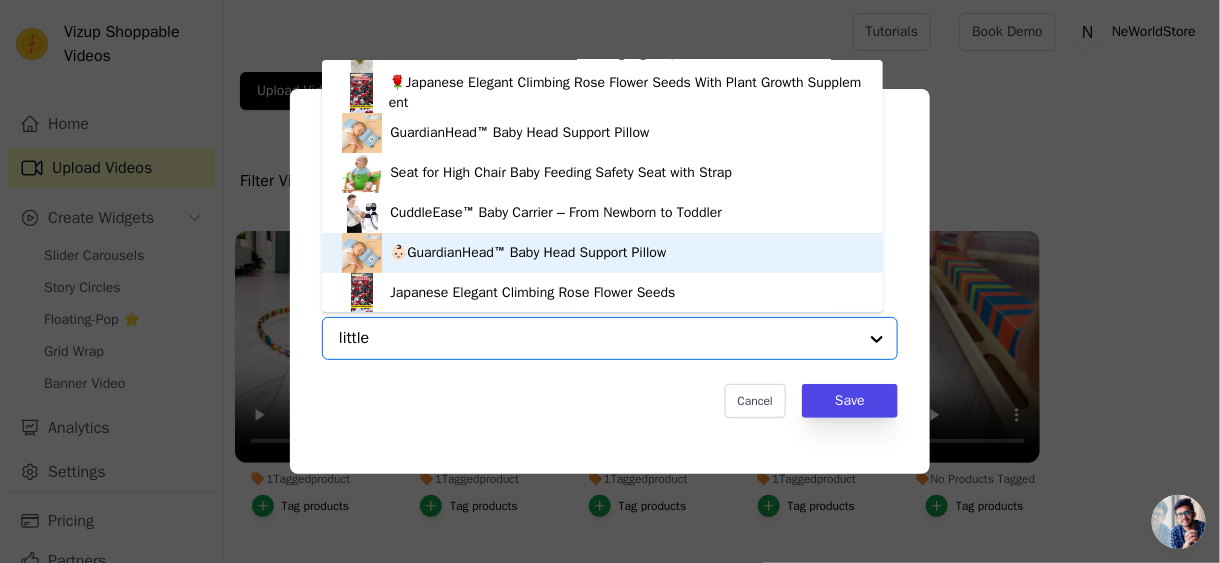 scroll, scrollTop: 67, scrollLeft: 0, axis: vertical 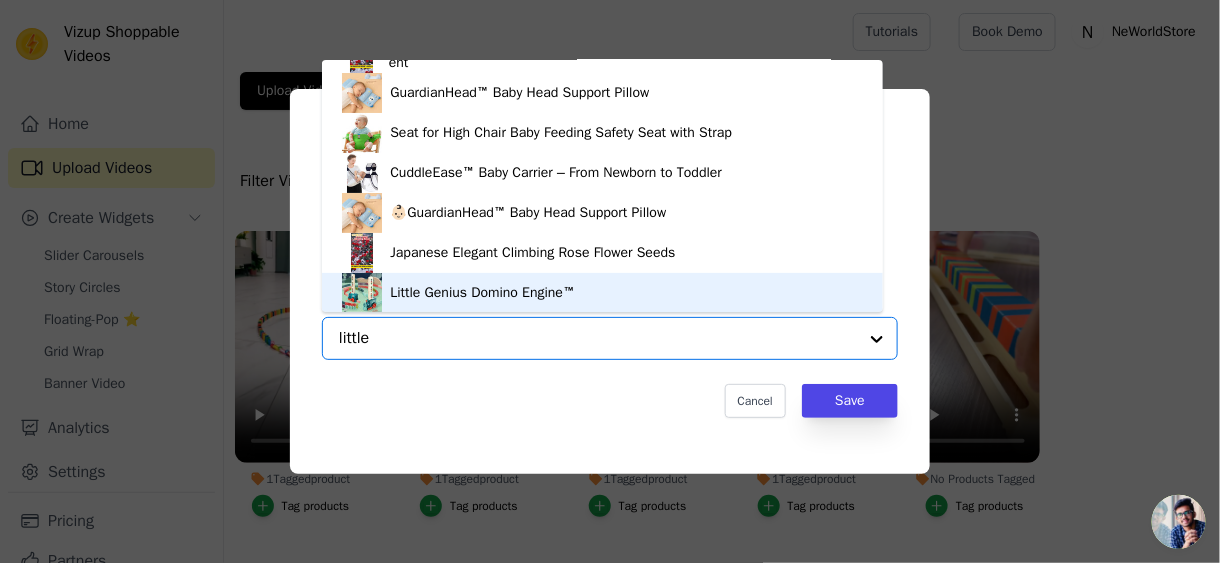 click on "Little Genius Domino Engine™" at bounding box center [482, 293] 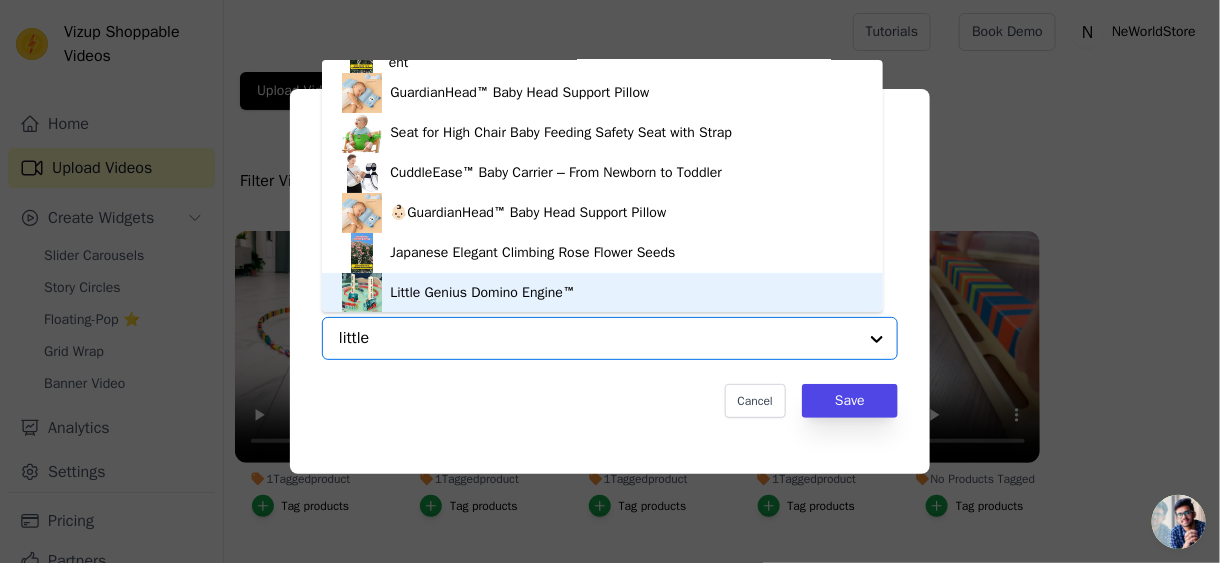 type 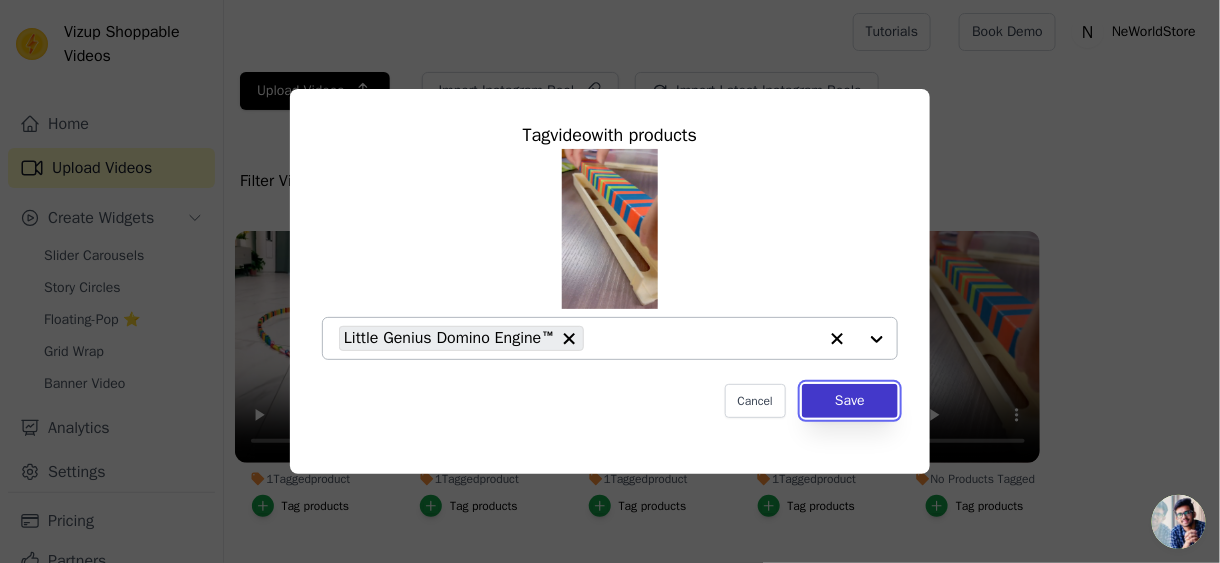 click on "Save" at bounding box center [850, 401] 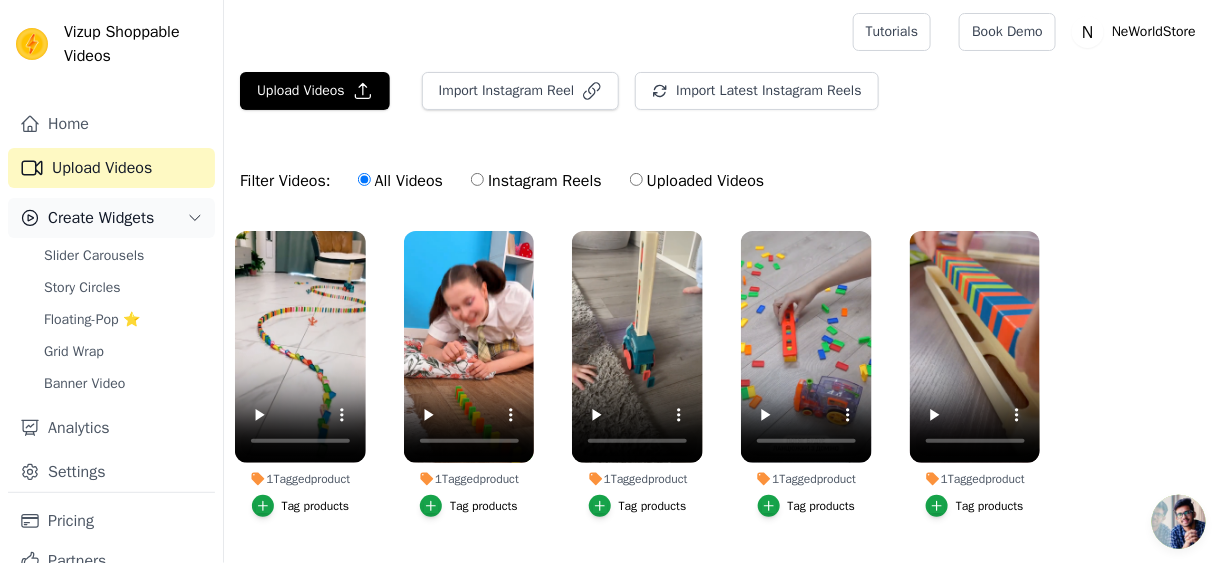 click on "Create Widgets" at bounding box center (111, 218) 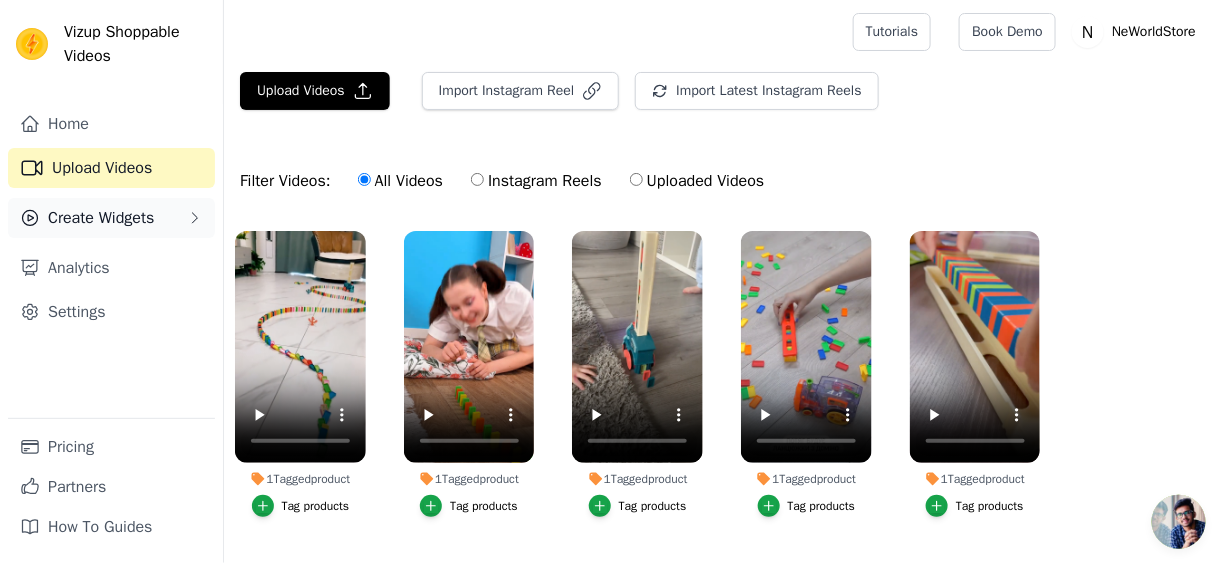click on "Create Widgets" at bounding box center [111, 218] 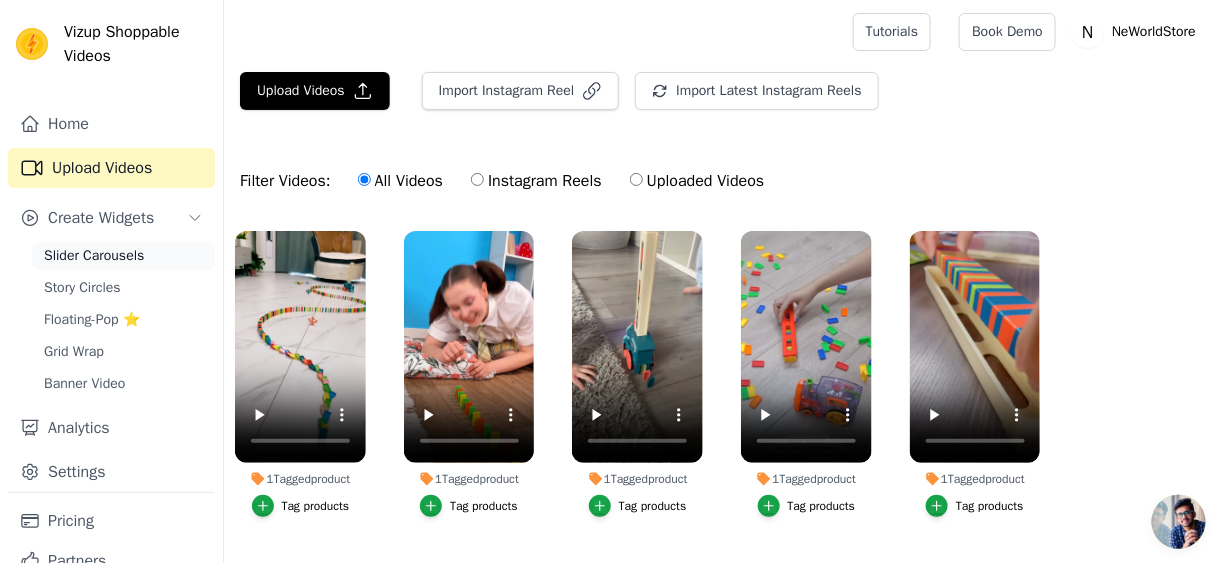 click on "Slider Carousels" at bounding box center (94, 256) 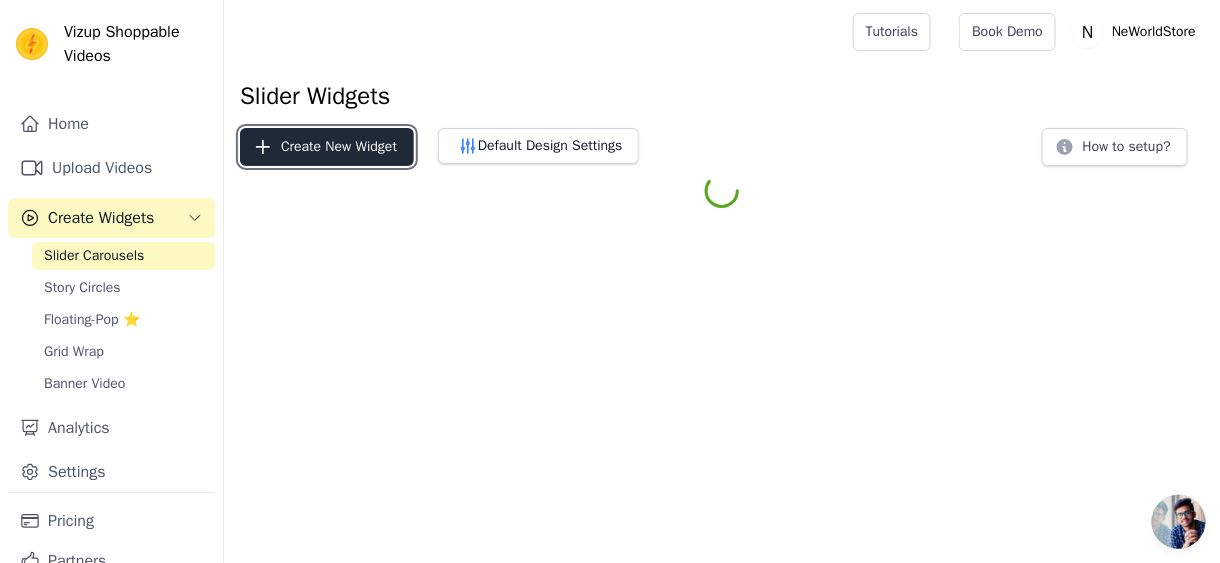click on "Create New Widget" at bounding box center (327, 147) 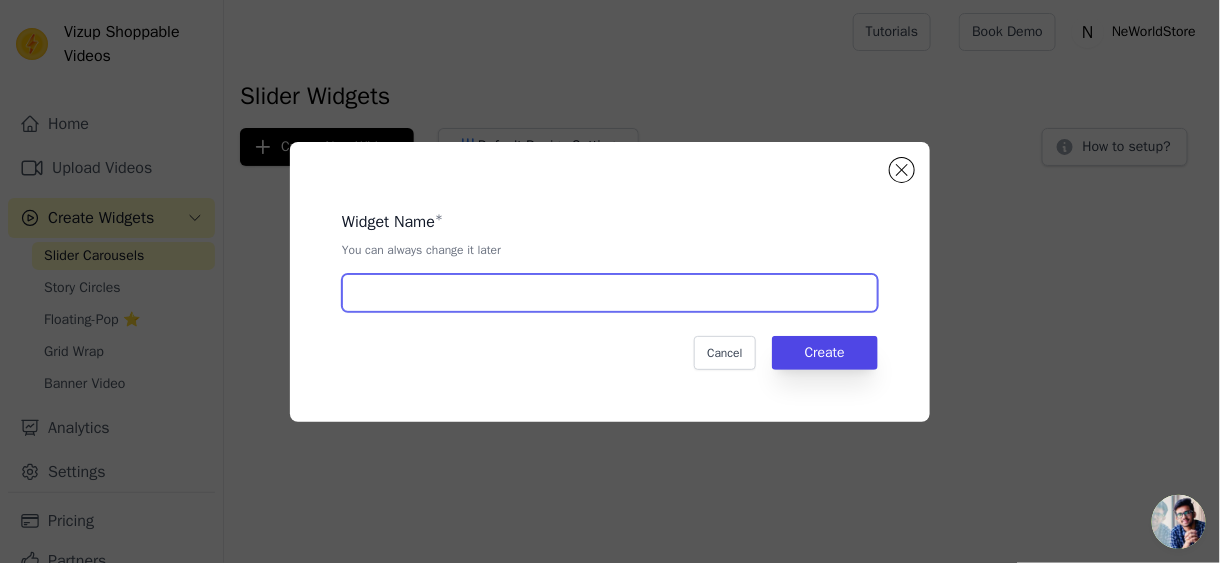 click at bounding box center (610, 293) 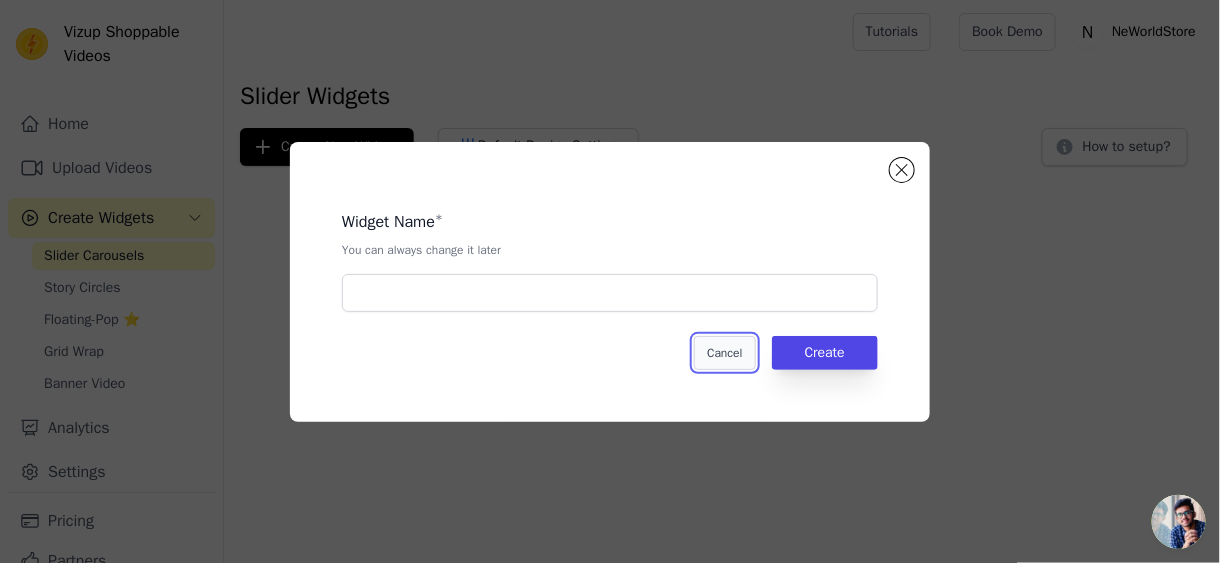 click on "Cancel" at bounding box center [724, 353] 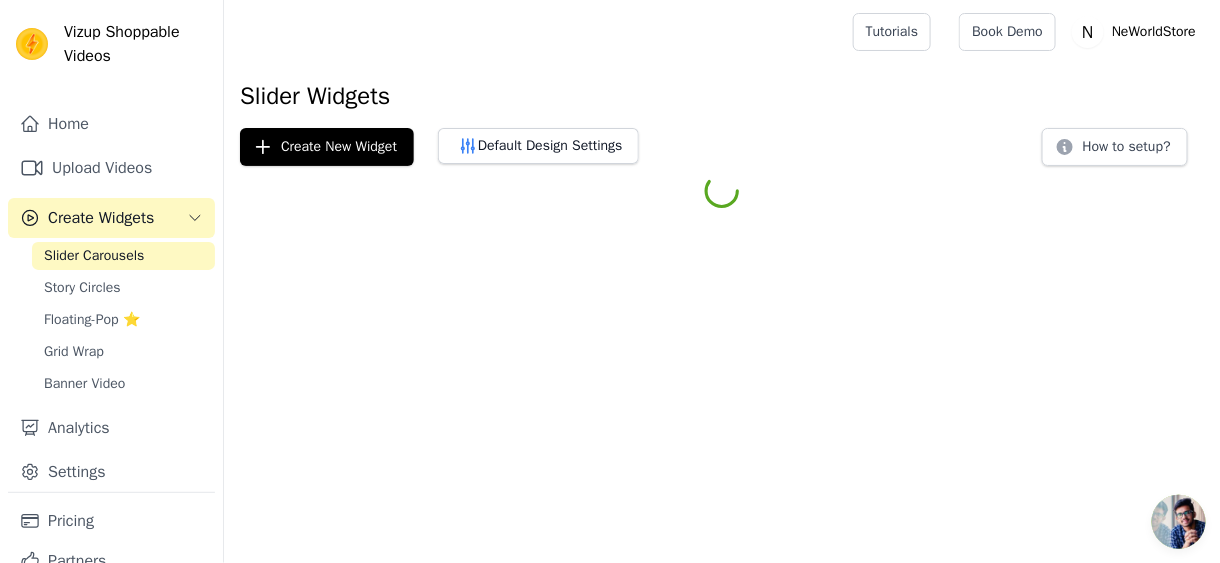 click on "Home
Upload Videos       Create Widgets     Slider Carousels   Story Circles   Floating-Pop ⭐   Grid Wrap   Banner Video
Analytics
Settings" at bounding box center (111, 298) 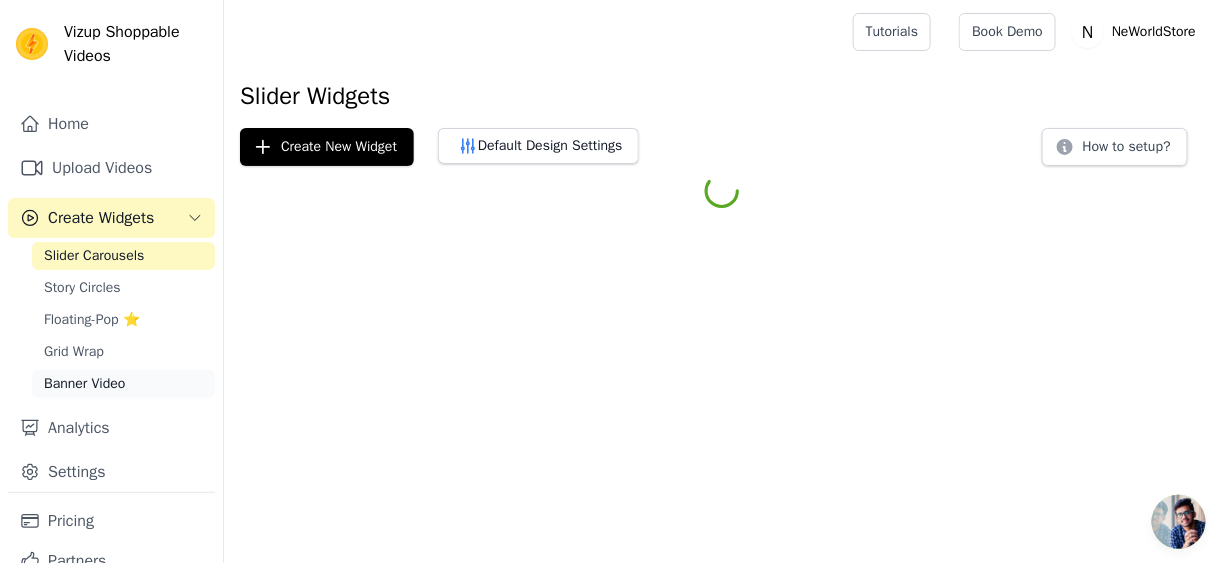 click on "Banner Video" at bounding box center [84, 384] 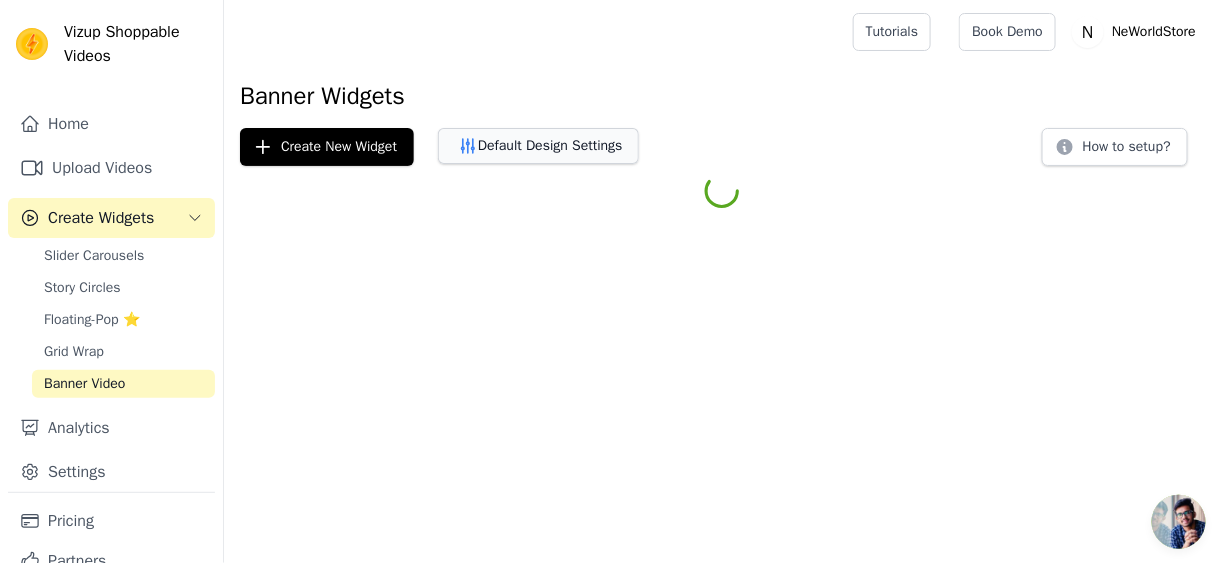 click on "Default Design Settings" at bounding box center (538, 146) 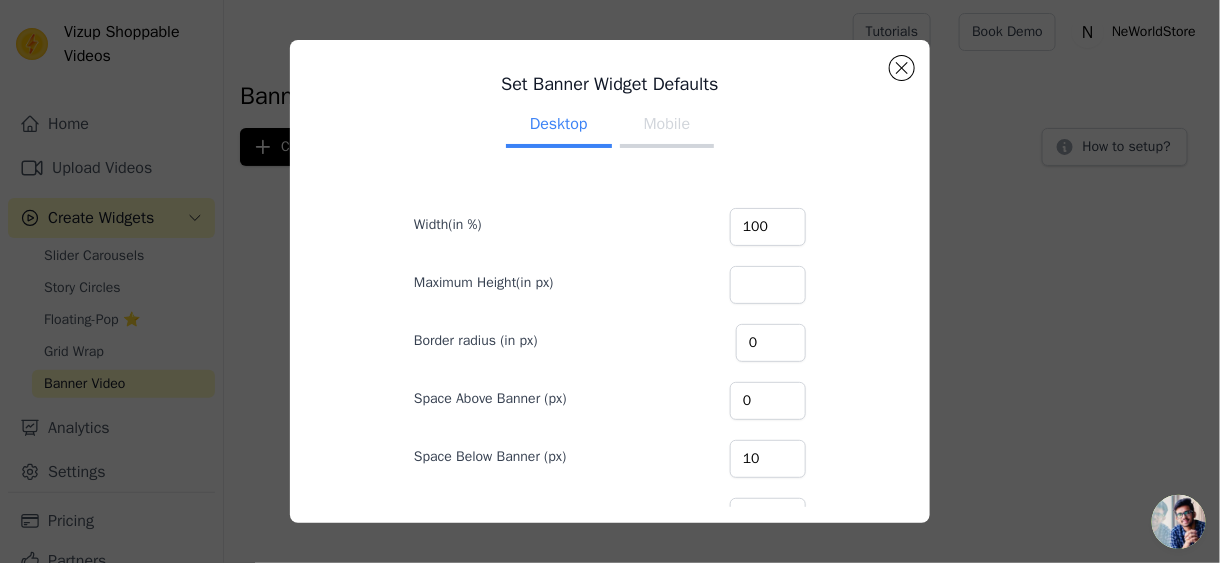 click on "Mobile" at bounding box center (667, 126) 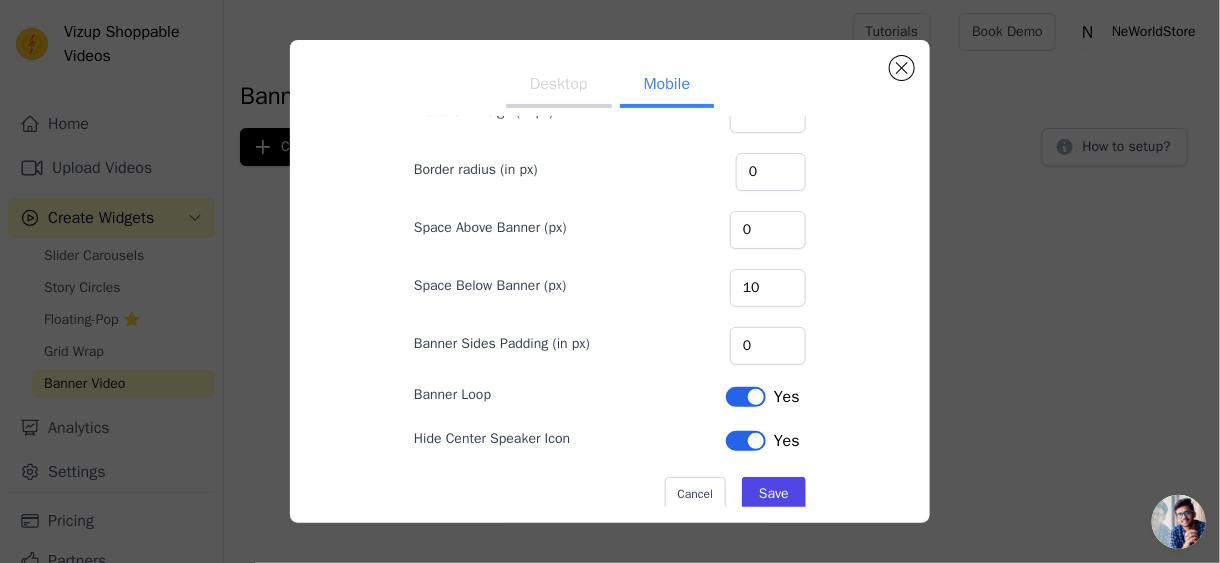 scroll, scrollTop: 204, scrollLeft: 0, axis: vertical 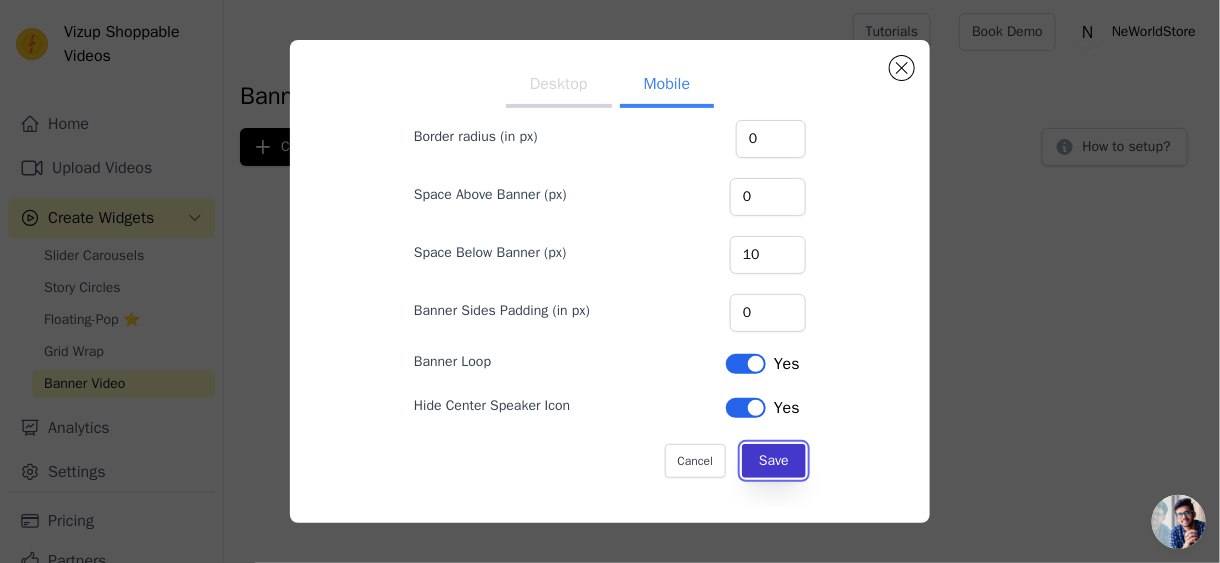 click on "Save" at bounding box center [774, 461] 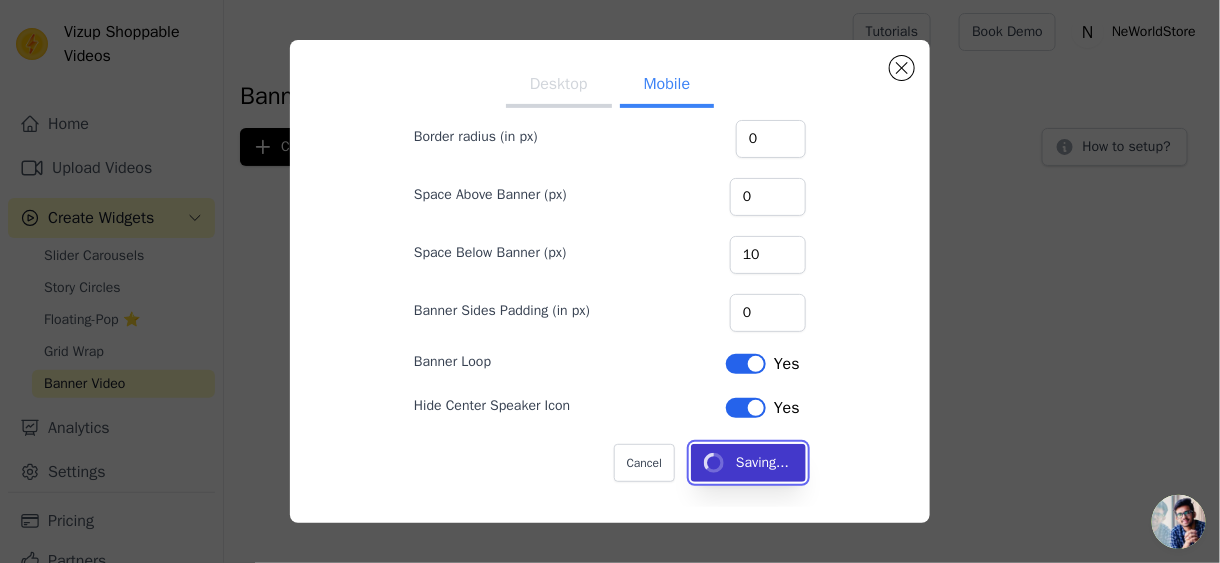 type 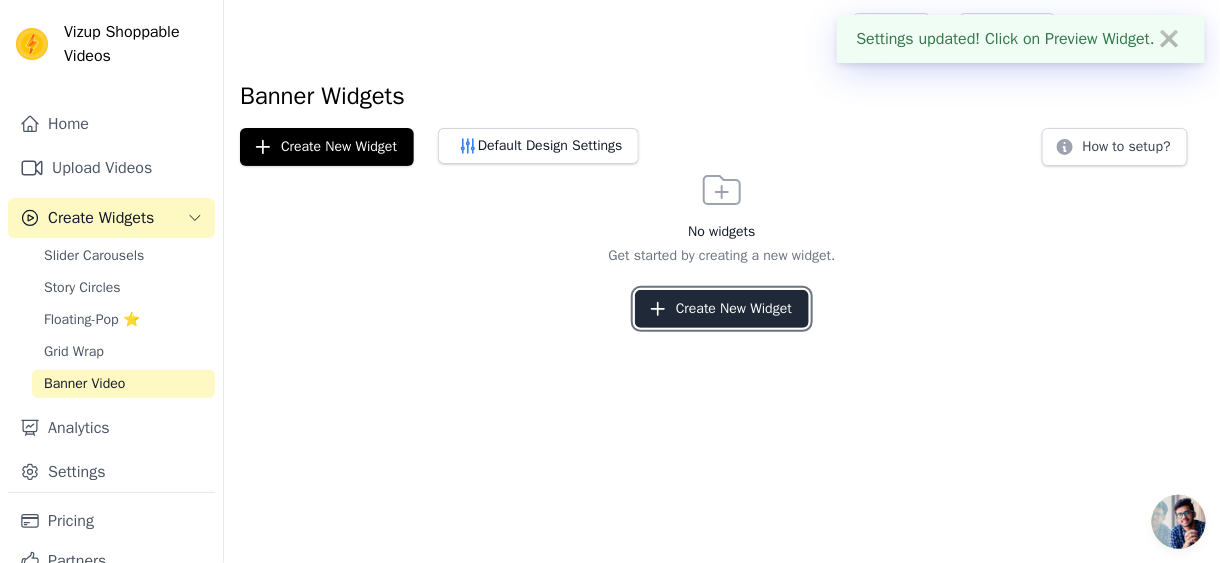 click on "Create New Widget" at bounding box center (722, 309) 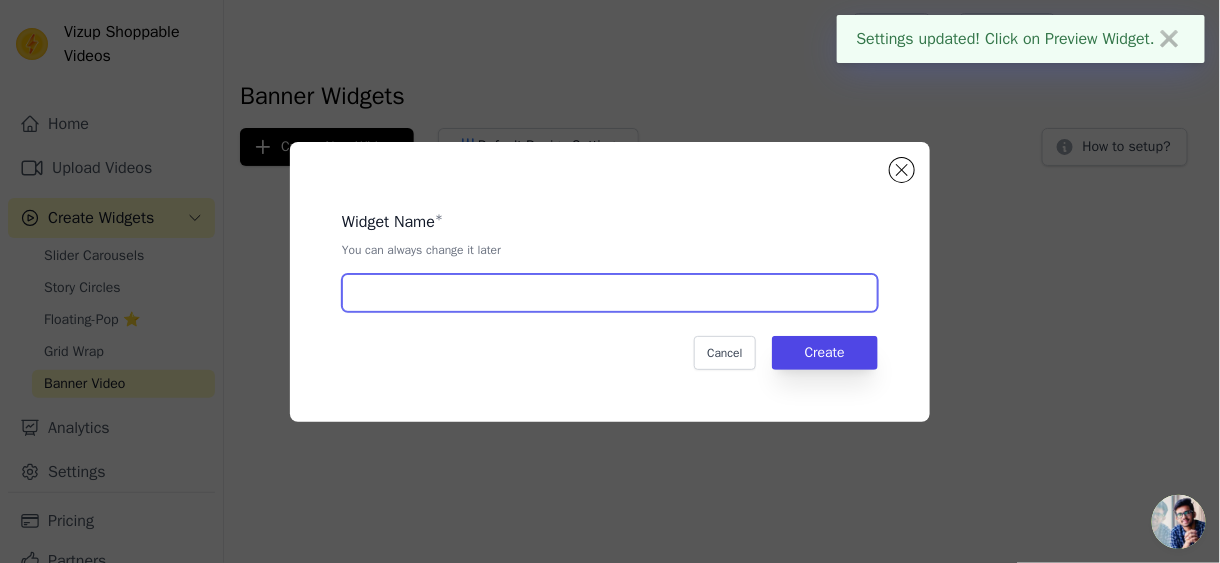 click at bounding box center [610, 293] 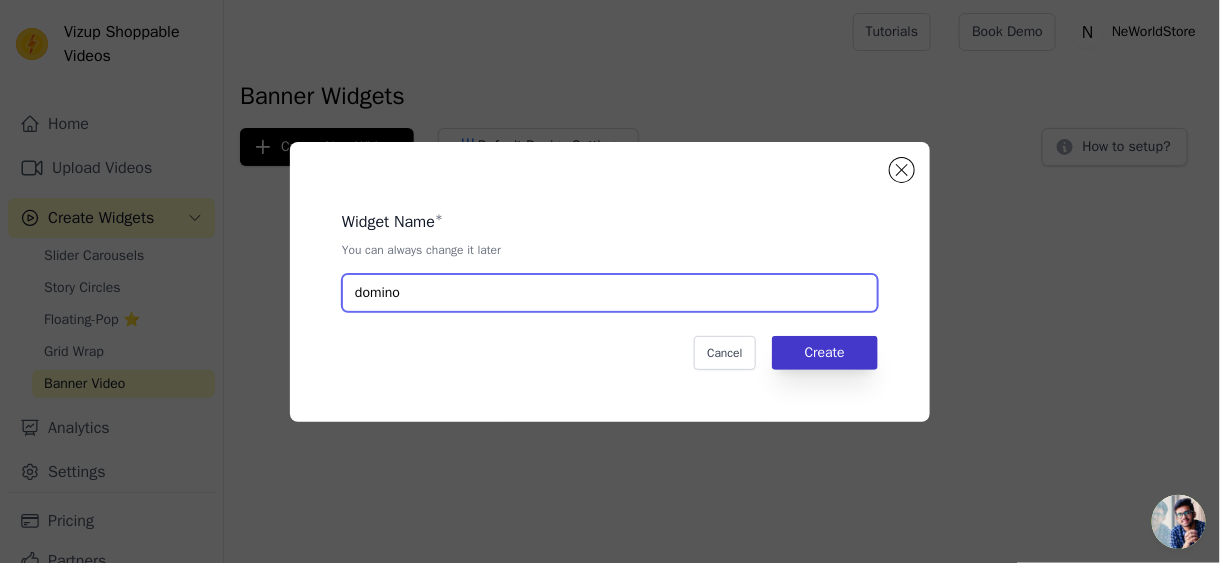 type on "domino" 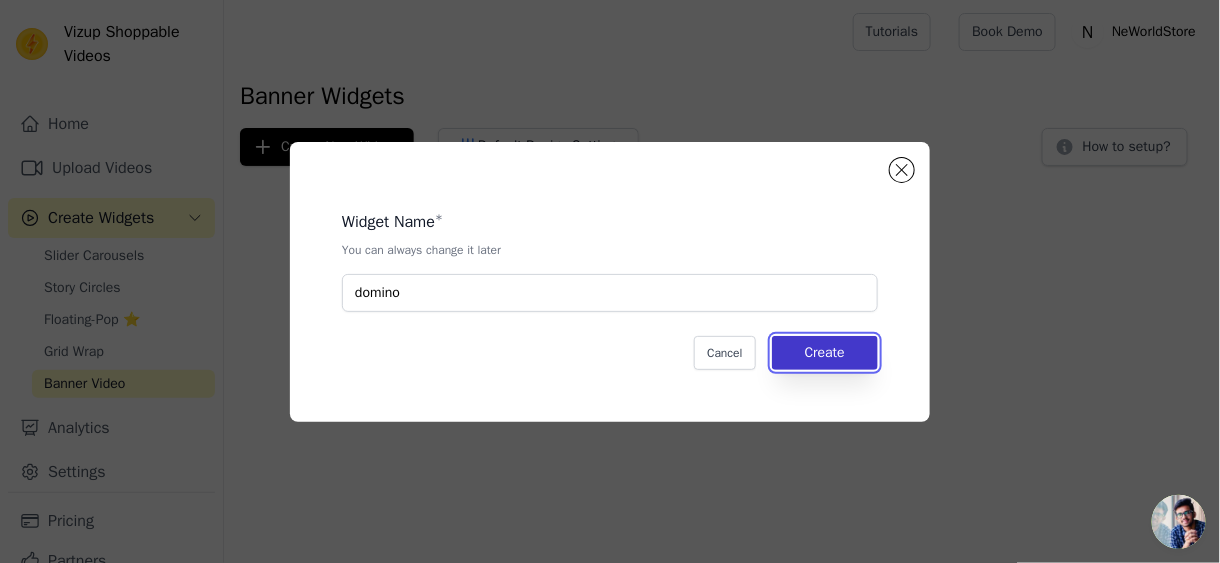 click on "Create" at bounding box center (825, 353) 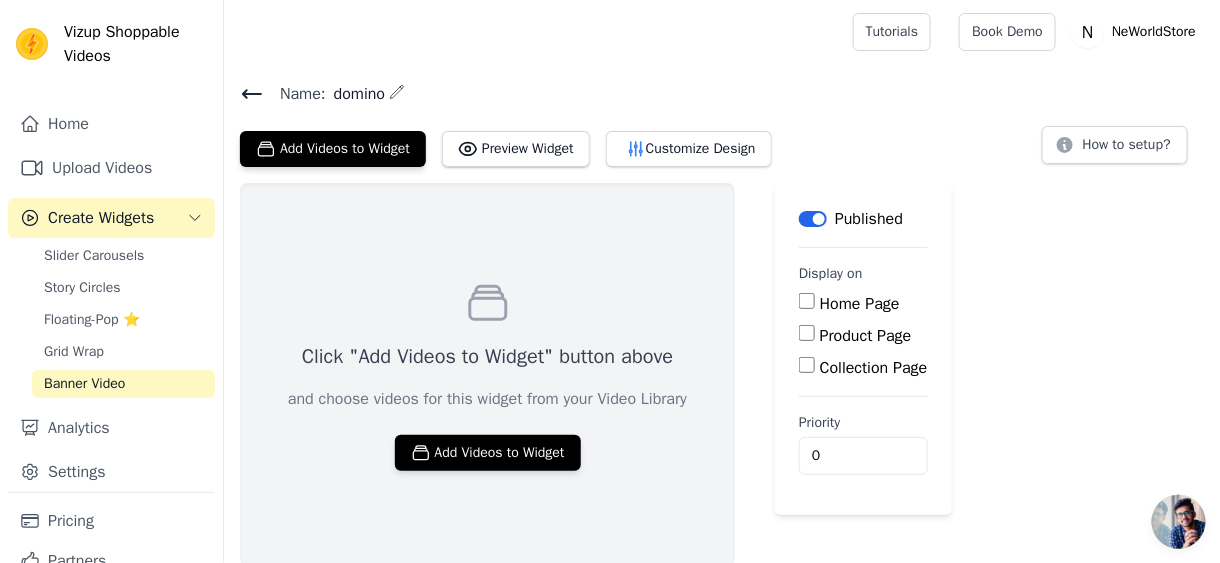 click on "Product Page" at bounding box center [807, 333] 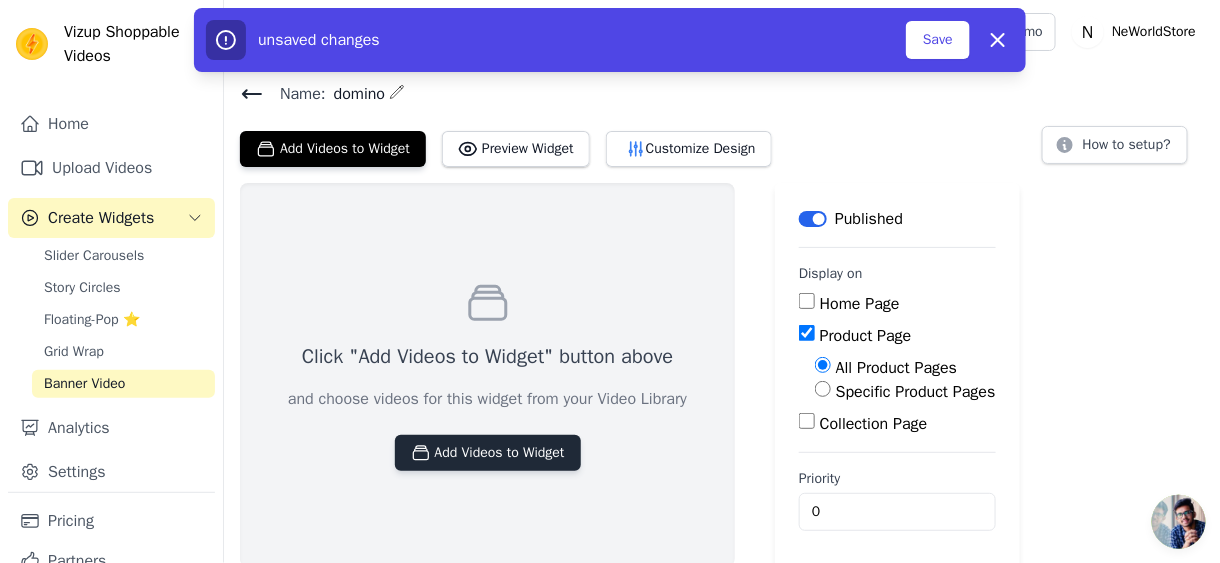 click on "Add Videos to Widget" at bounding box center (488, 453) 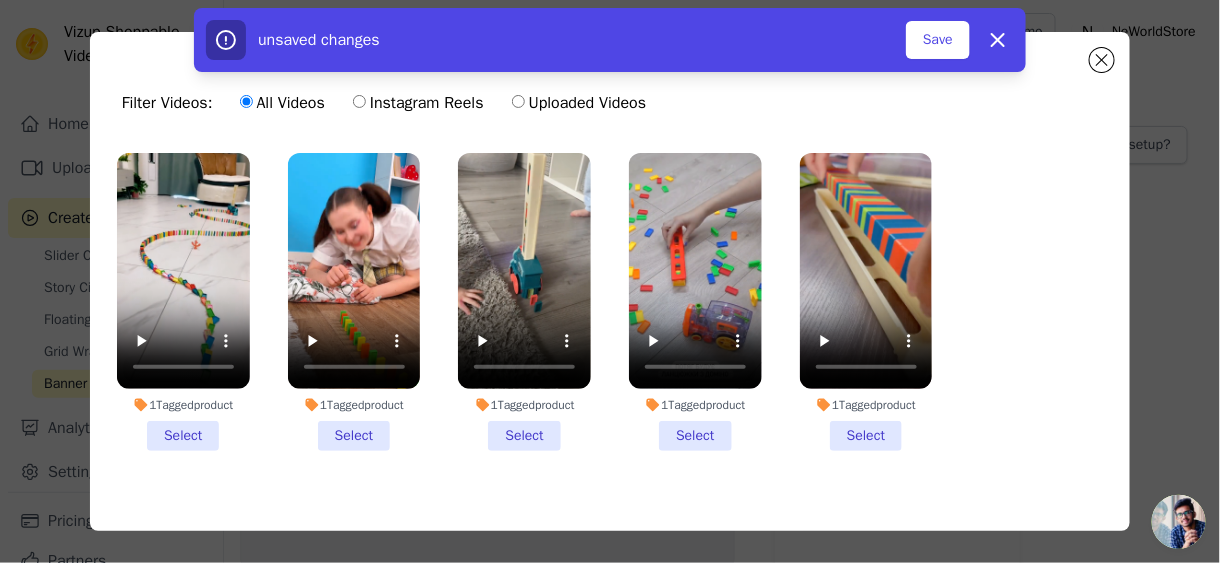 click on "1  Tagged  product     Select" at bounding box center [183, 302] 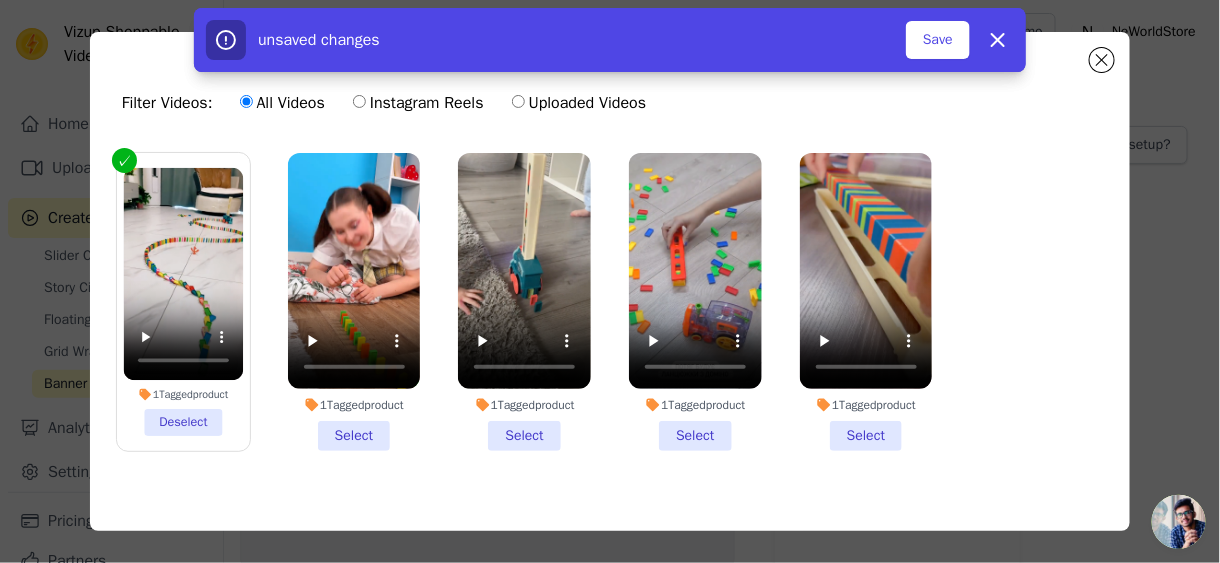 click on "1  Tagged  product     Select" at bounding box center [354, 302] 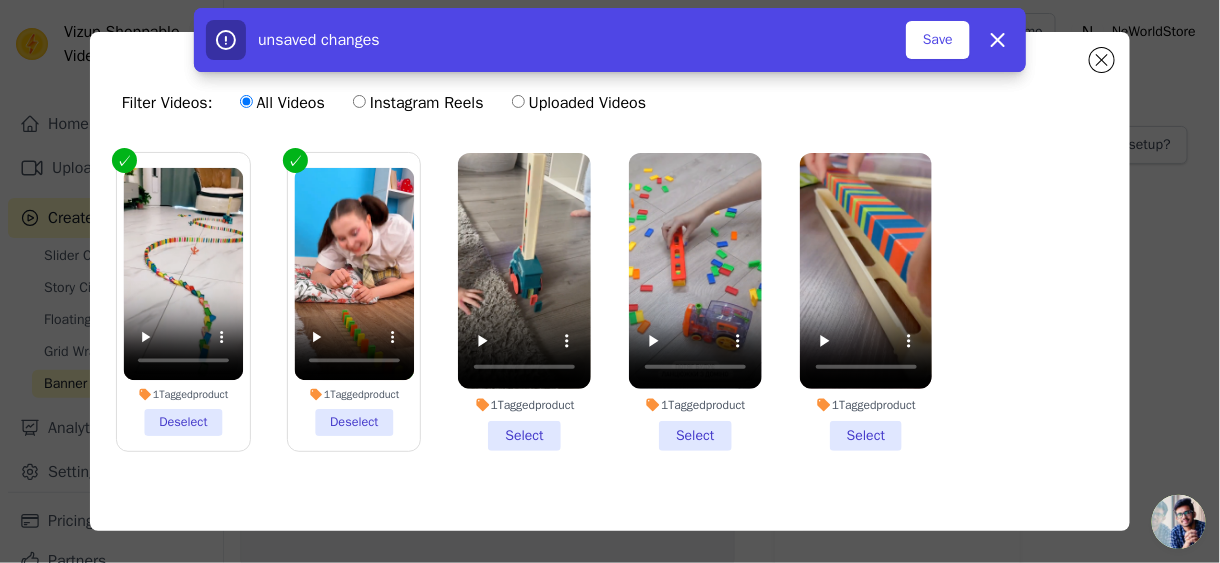 click on "1  Tagged  product     Select" at bounding box center [524, 302] 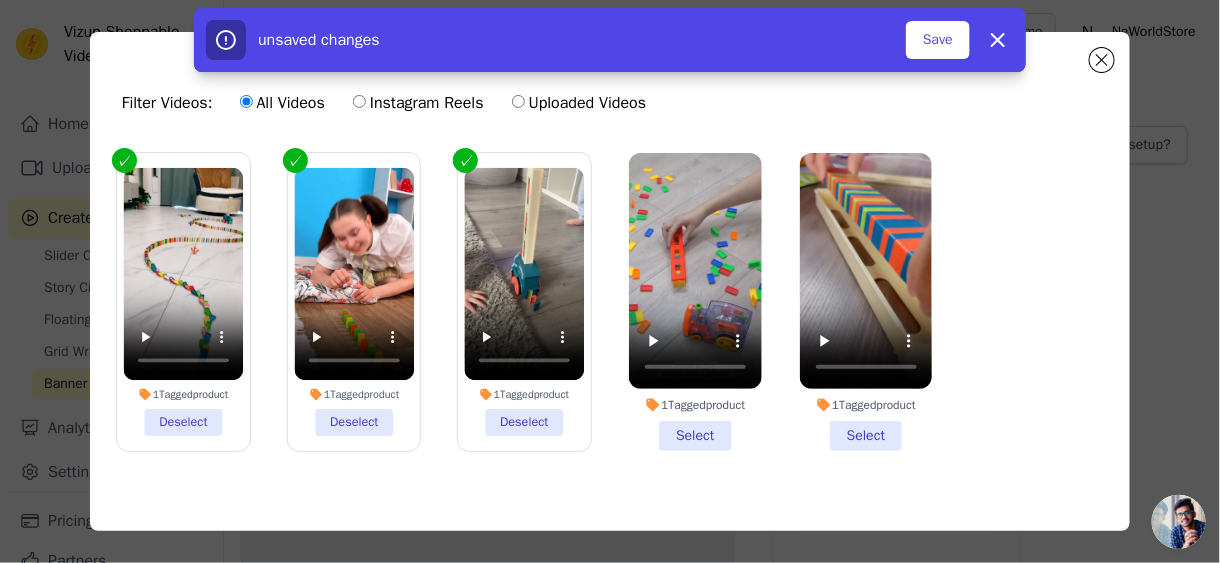 click on "1  Tagged  product     Select" at bounding box center [695, 302] 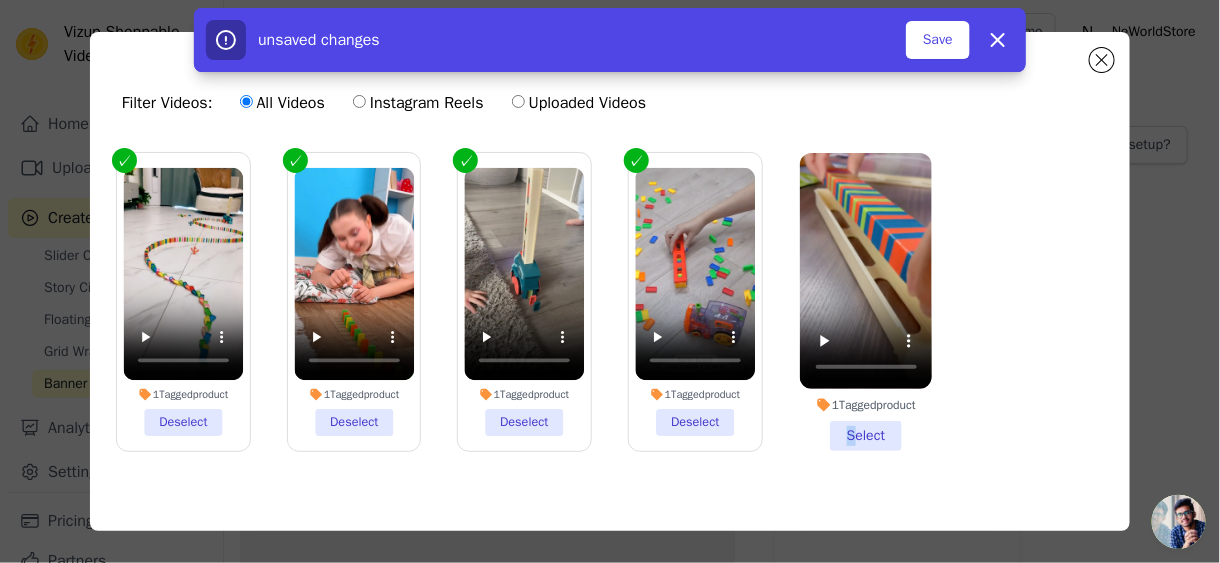 click on "1  Tagged  product     Select" at bounding box center (866, 302) 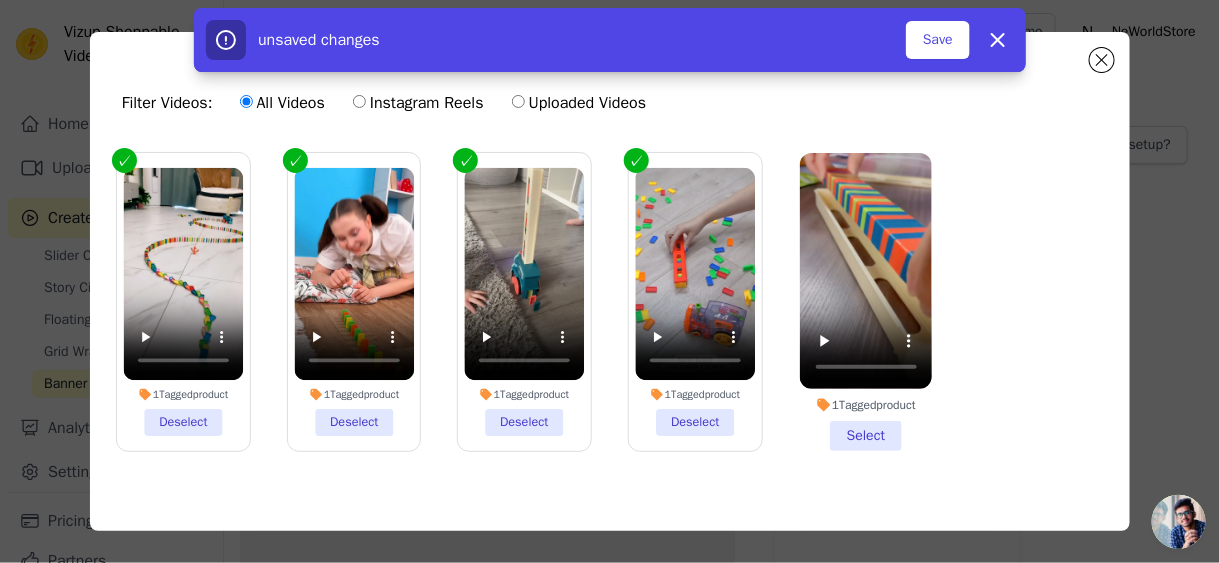 click on "1  Tagged  product     Select" at bounding box center [866, 302] 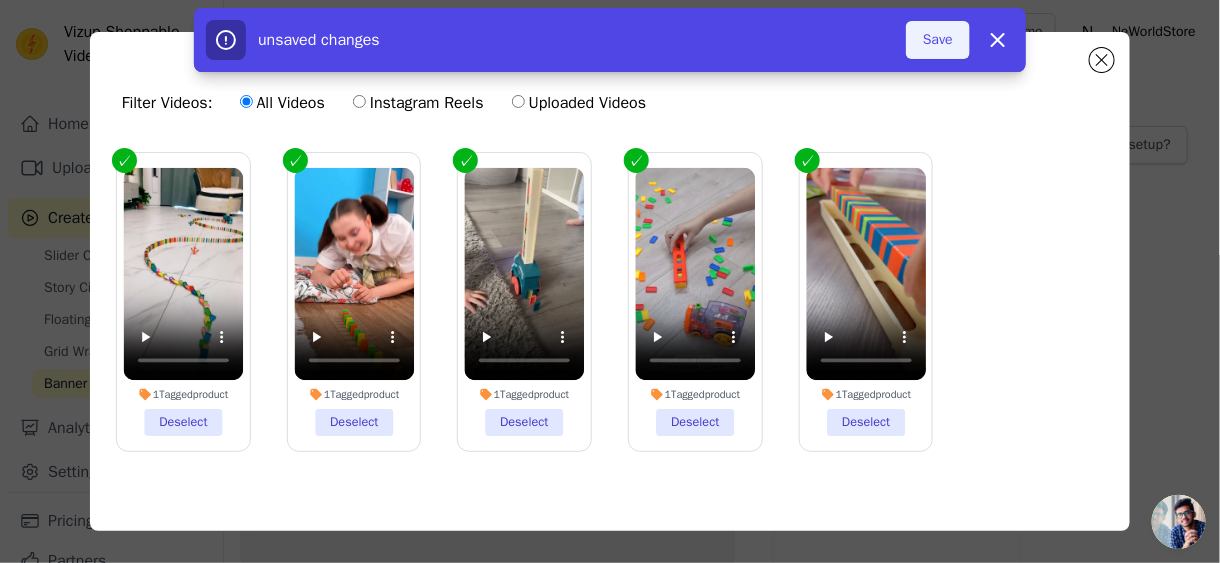 click on "Save" at bounding box center [938, 40] 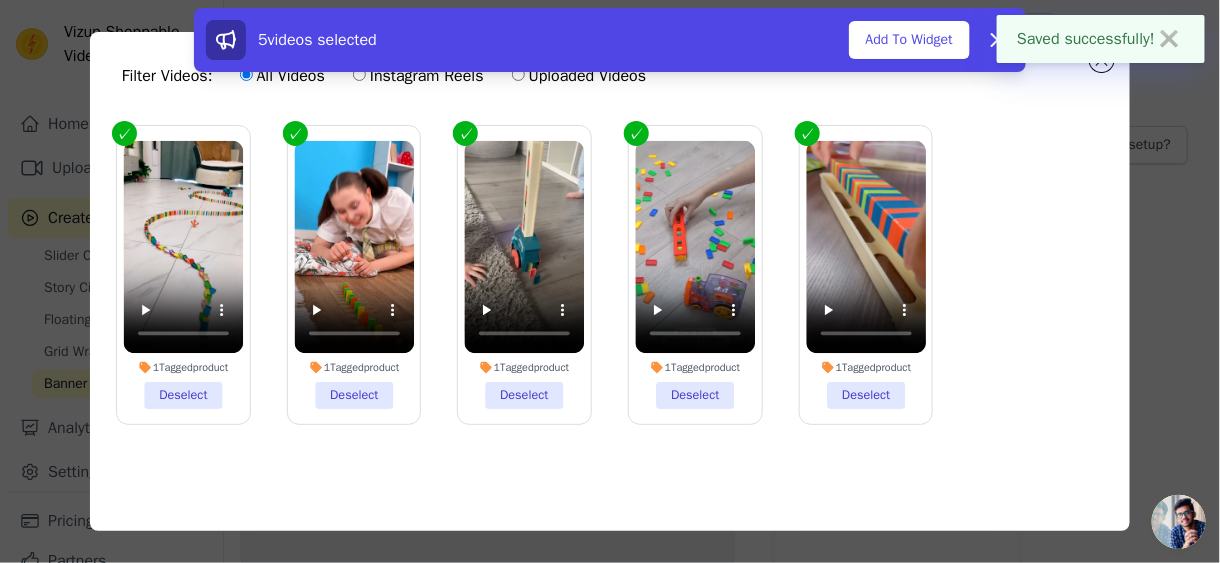 scroll, scrollTop: 0, scrollLeft: 0, axis: both 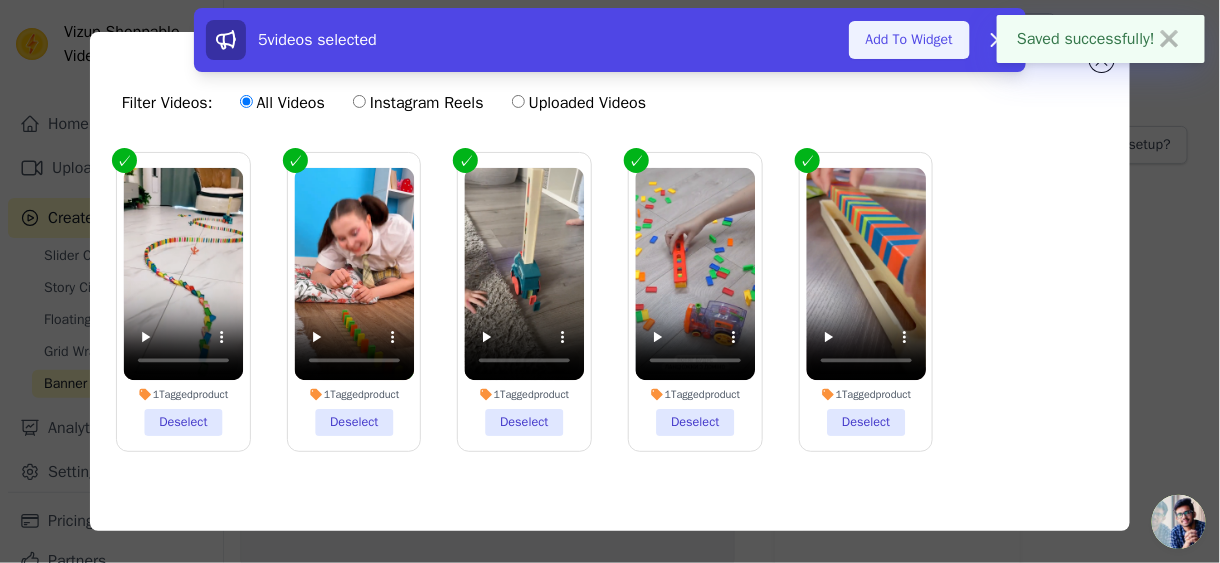 click on "Add To Widget" at bounding box center (909, 40) 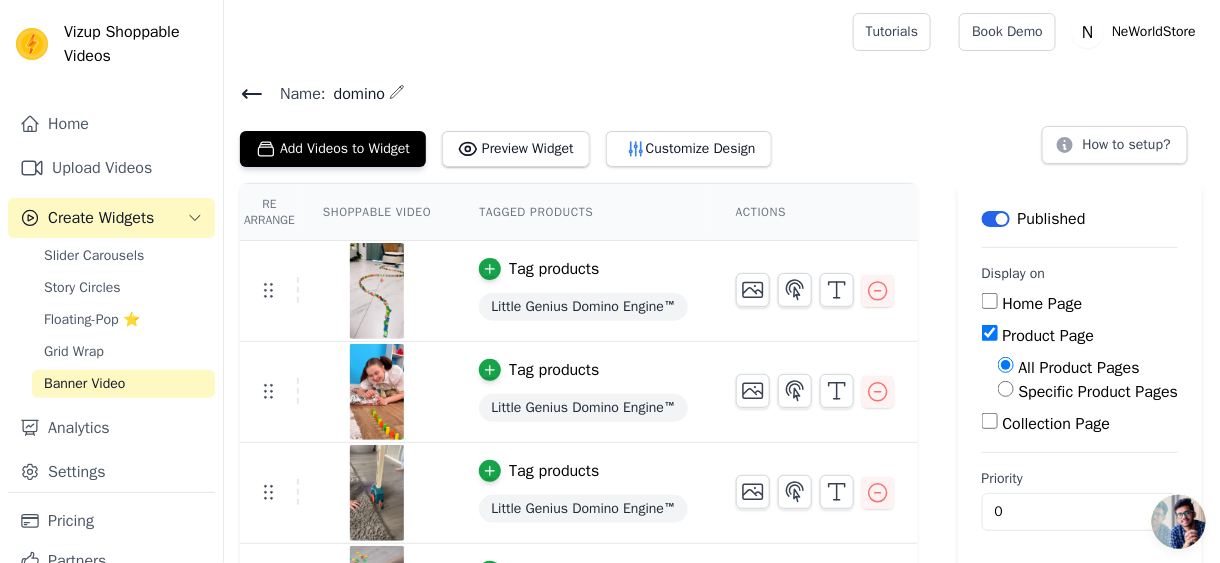 click on "Name:   [PERSON_NAME]" at bounding box center [722, 93] 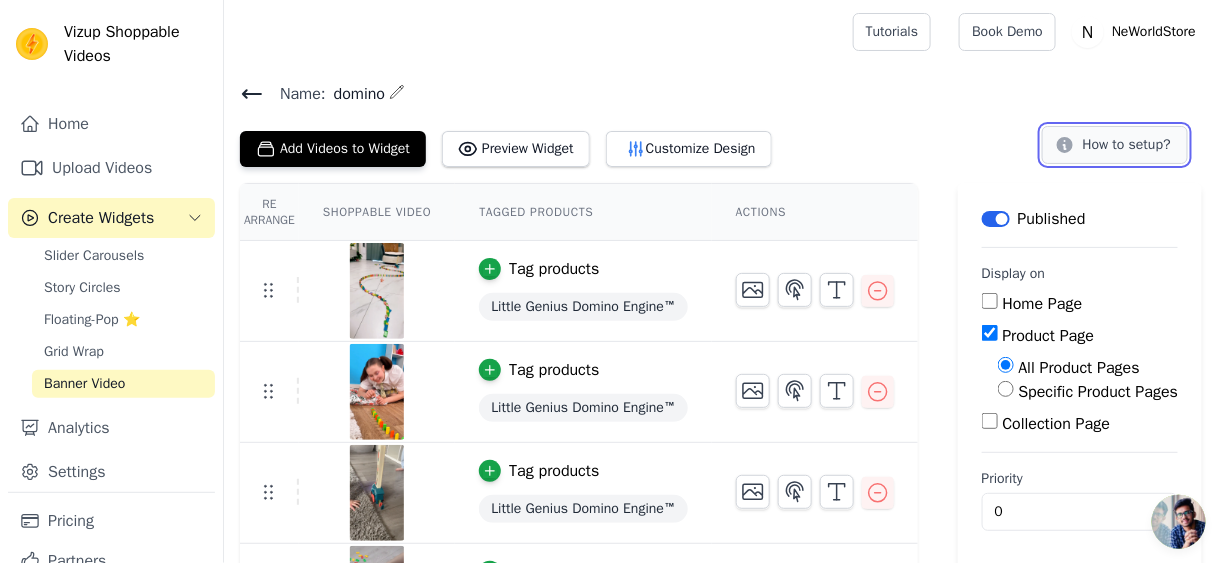 click on "How to setup?" at bounding box center [1115, 145] 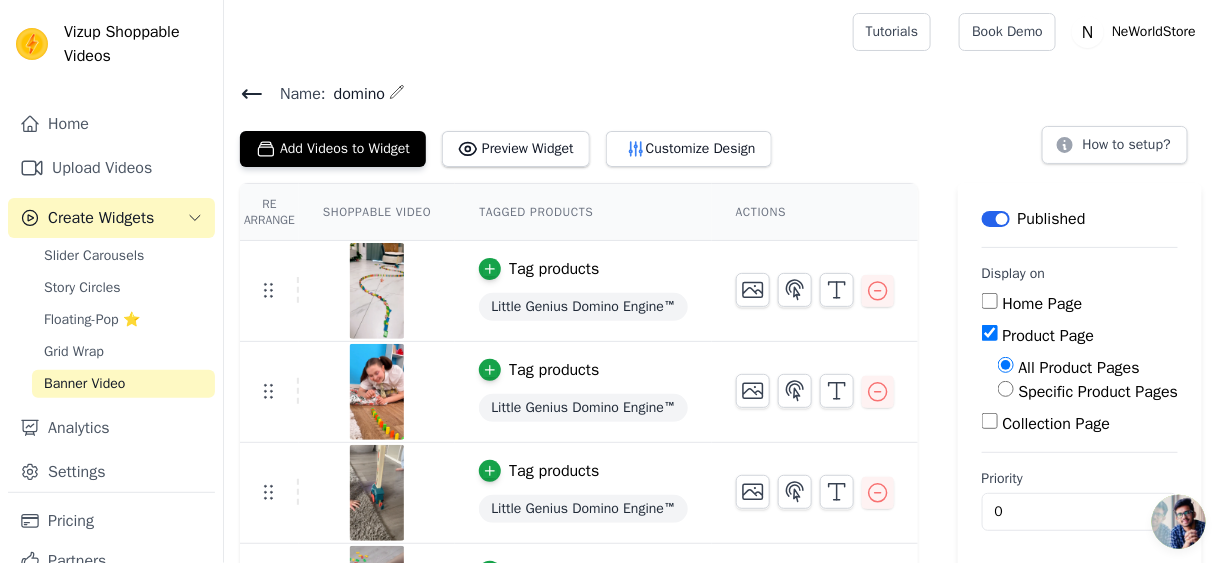 click on "Specific Product Pages" at bounding box center (1006, 389) 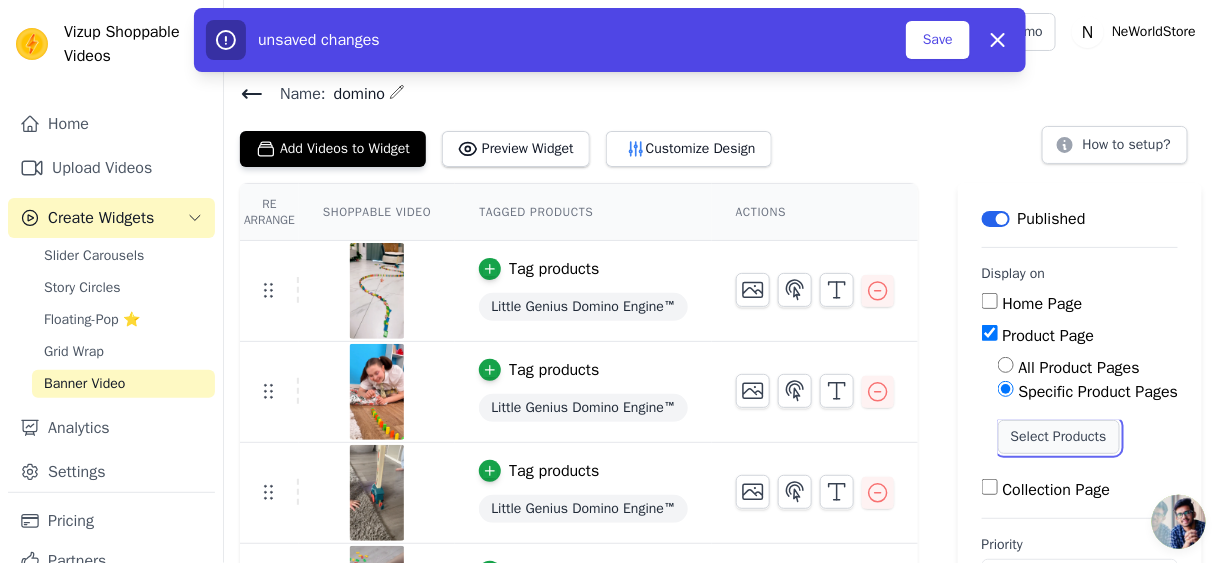 click on "Select Products" at bounding box center (1059, 437) 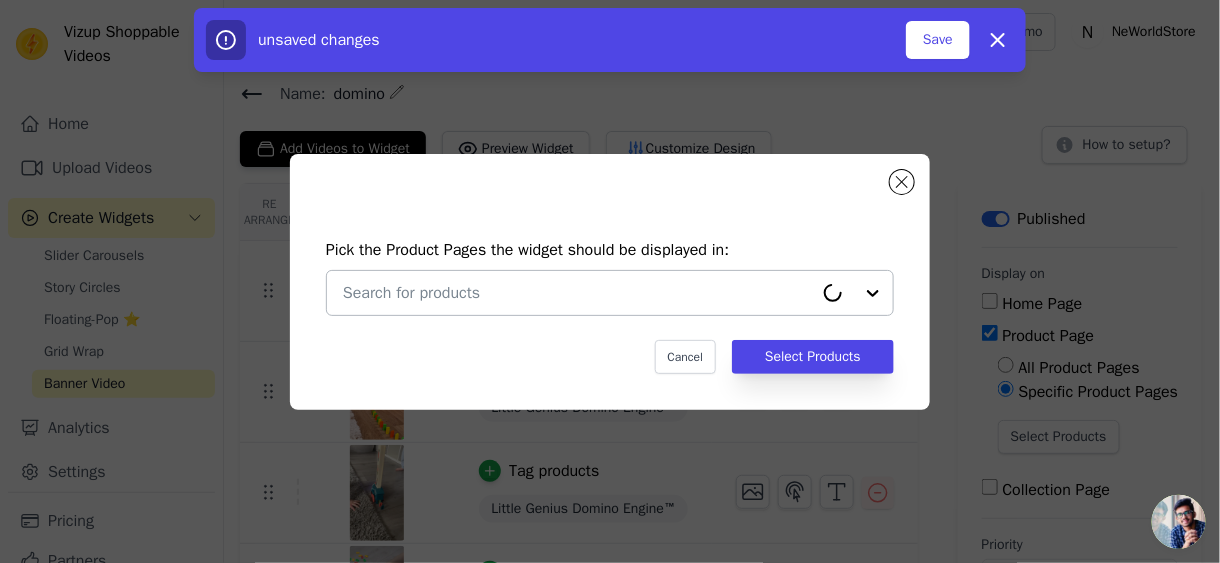 click at bounding box center [578, 293] 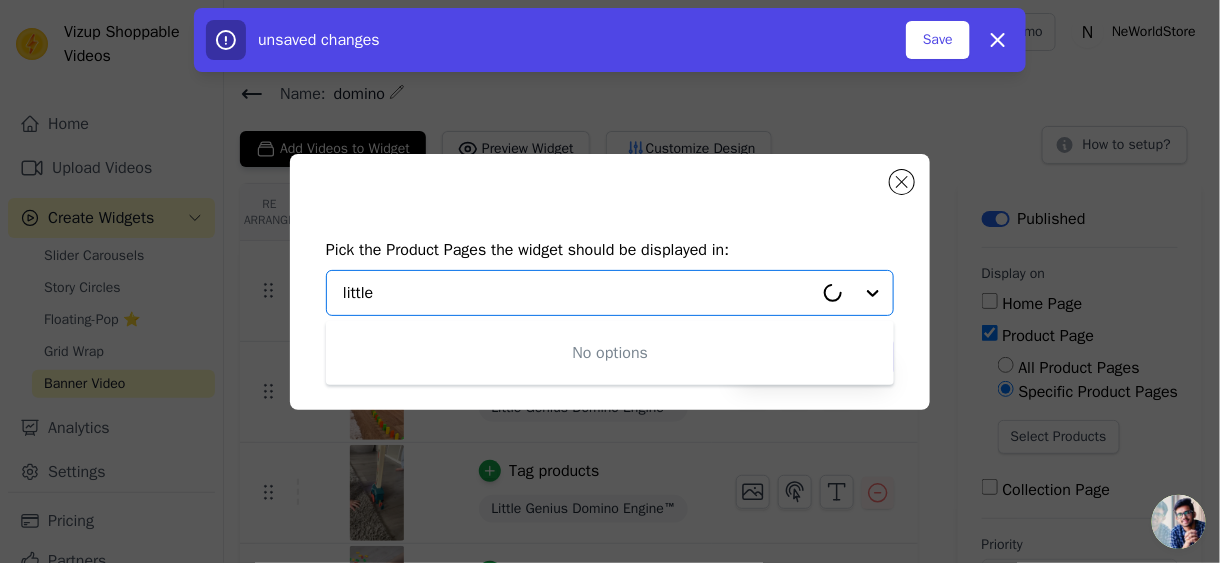 type on "little" 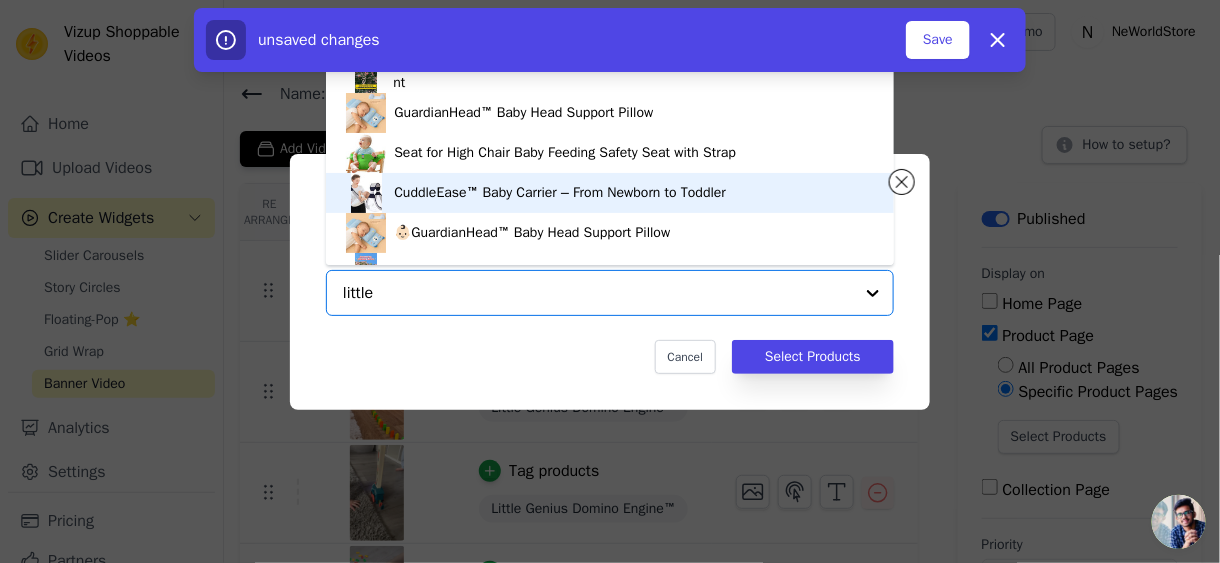 scroll, scrollTop: 74, scrollLeft: 0, axis: vertical 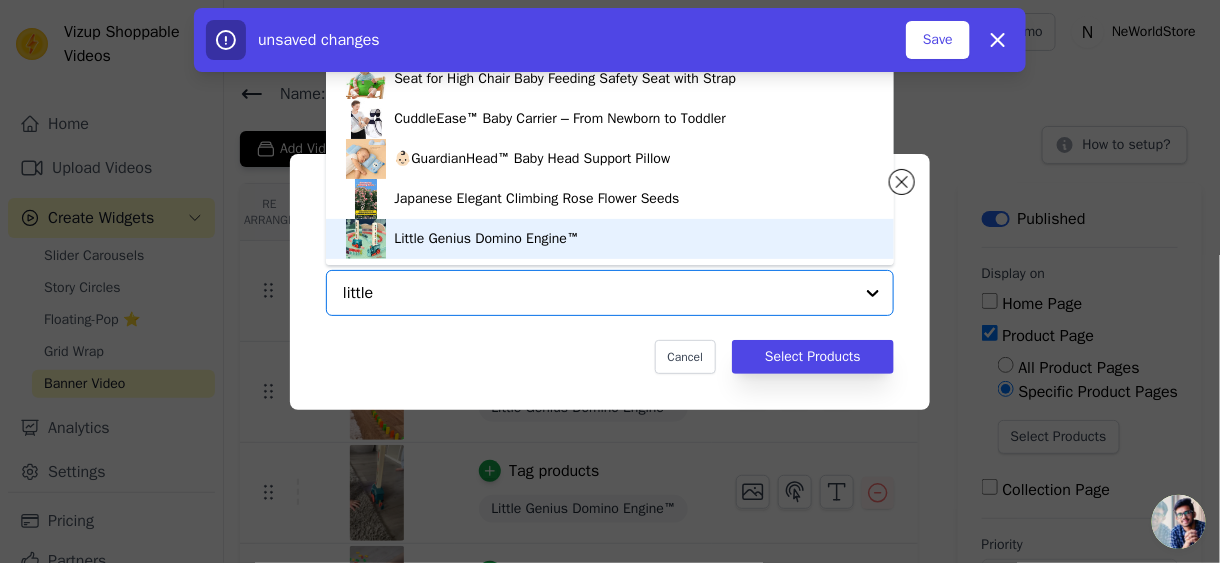 click on "Little Genius Domino Engine™" at bounding box center [486, 239] 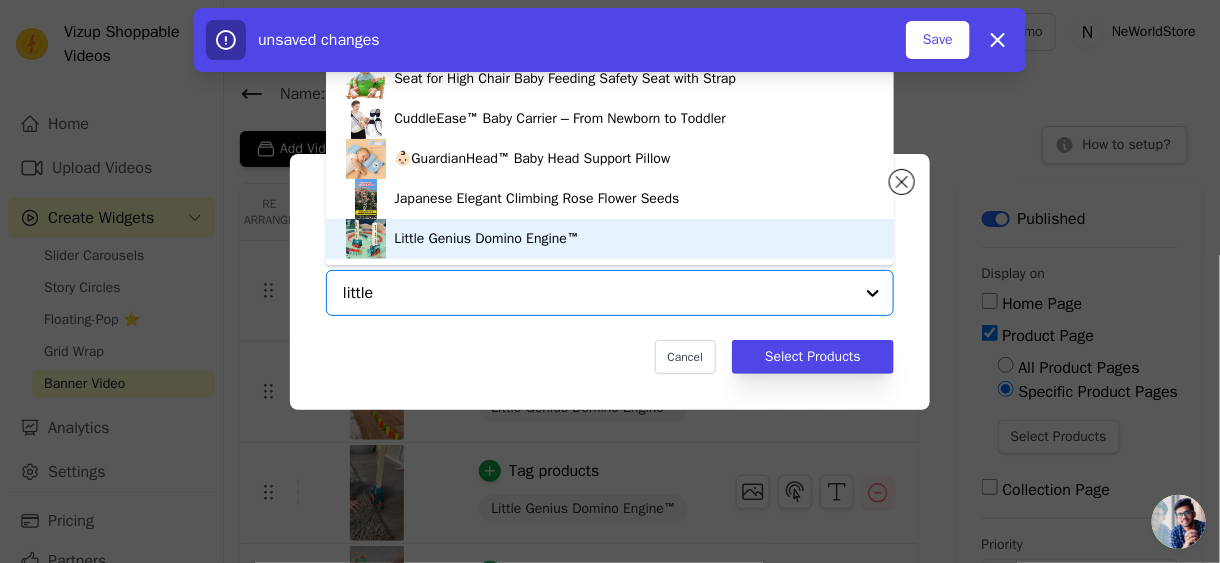 type 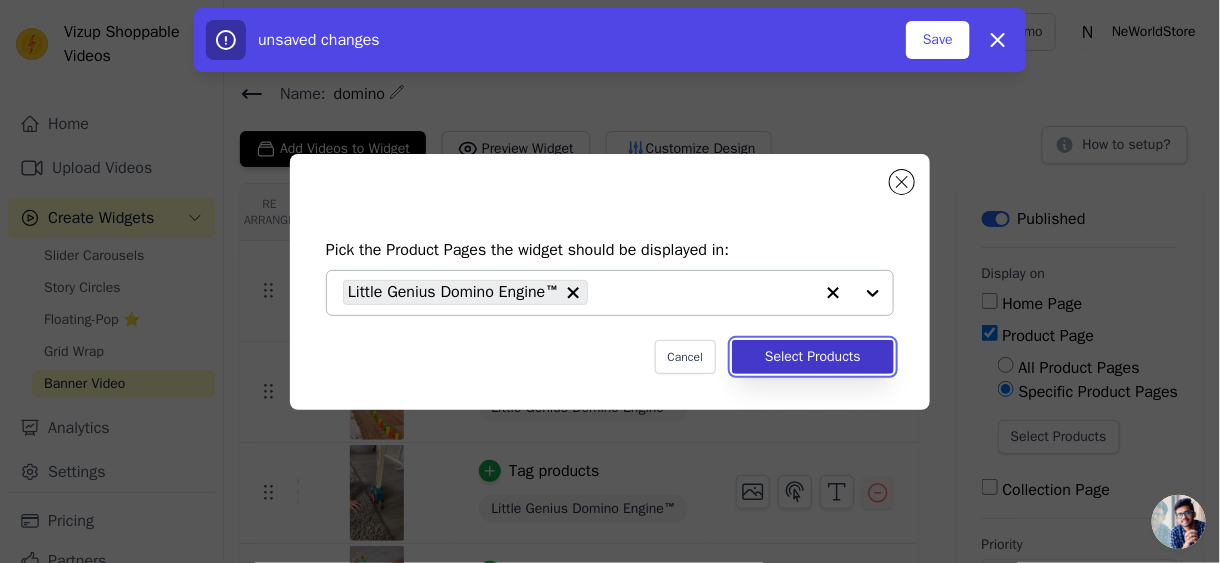 click on "Select Products" at bounding box center [813, 357] 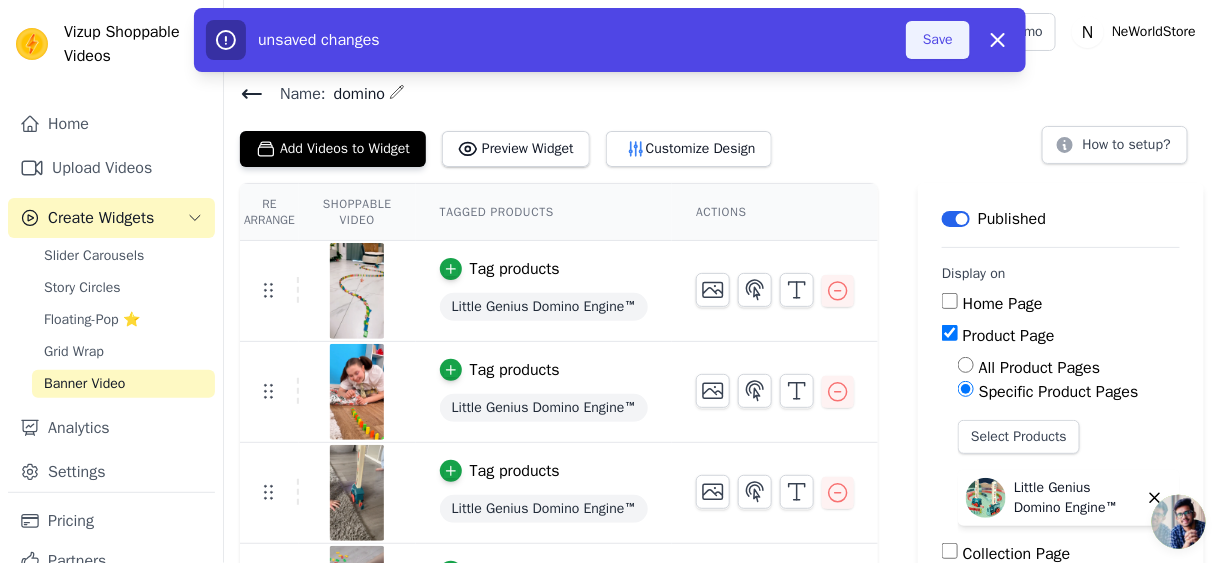 click on "Save" at bounding box center [938, 40] 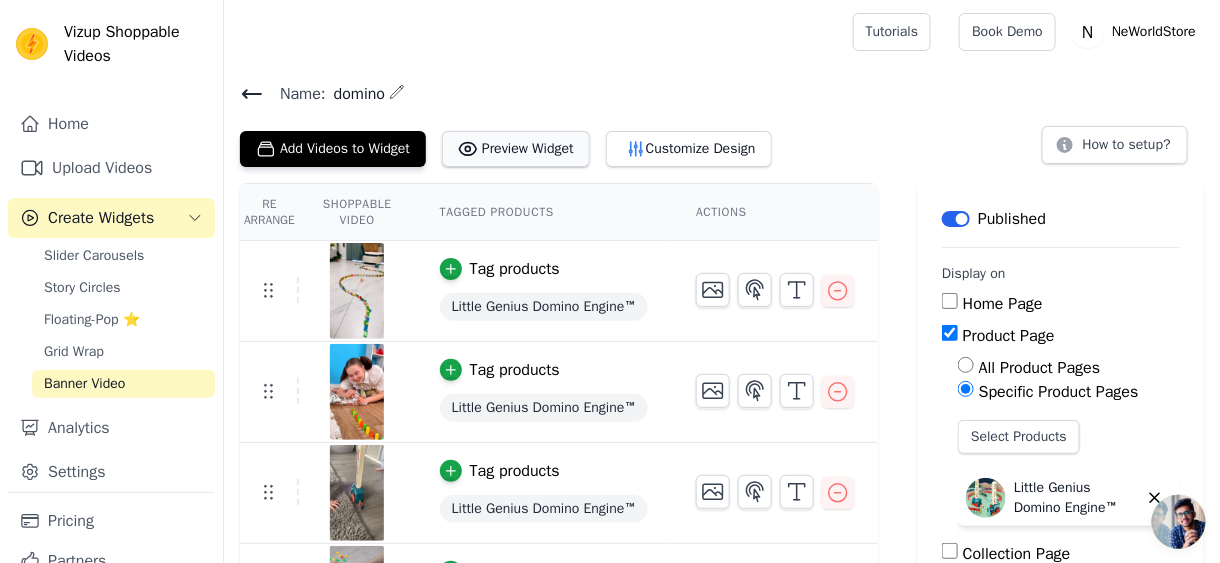 click on "Preview Widget" at bounding box center (516, 149) 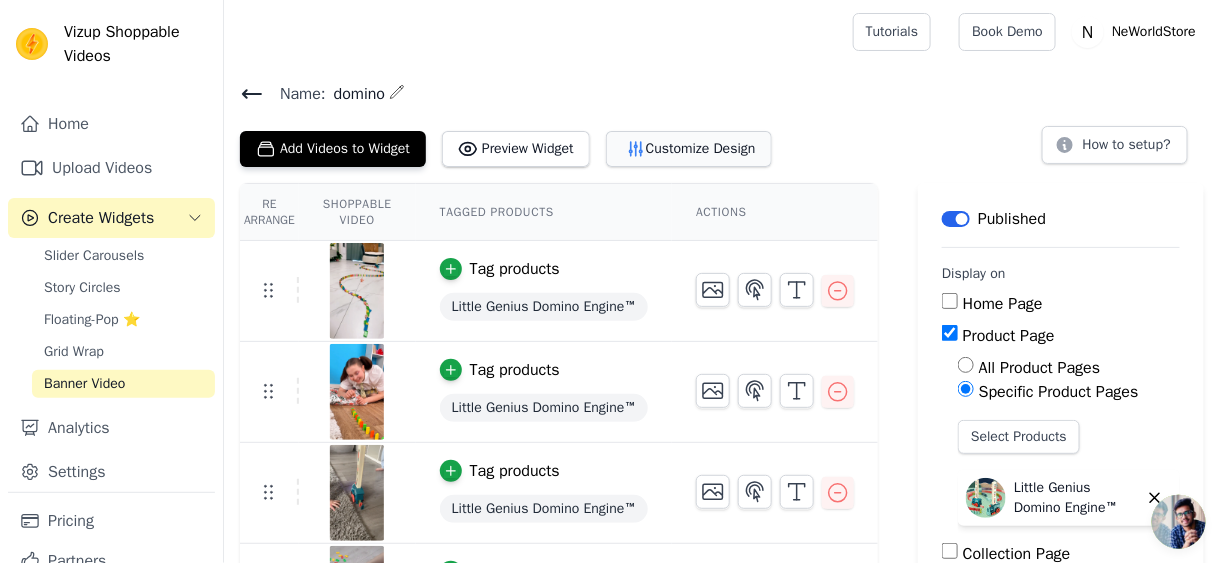 click on "Customize Design" at bounding box center (689, 149) 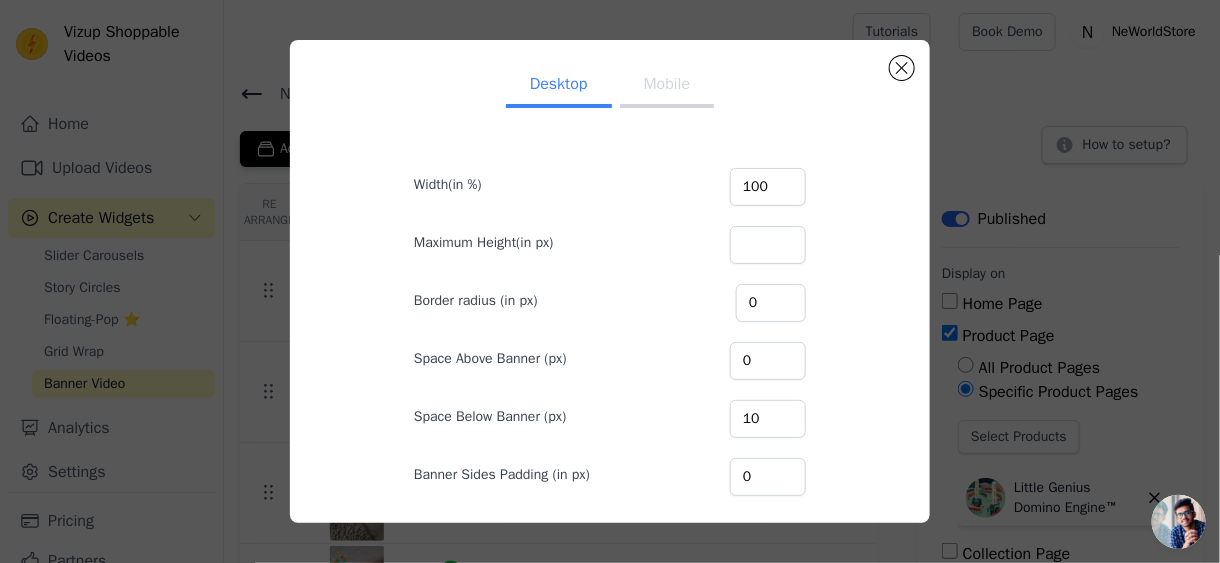 click on "Mobile" at bounding box center (667, 86) 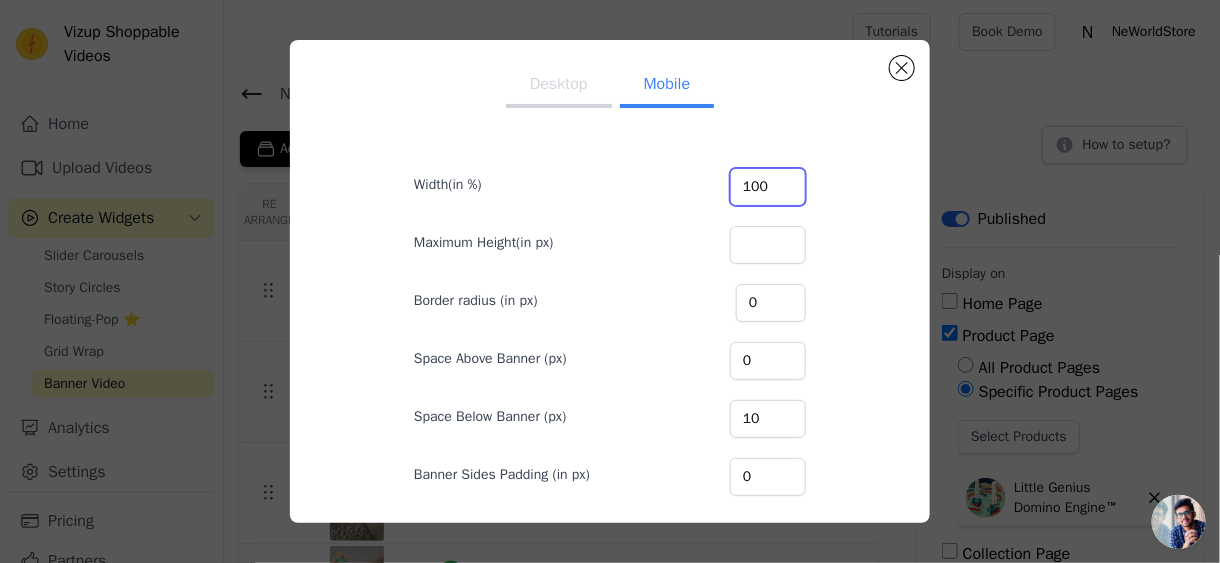 click on "100" at bounding box center (768, 187) 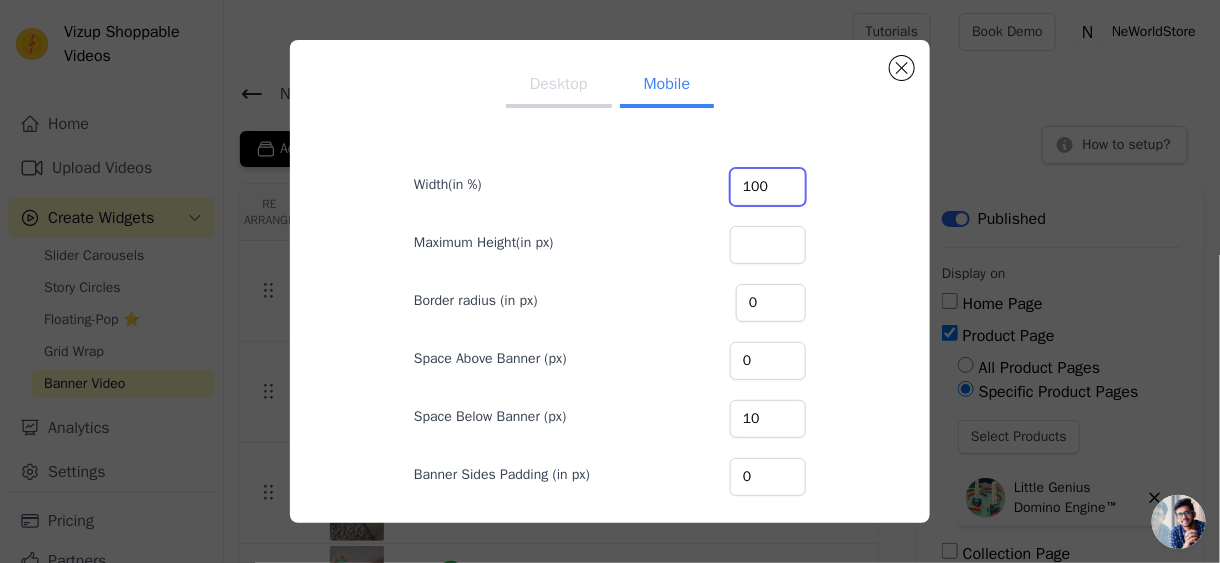 click on "100" at bounding box center (768, 187) 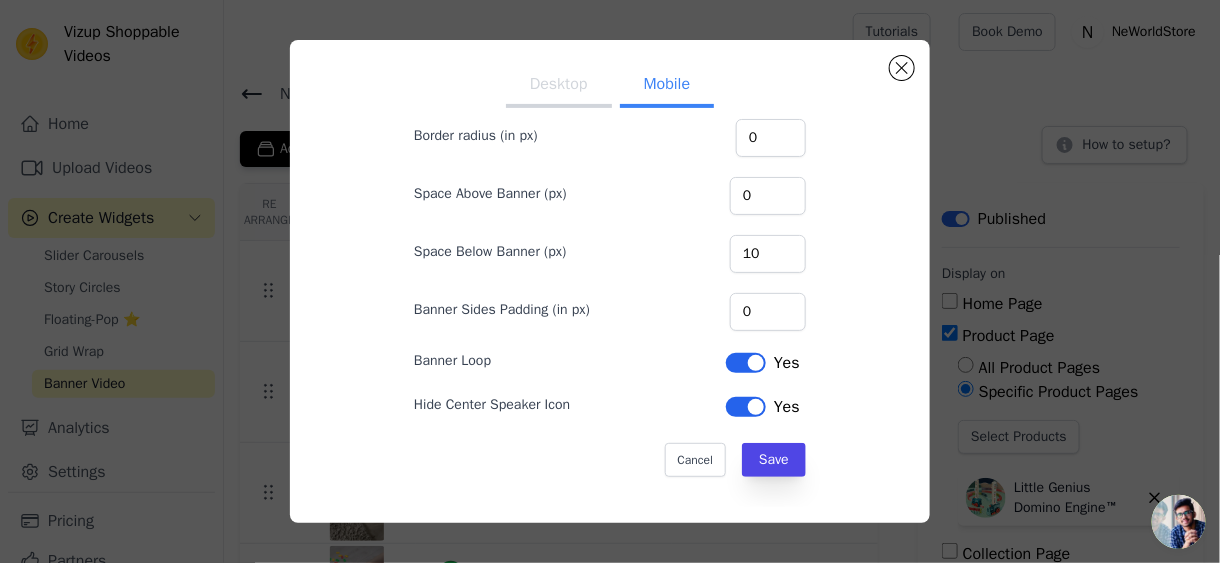 scroll, scrollTop: 0, scrollLeft: 0, axis: both 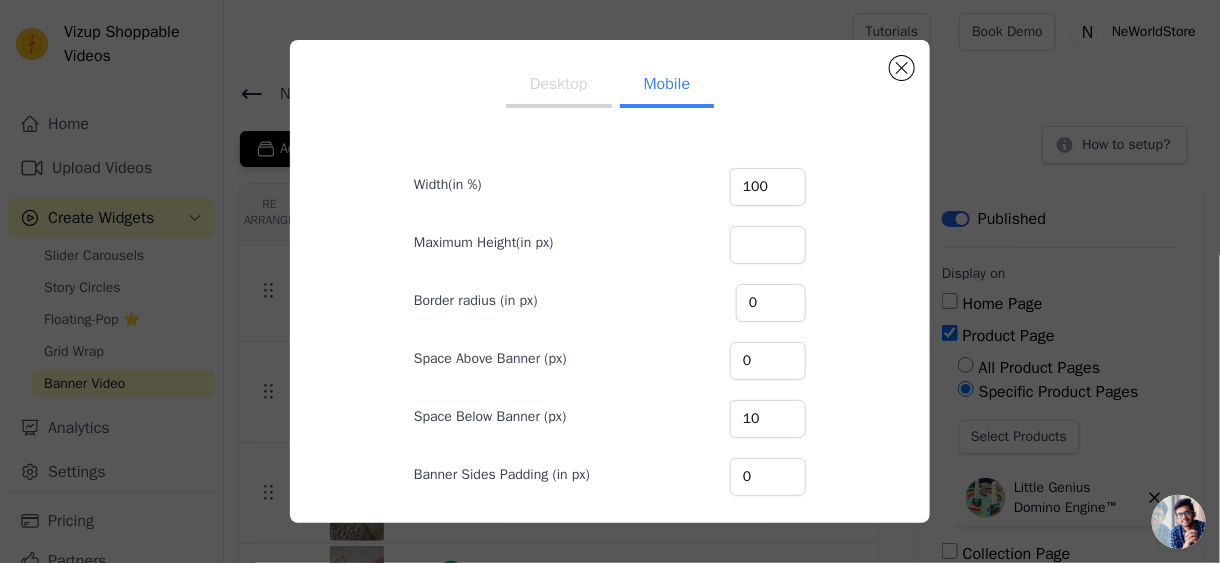 click on "Desktop" at bounding box center (559, 86) 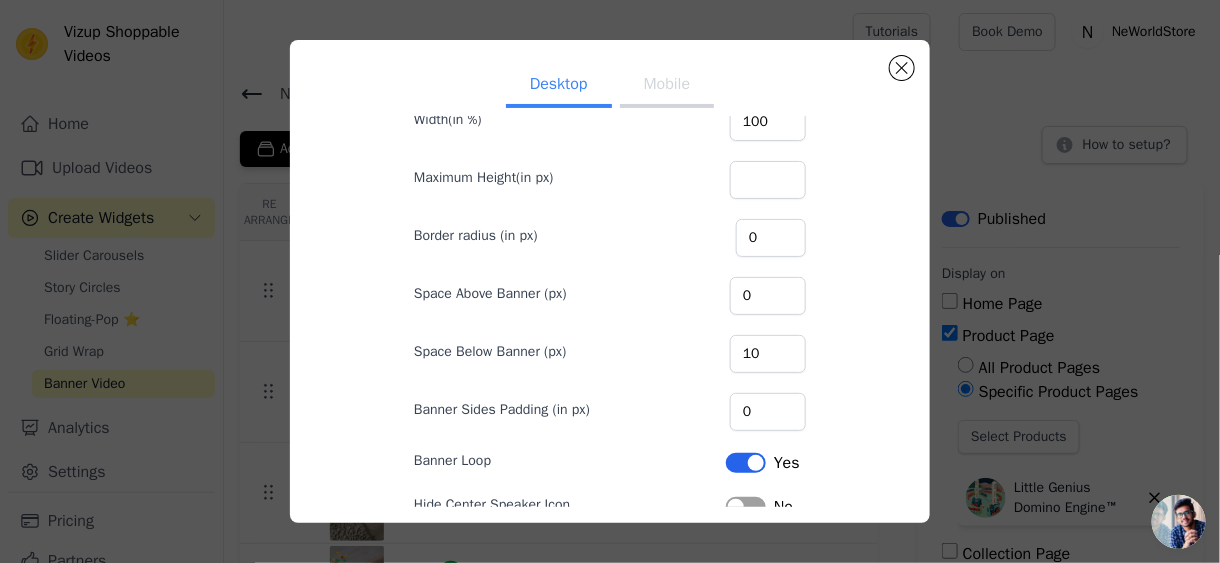 scroll, scrollTop: 0, scrollLeft: 0, axis: both 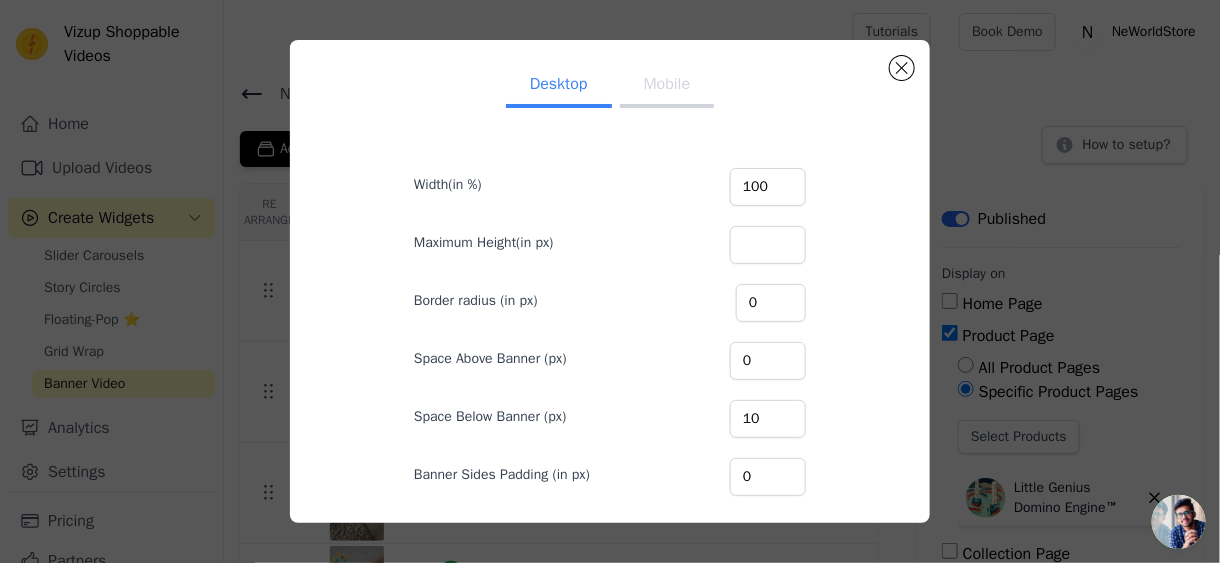 click on "Mobile" at bounding box center [667, 86] 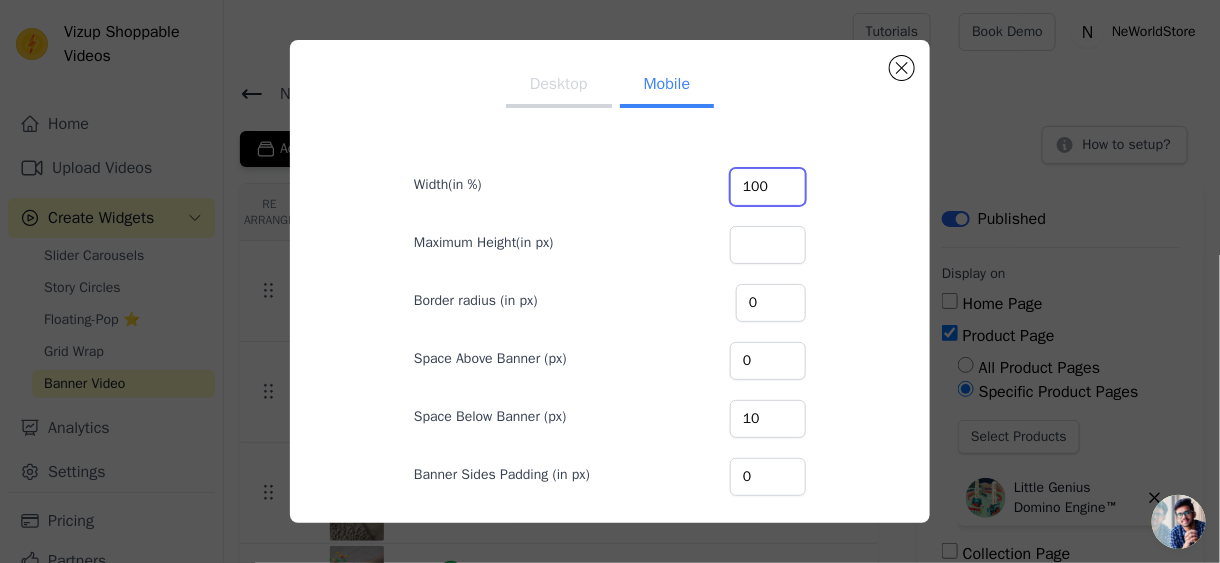 click on "100" at bounding box center [768, 187] 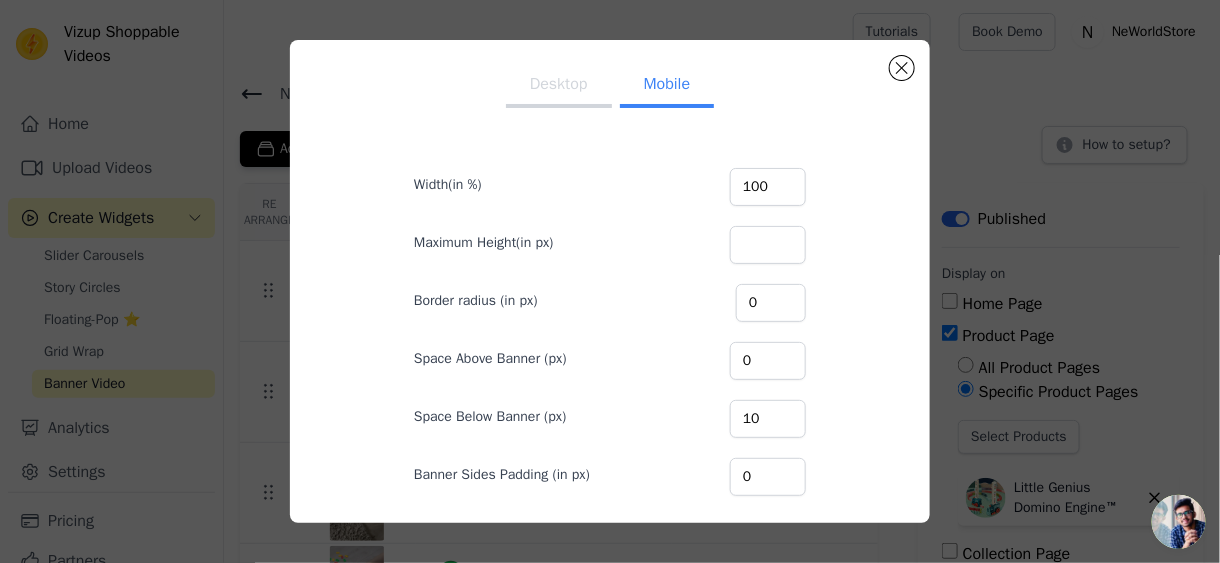 click on "Maximum Height(in px)" at bounding box center (610, 243) 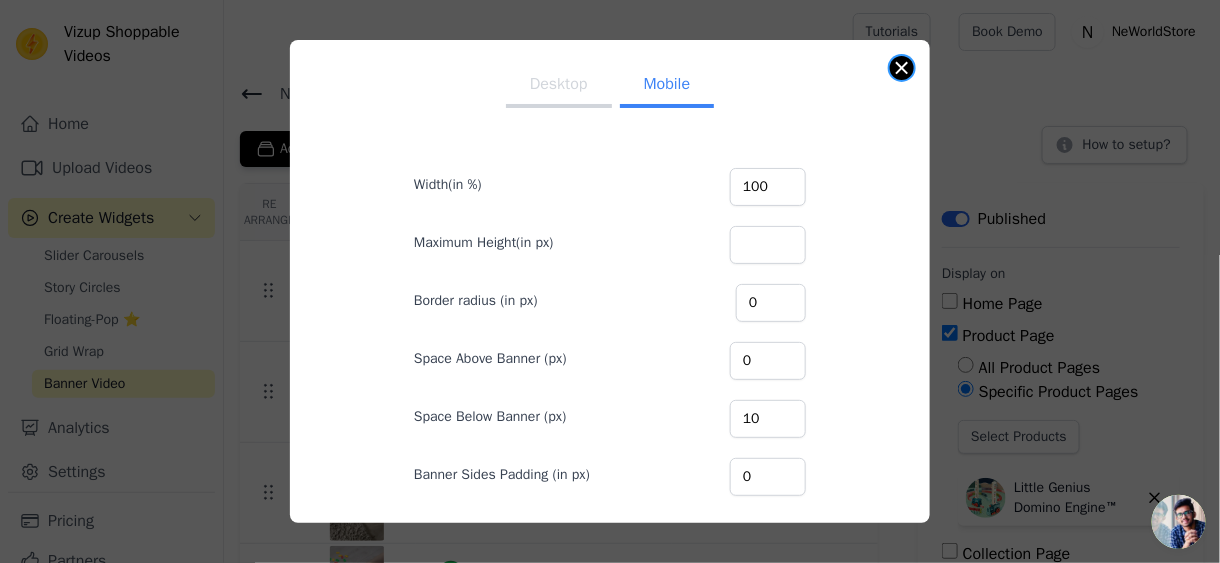 click at bounding box center [902, 68] 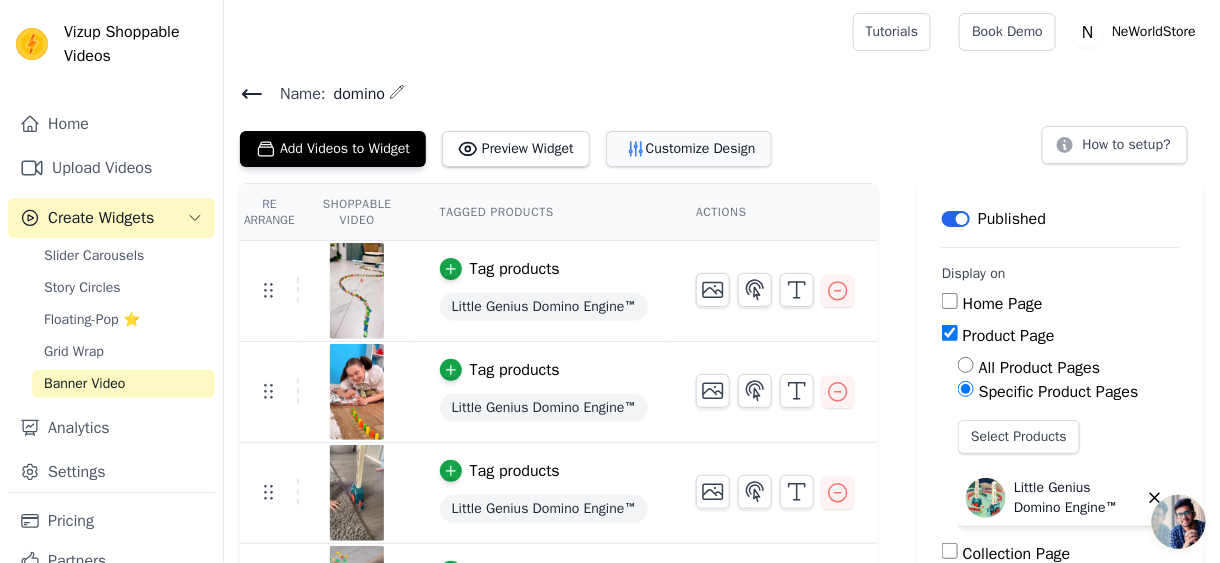 click on "Customize Design" at bounding box center (689, 149) 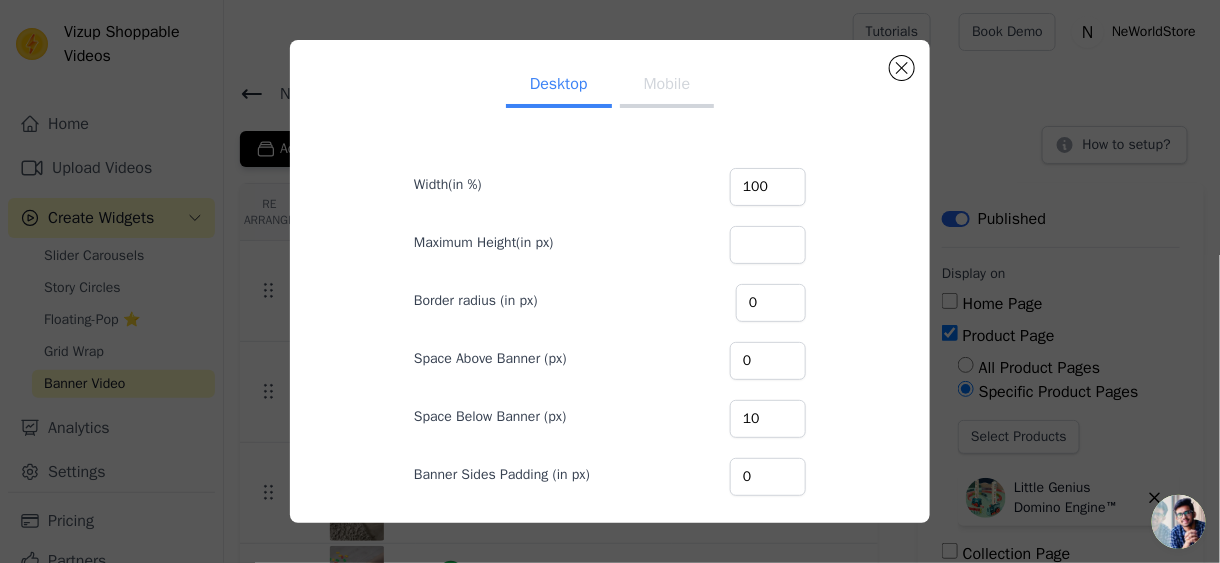 click on "Mobile" at bounding box center [667, 86] 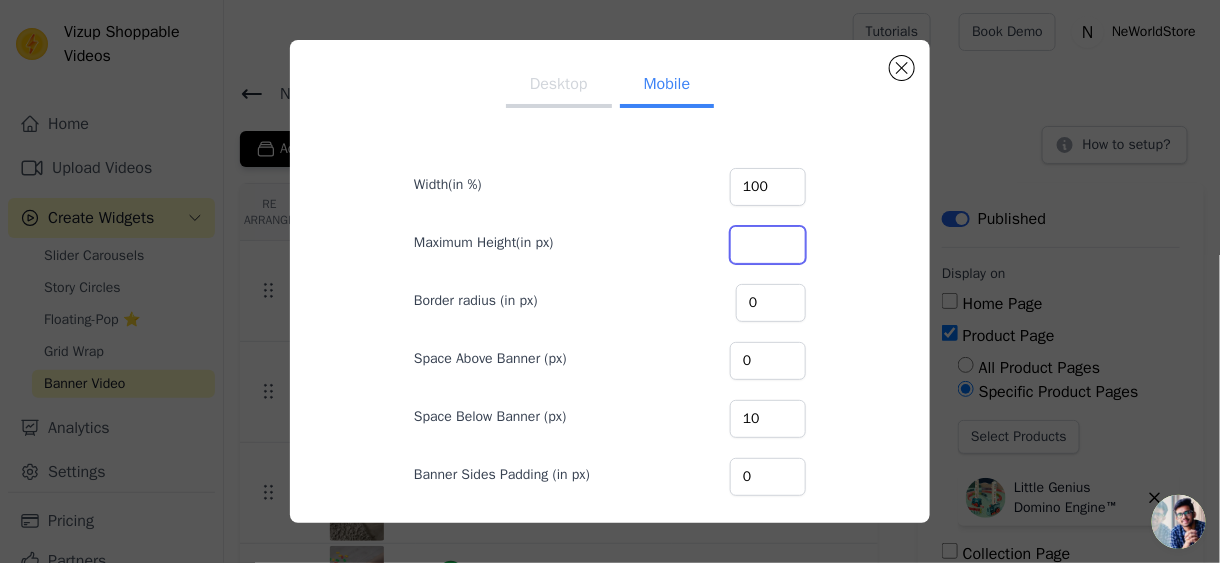 click on "Maximum Height(in px)" at bounding box center [768, 245] 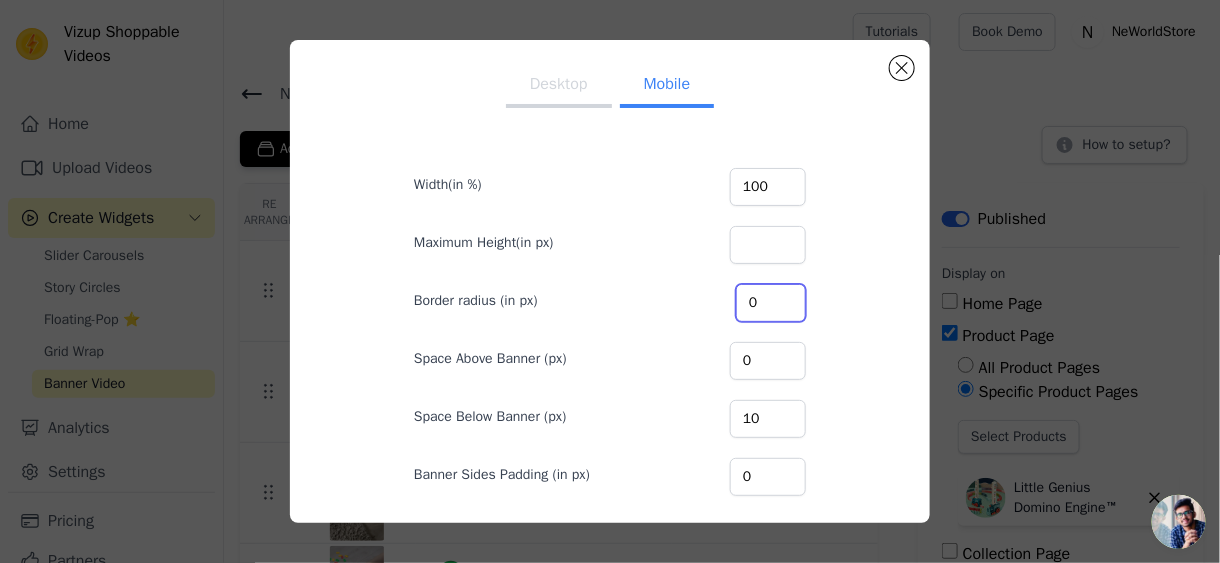 click on "0" at bounding box center (771, 303) 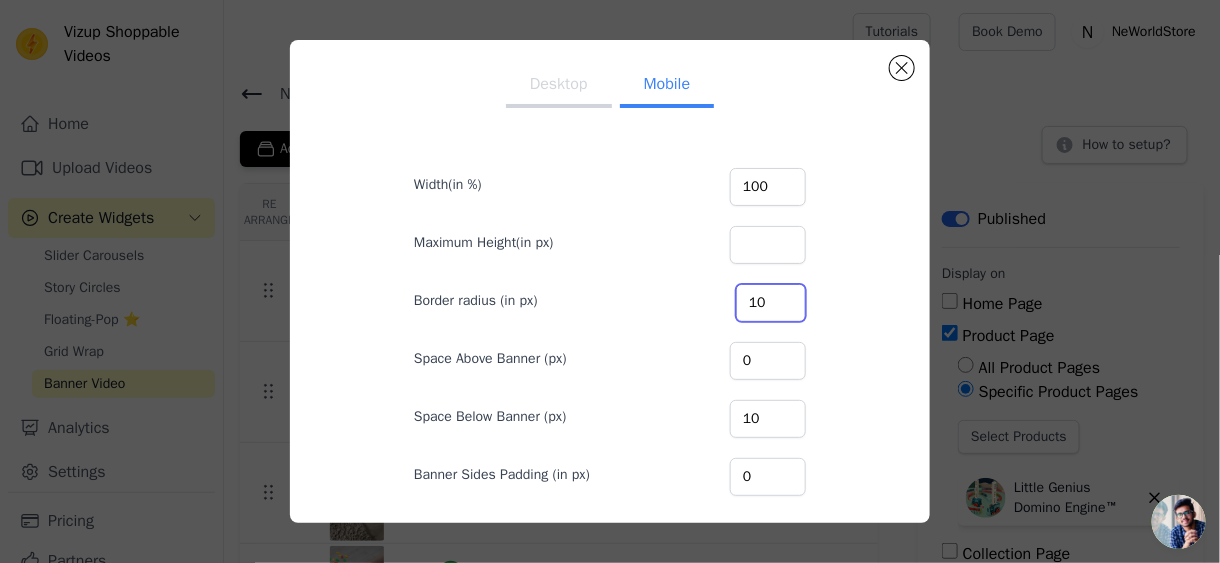 type on "10" 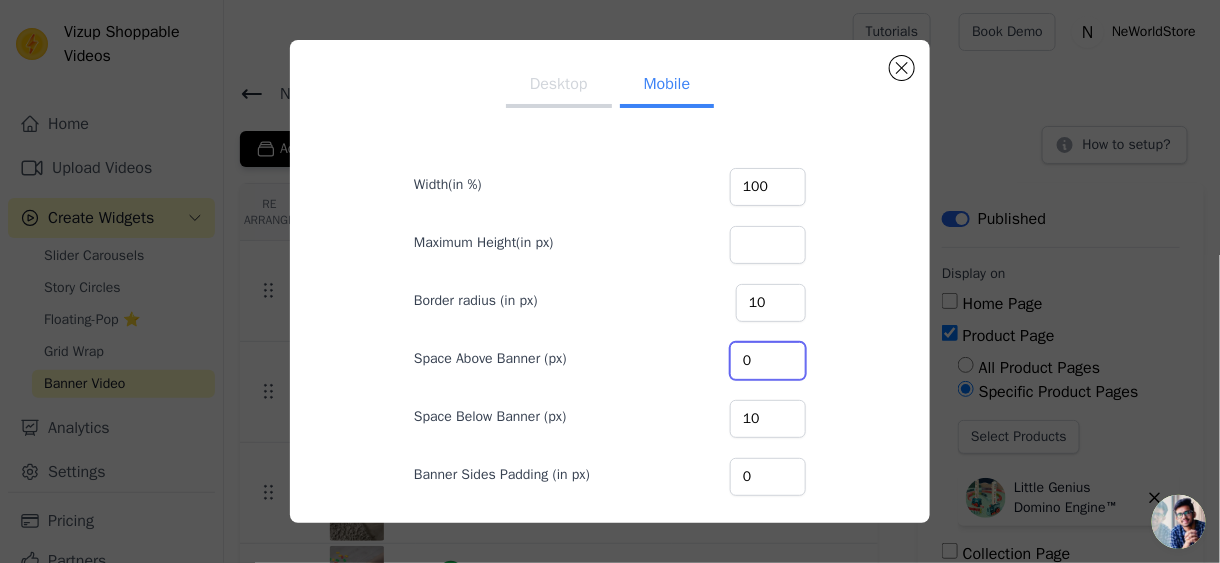 click on "0" at bounding box center (768, 361) 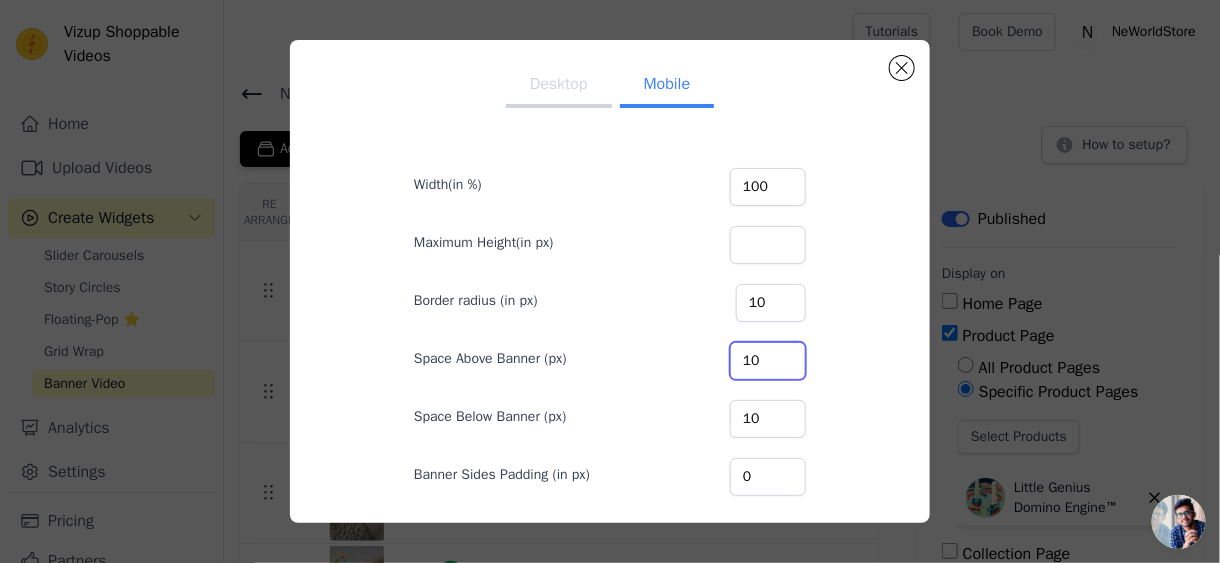 scroll, scrollTop: 165, scrollLeft: 0, axis: vertical 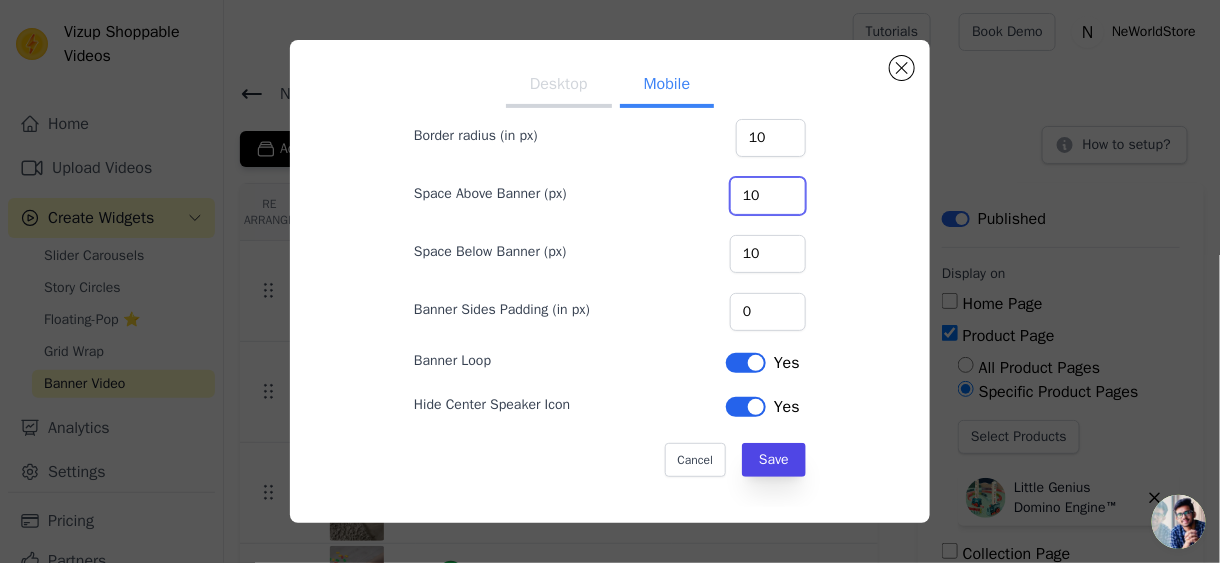type on "10" 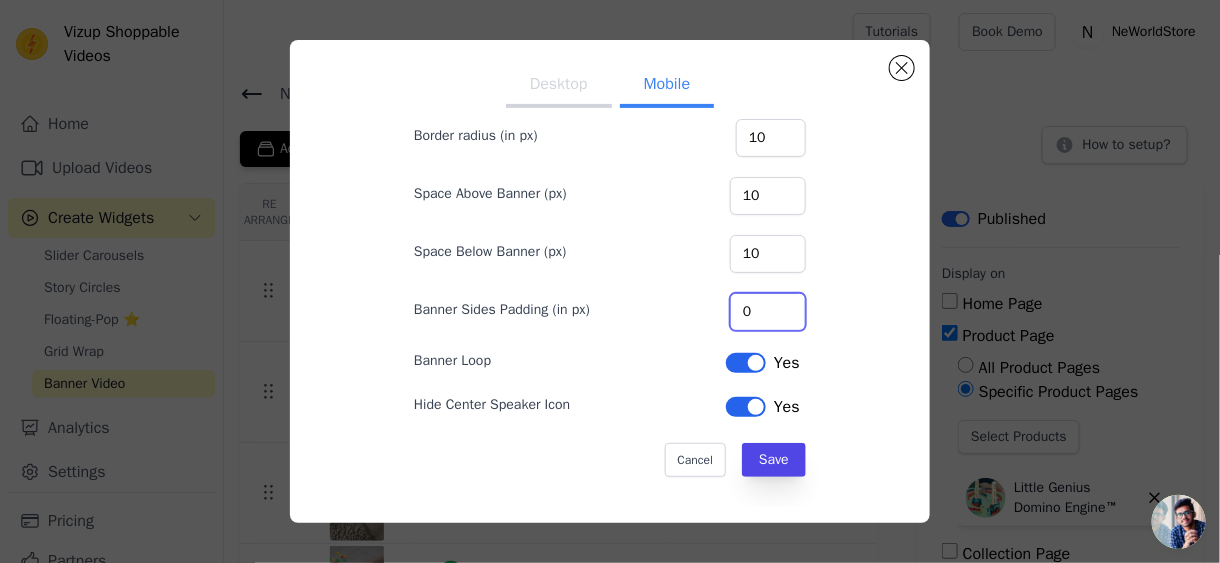 click on "0" at bounding box center [768, 312] 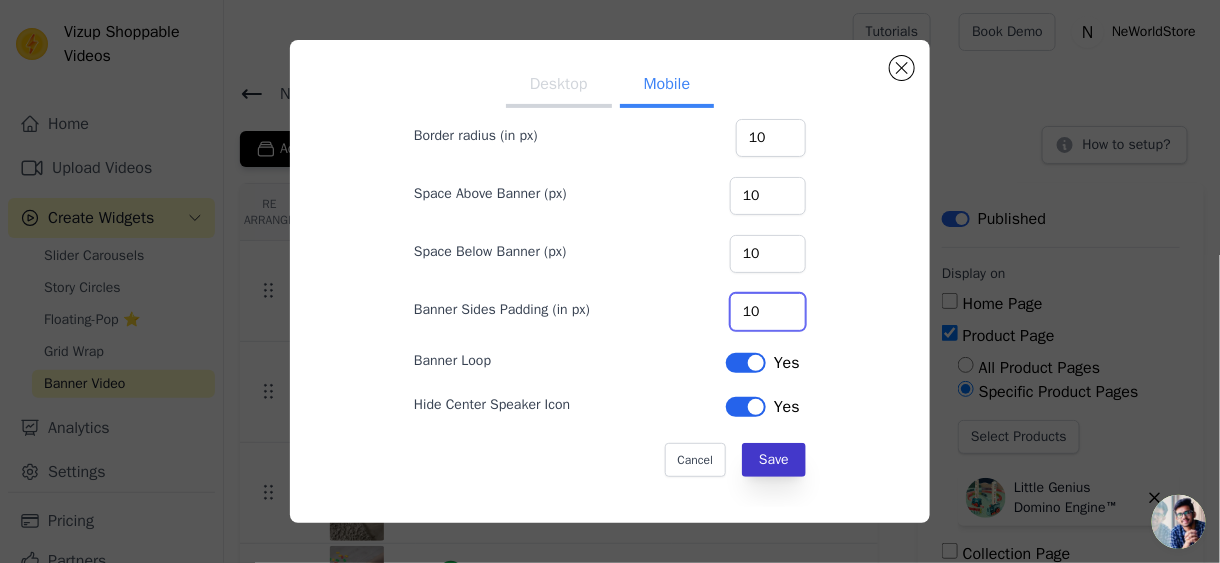 type on "10" 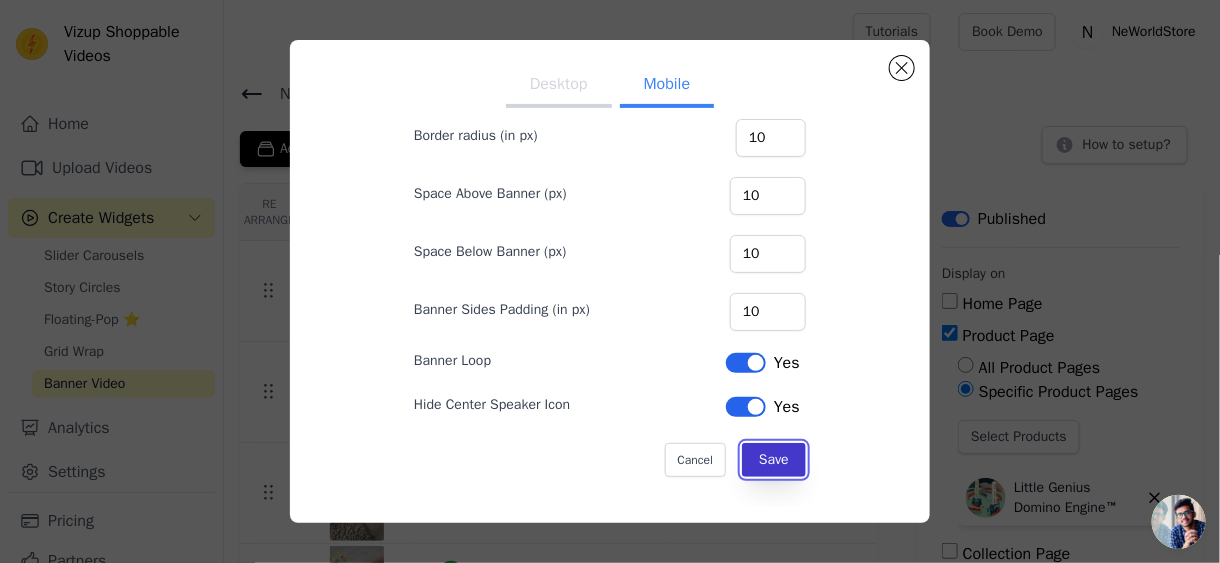 click on "Save" at bounding box center [774, 460] 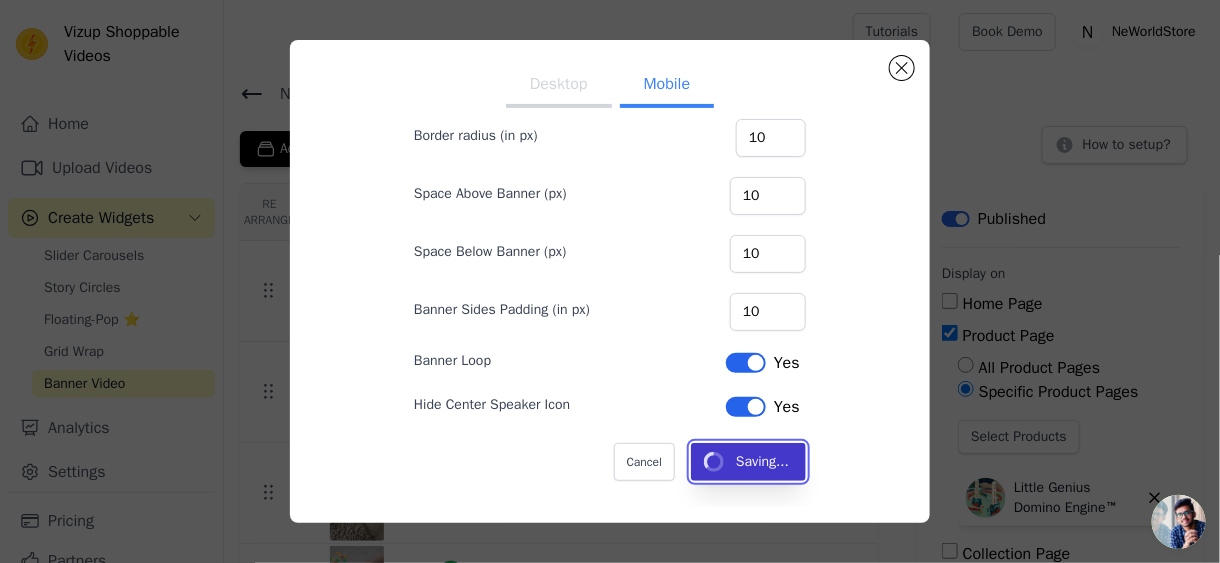 type 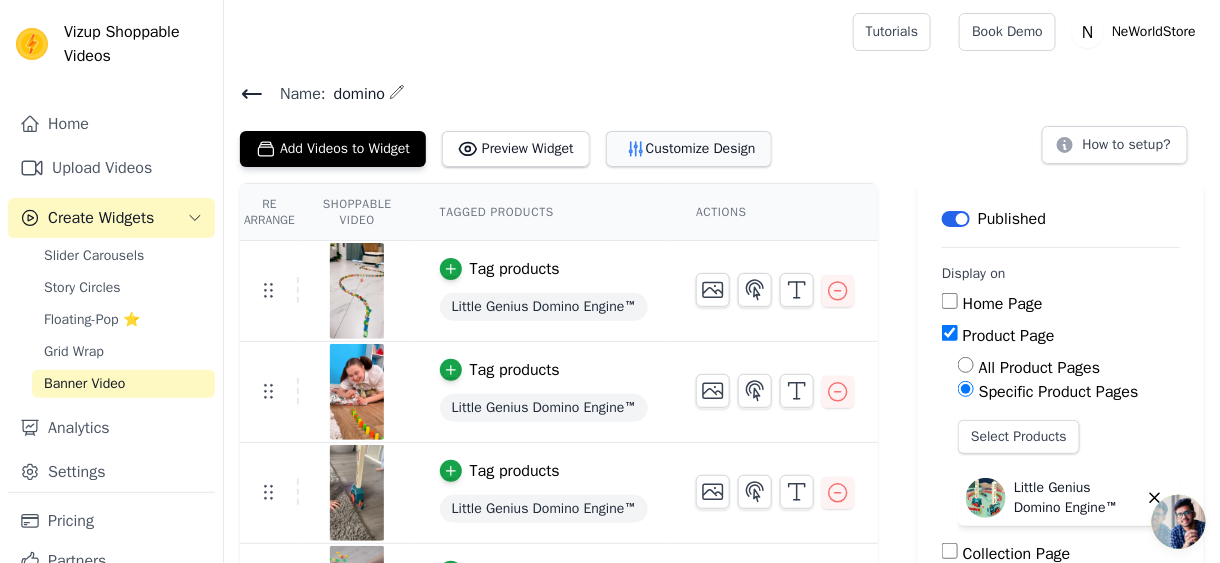 click on "Customize Design" at bounding box center [689, 149] 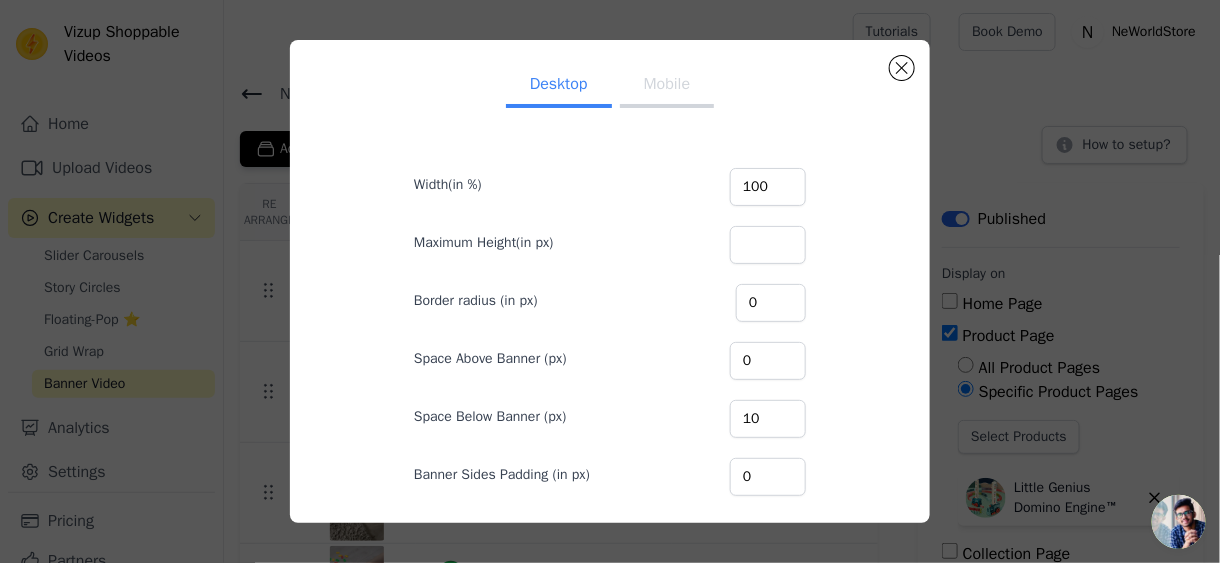 click on "Mobile" at bounding box center [667, 86] 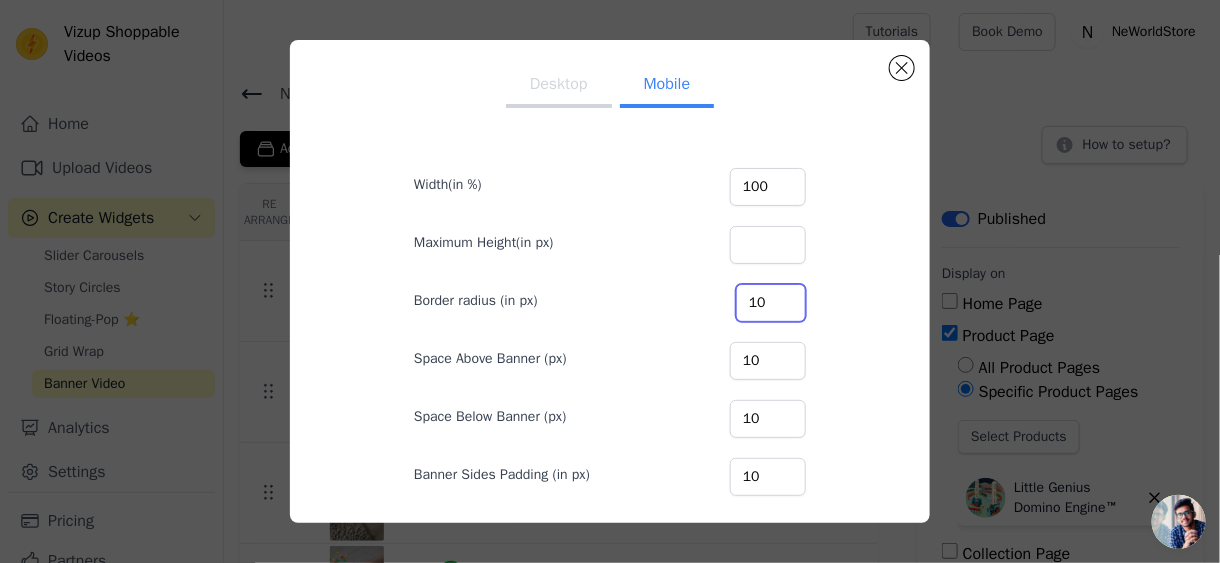 drag, startPoint x: 721, startPoint y: 302, endPoint x: 685, endPoint y: 306, distance: 36.221542 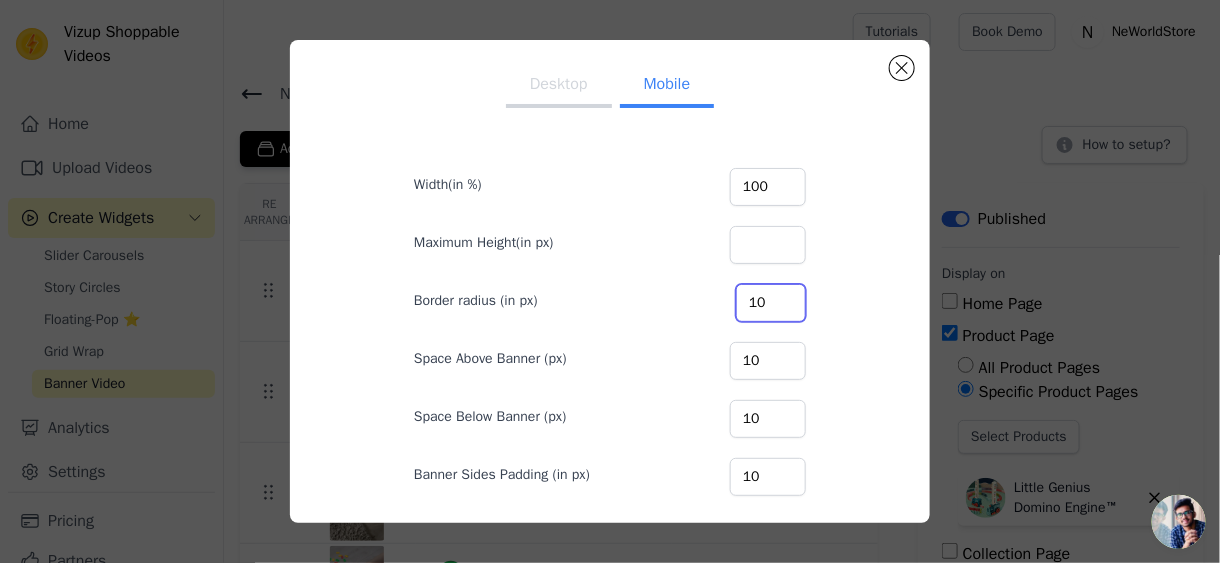 click on "Border radius (in px)   10" at bounding box center [610, 301] 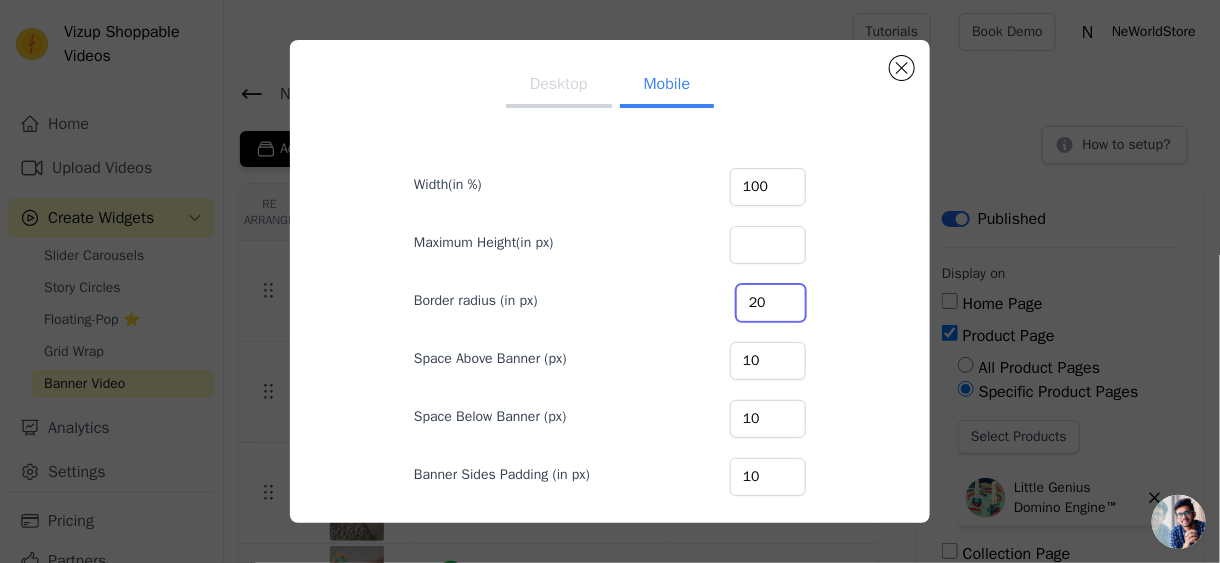 type on "20" 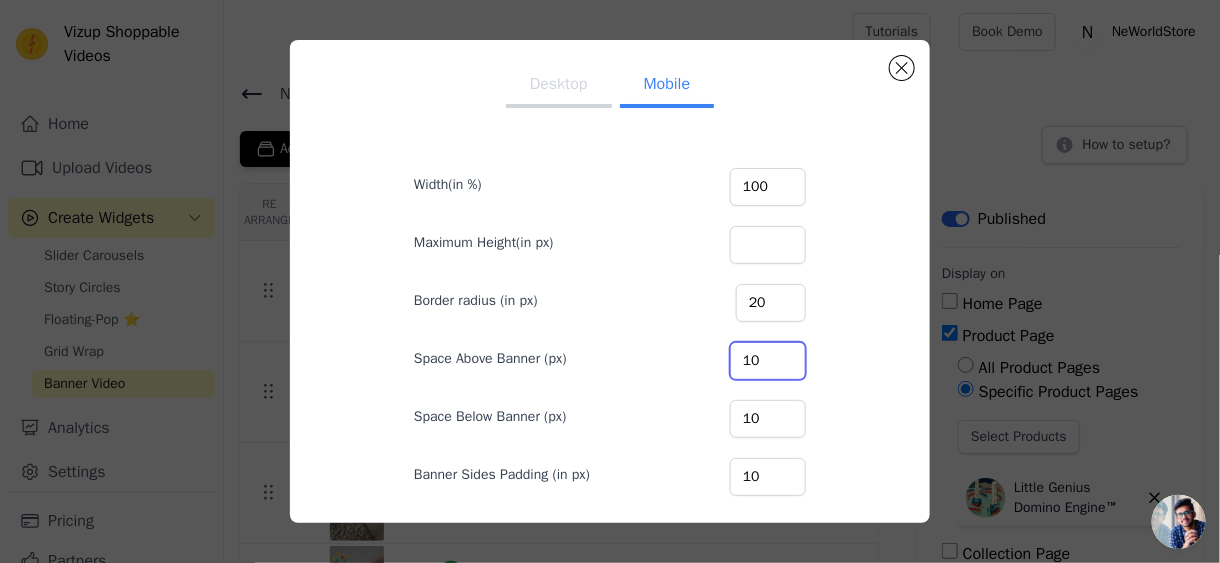 click on "10" at bounding box center (768, 361) 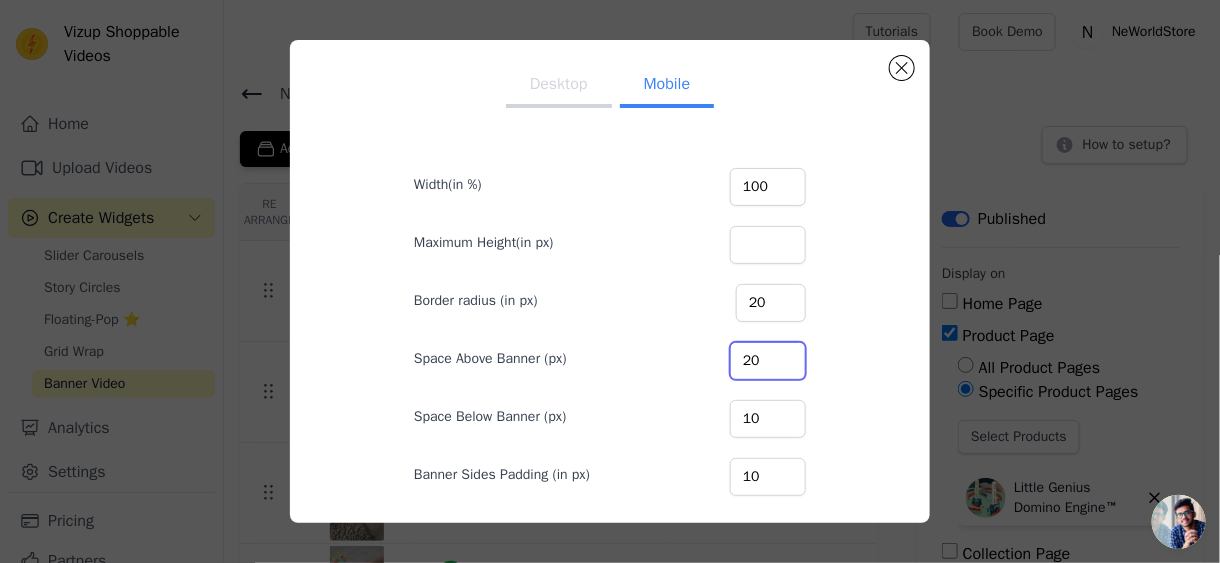 type on "20" 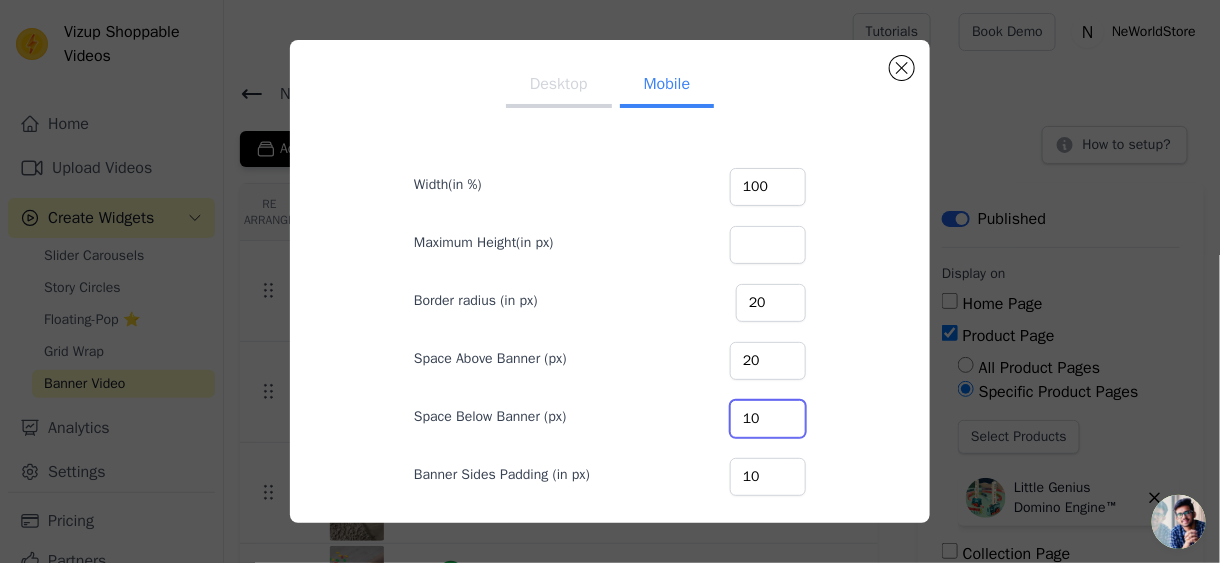 click on "10" at bounding box center (768, 419) 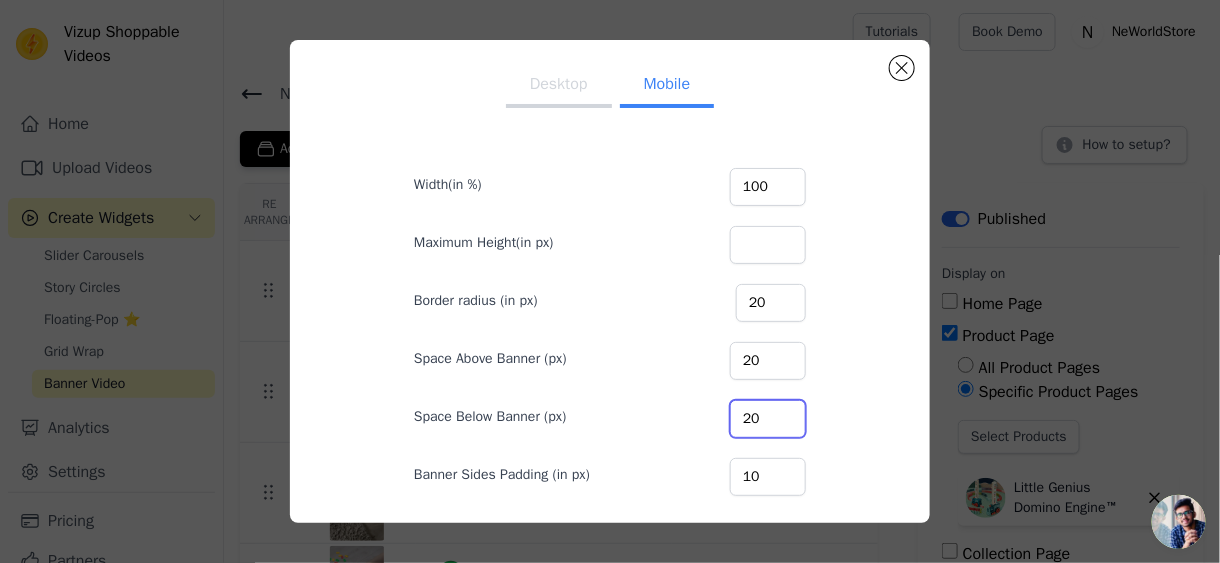 type on "20" 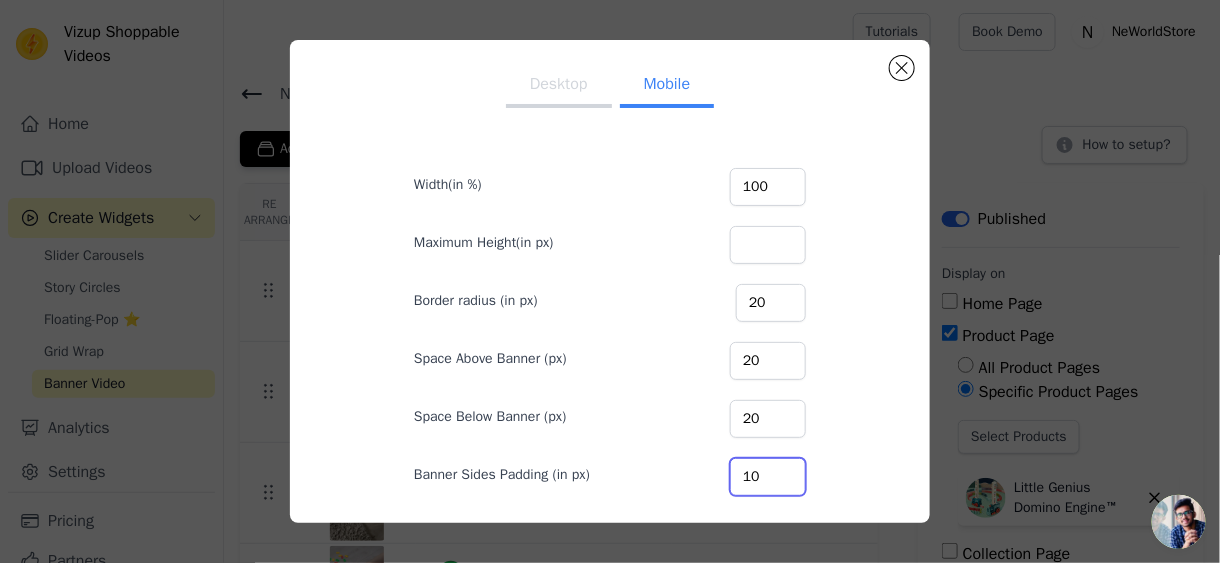 click on "10" at bounding box center [768, 477] 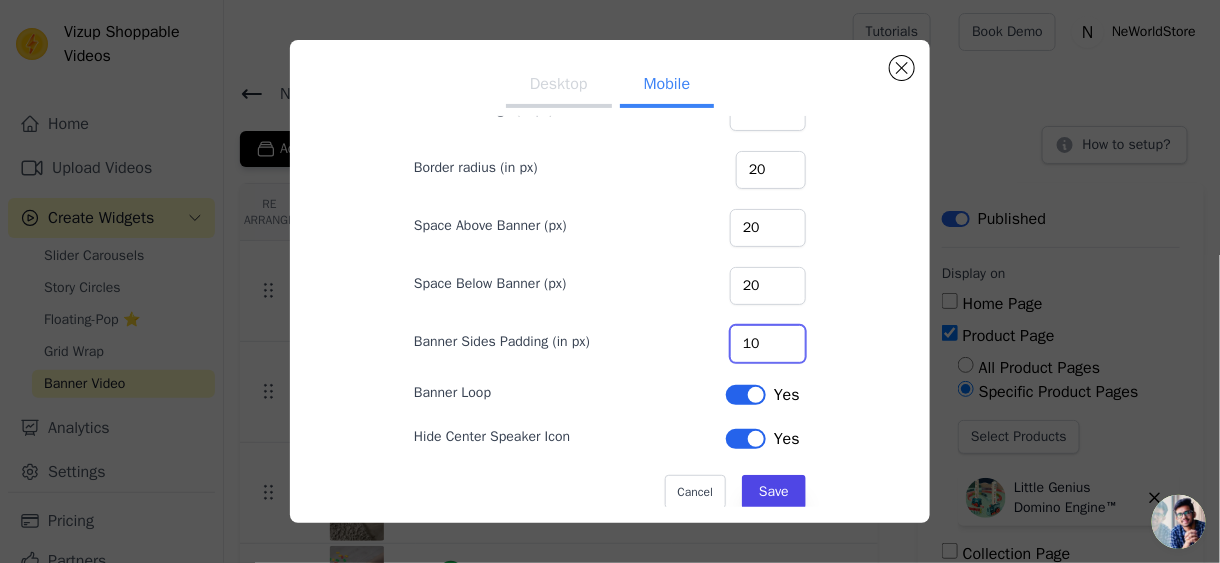 type on "1" 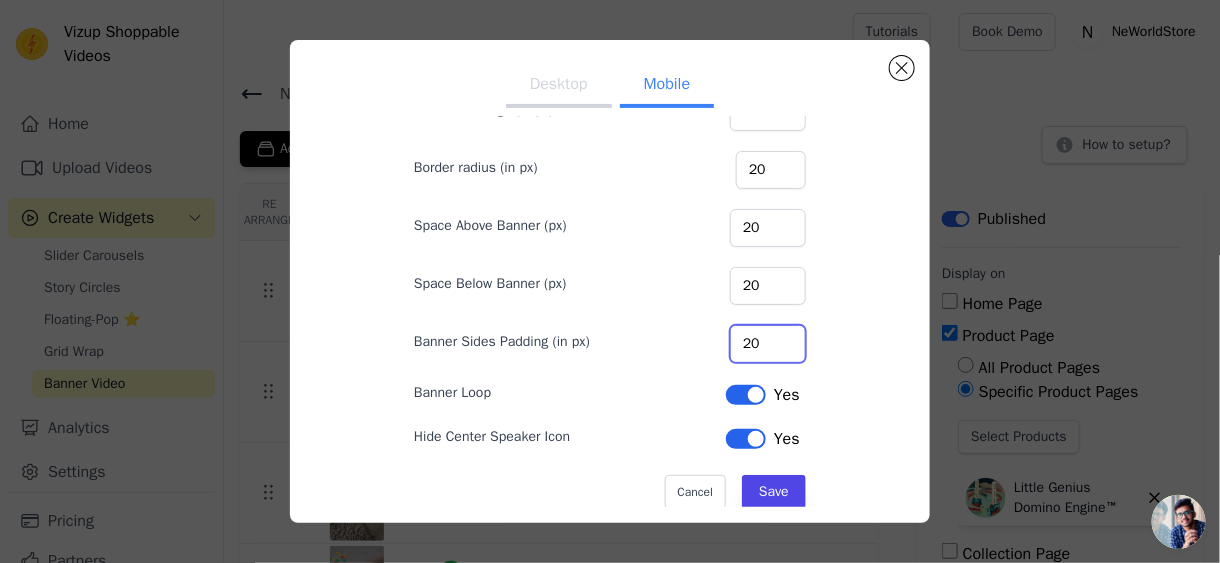 type on "20" 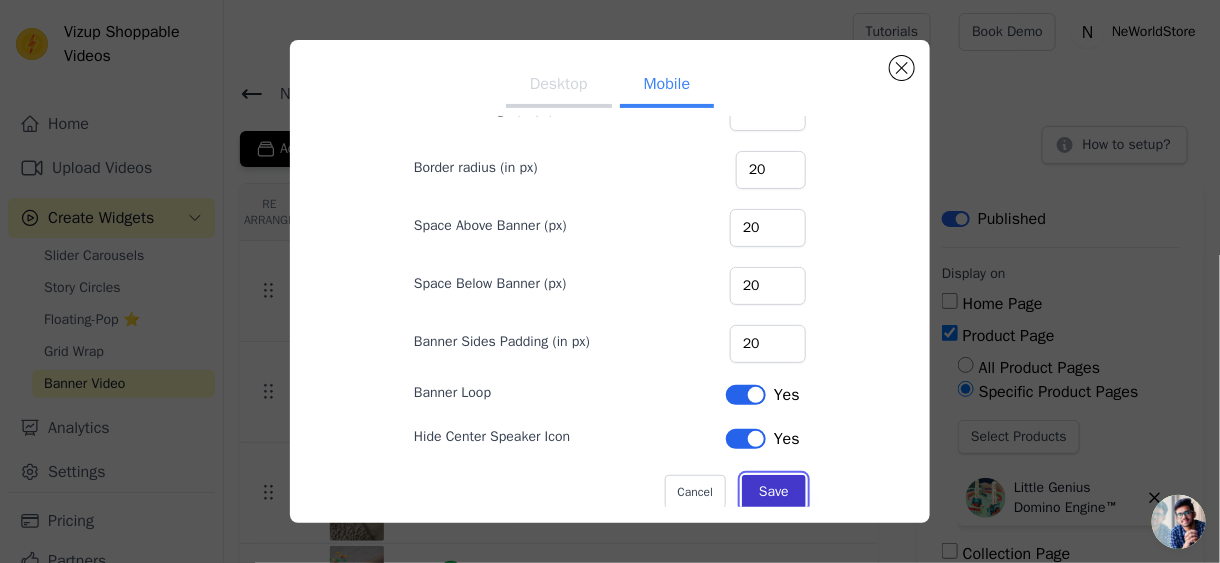 click on "Save" at bounding box center (774, 492) 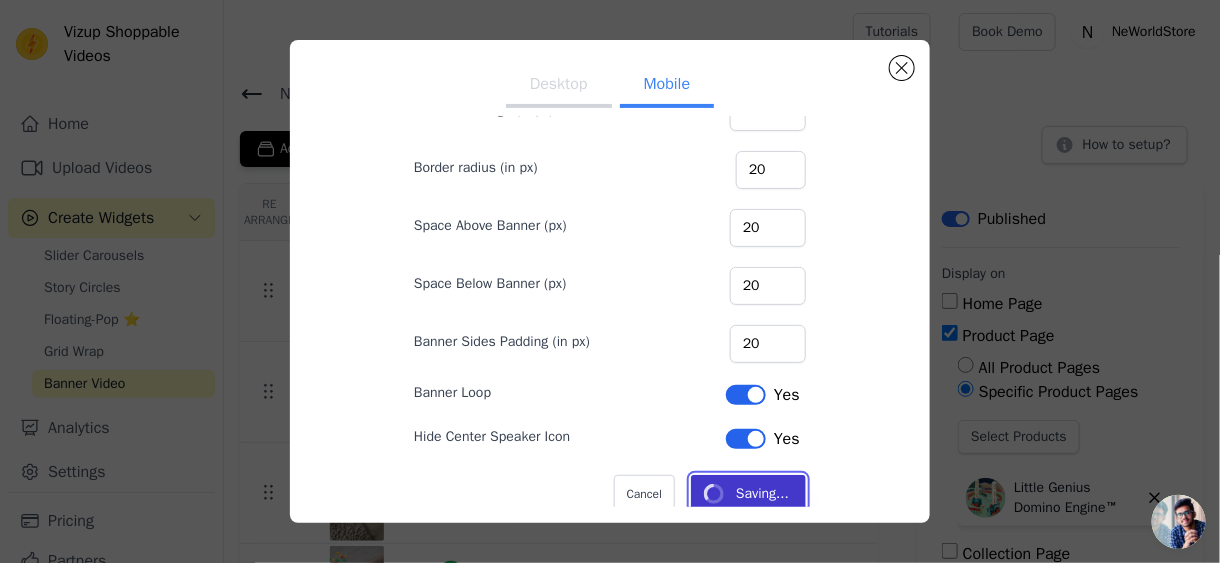 type 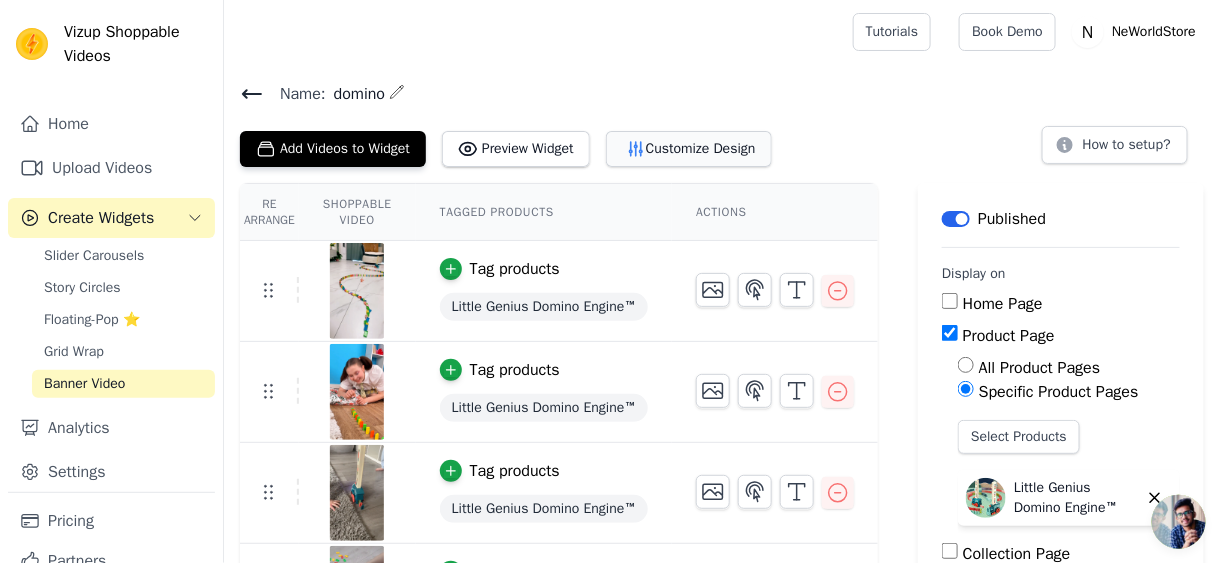 click on "Customize Design" at bounding box center (689, 149) 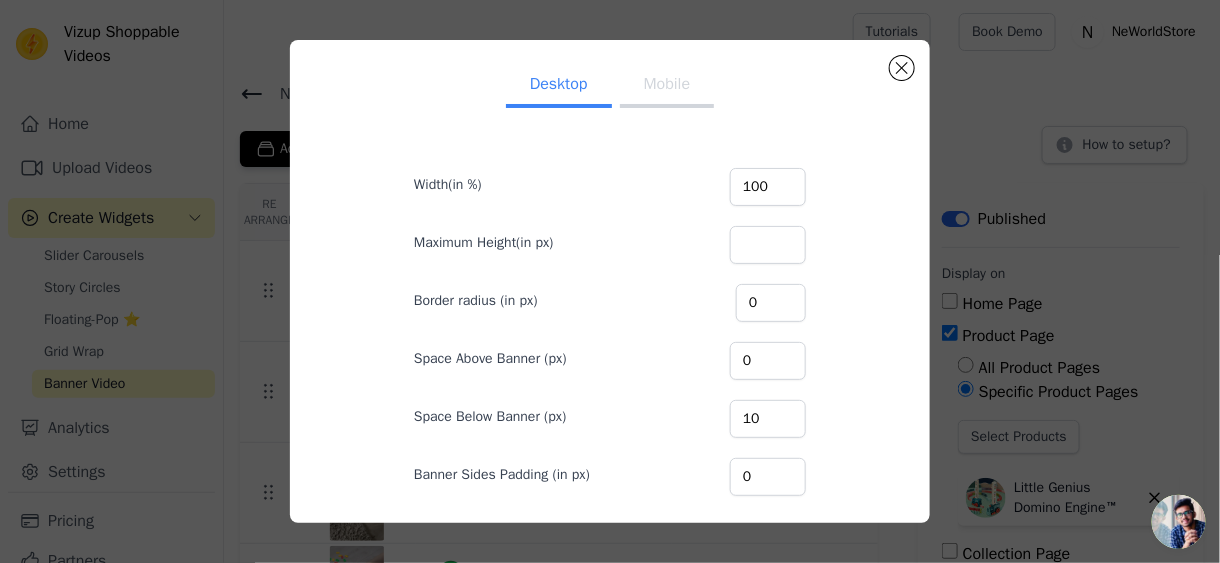 click on "Mobile" at bounding box center [667, 86] 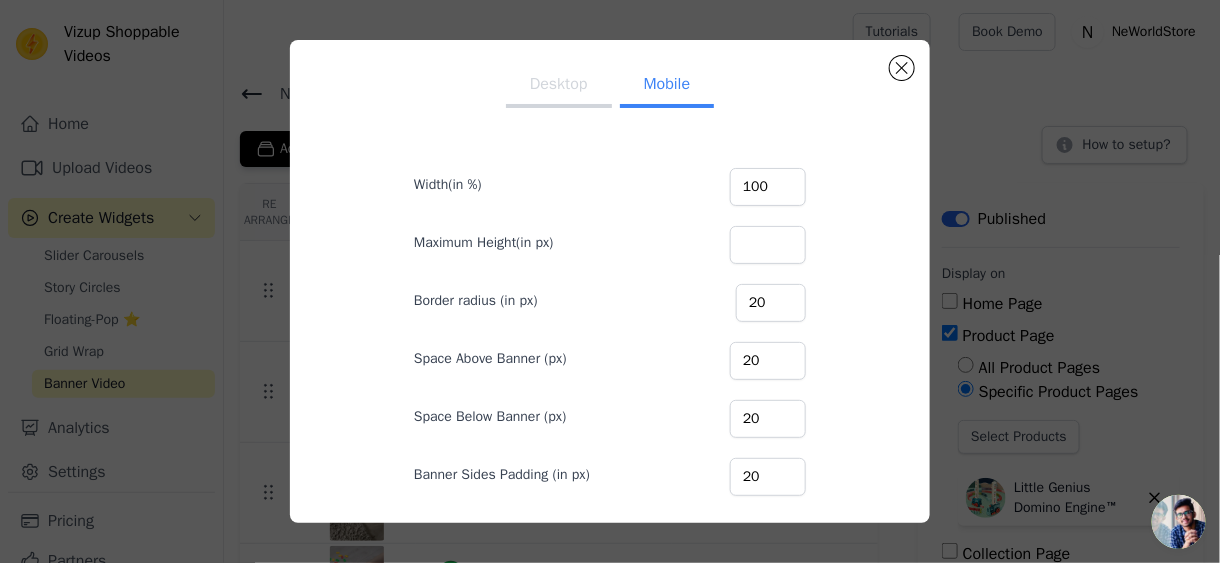 click on "Desktop" at bounding box center [559, 86] 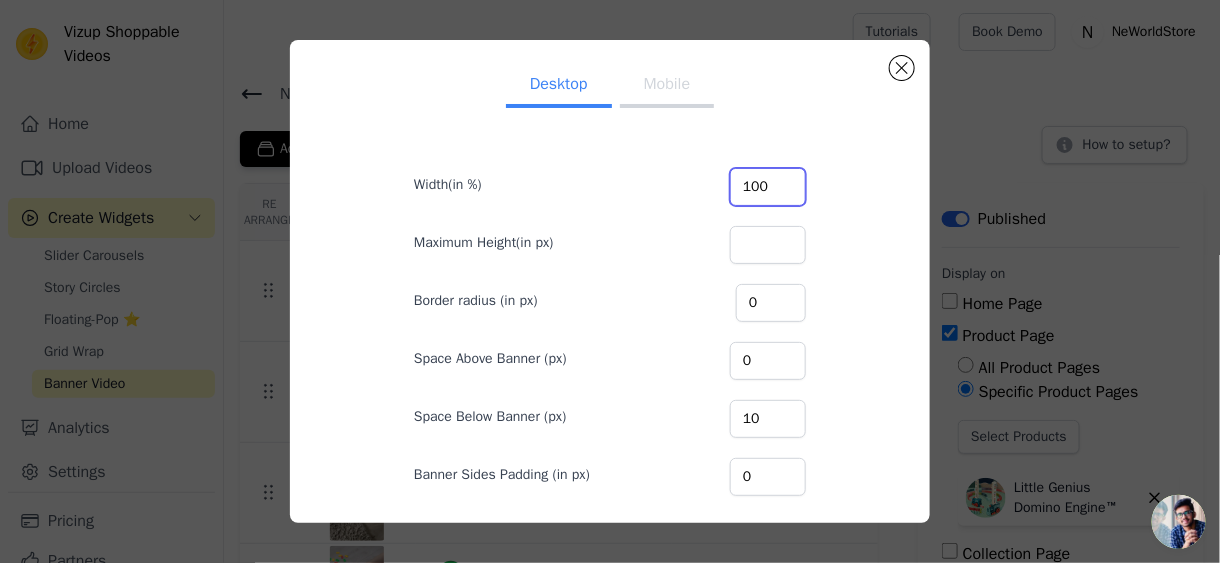 drag, startPoint x: 718, startPoint y: 189, endPoint x: 659, endPoint y: 169, distance: 62.297672 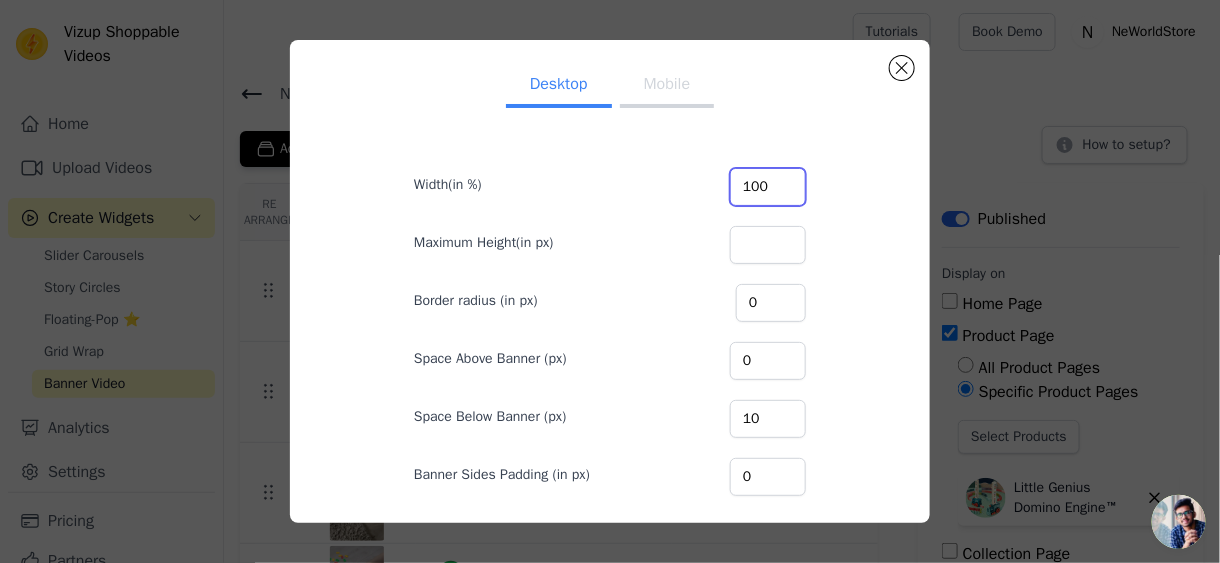 click on "Width(in %)   100" at bounding box center (610, 185) 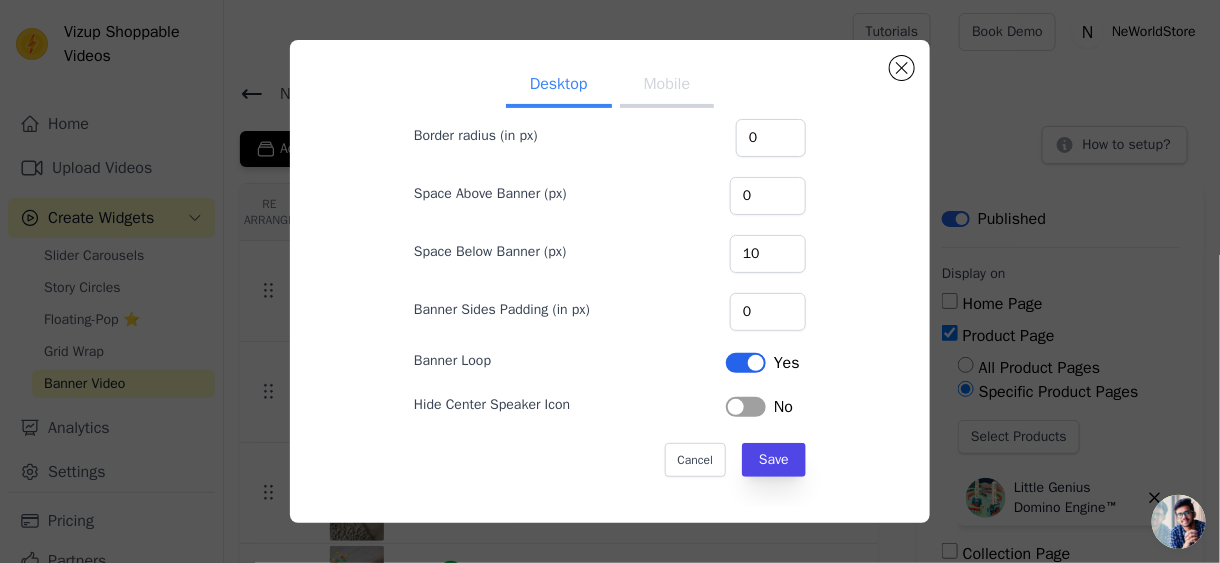 scroll, scrollTop: 0, scrollLeft: 0, axis: both 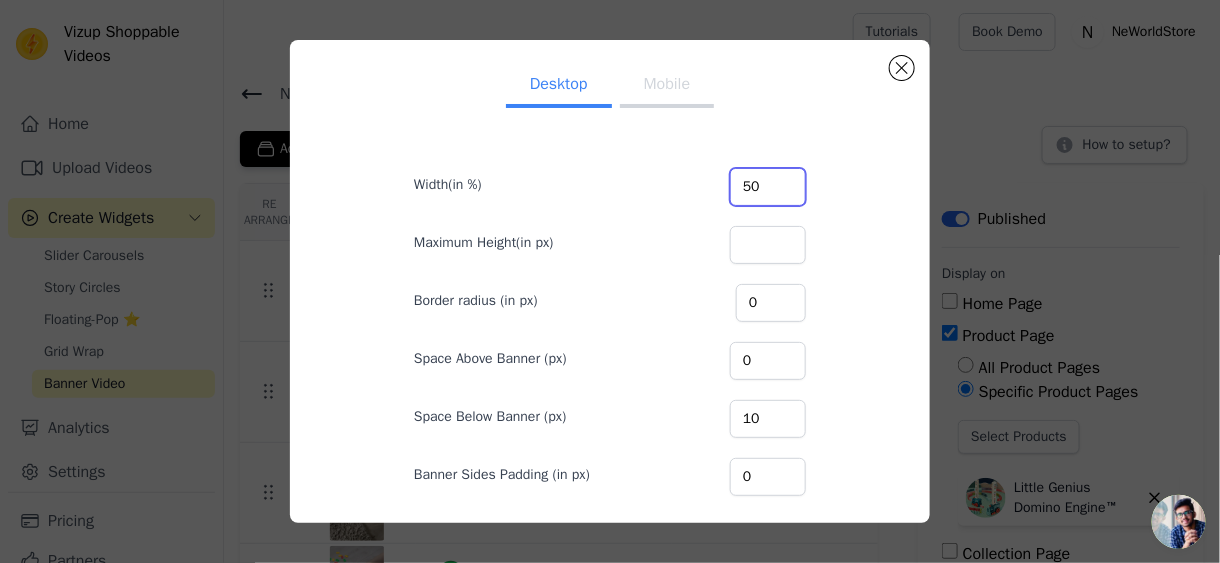 type on "50" 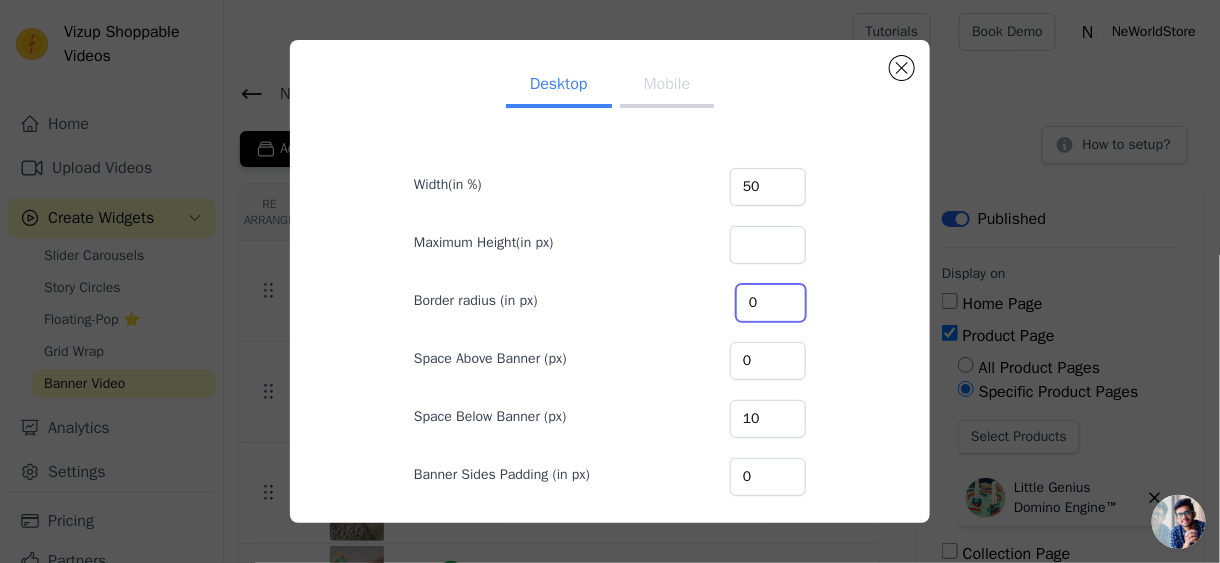 click on "Border radius (in px)   0" at bounding box center (610, 301) 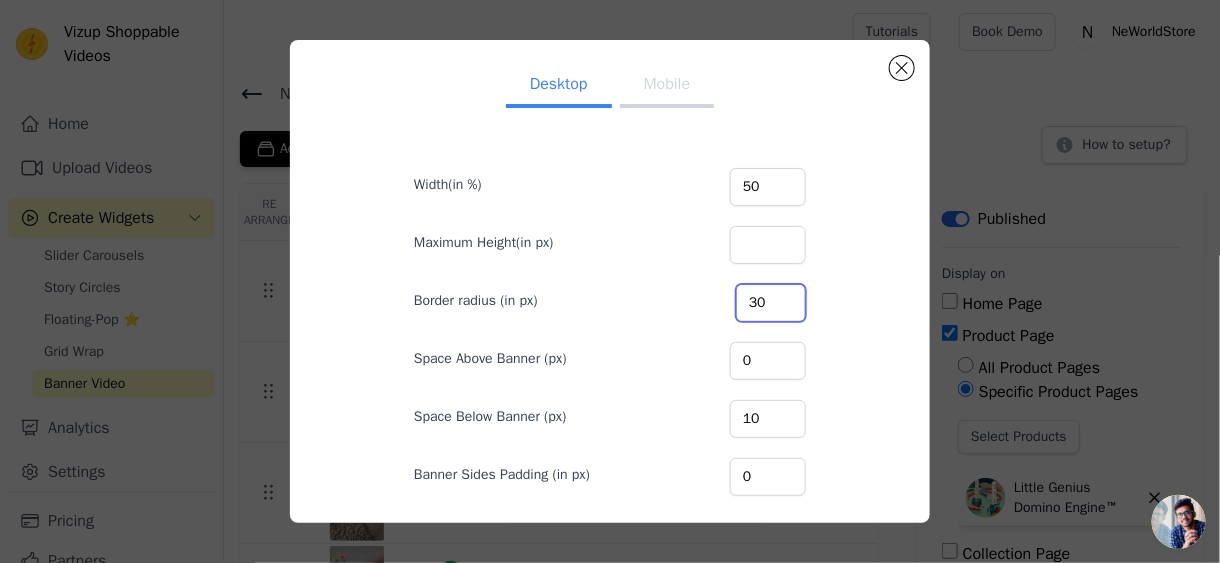 type on "30" 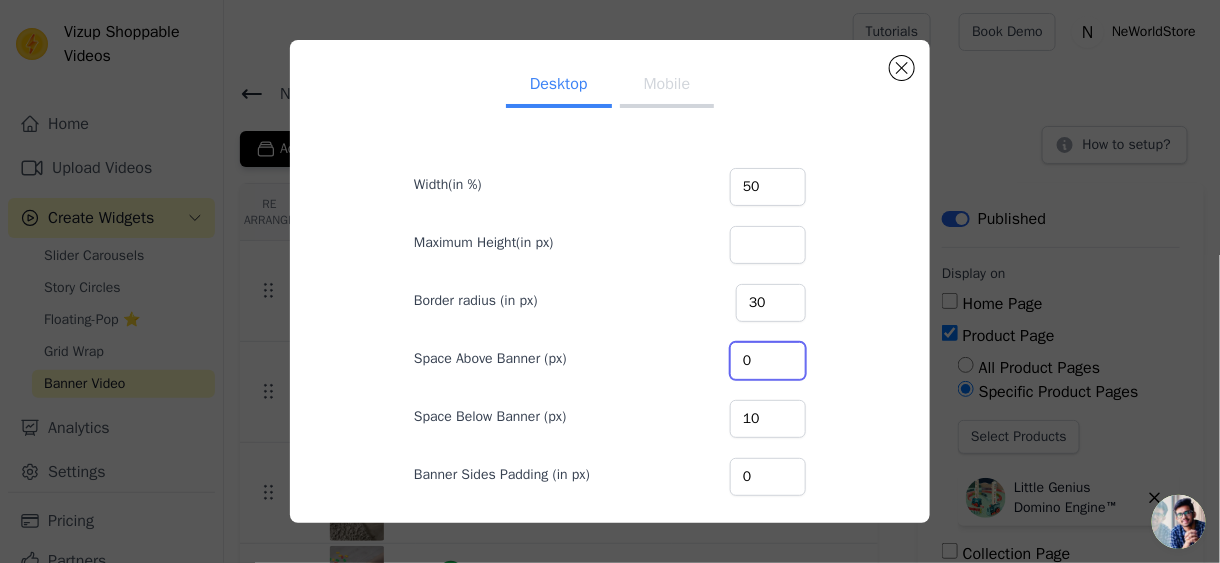 click on "0" at bounding box center (768, 361) 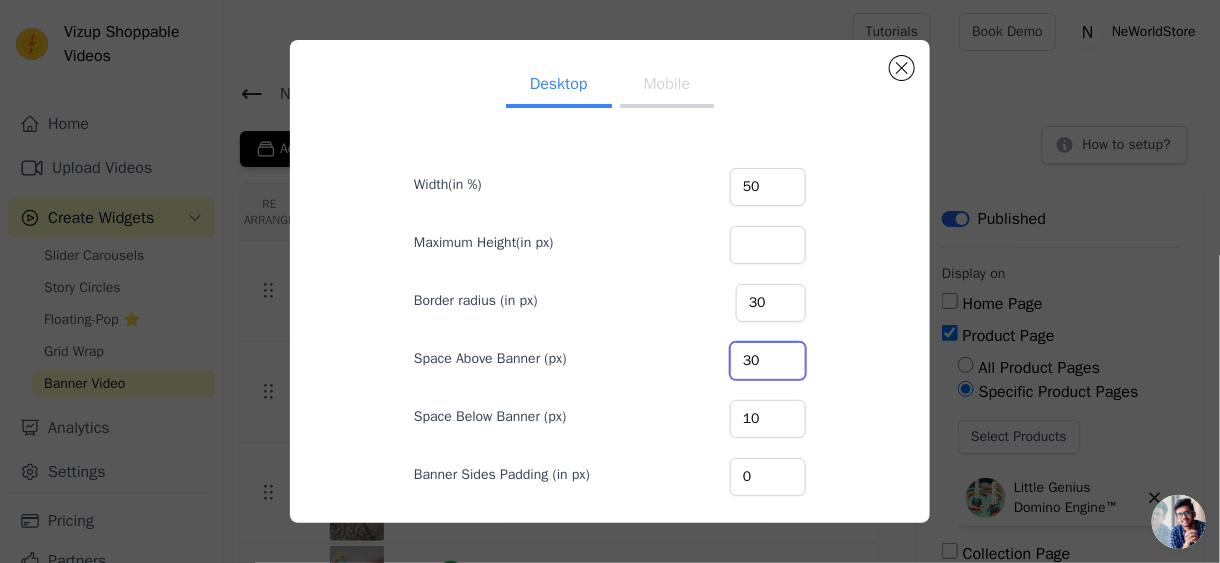 type on "30" 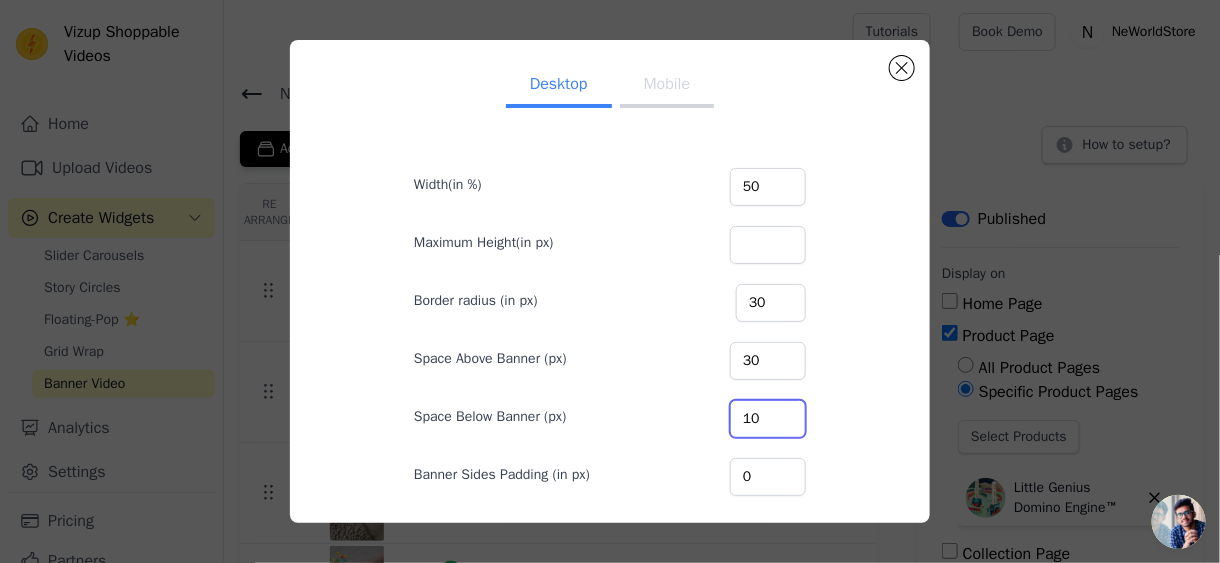 drag, startPoint x: 757, startPoint y: 406, endPoint x: 735, endPoint y: 407, distance: 22.022715 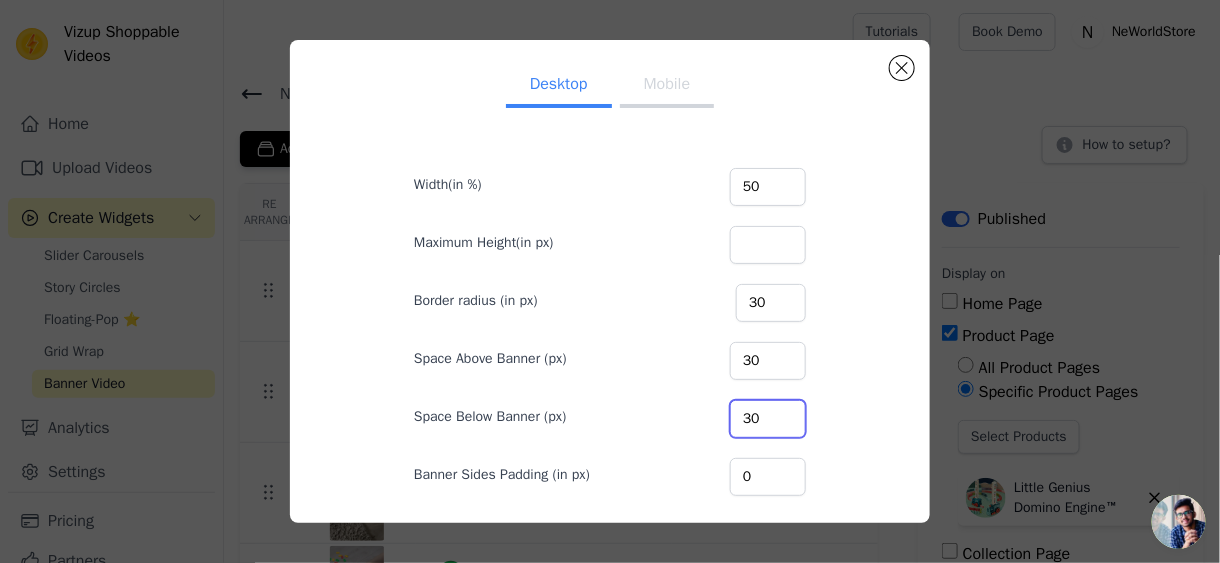 type on "30" 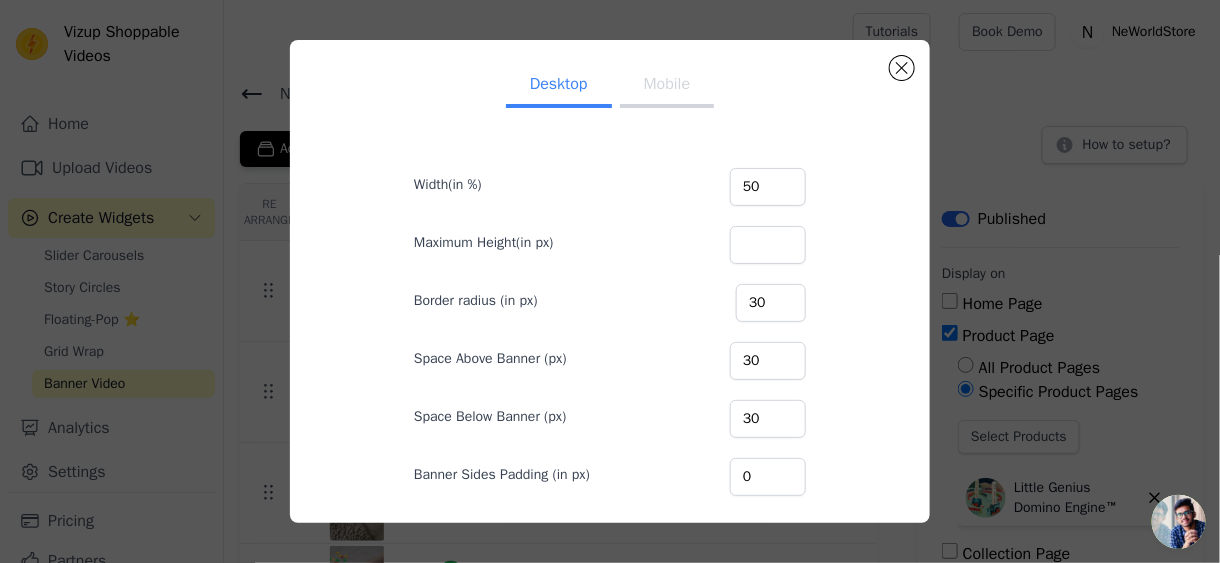 click on "Banner Sides Padding (in px)   0" at bounding box center [610, 475] 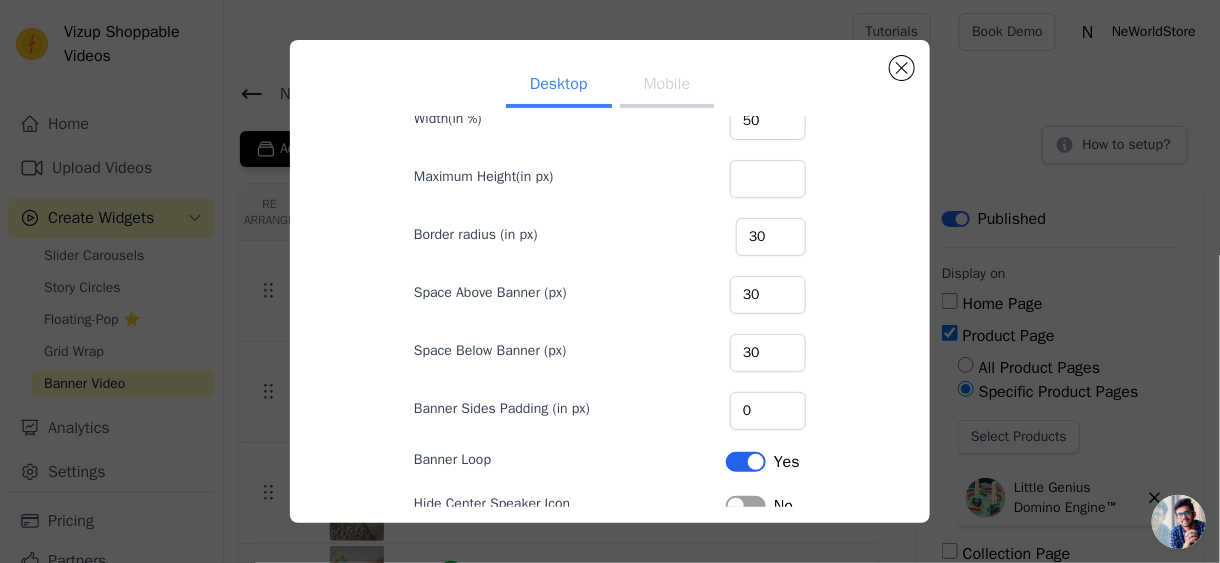 scroll, scrollTop: 100, scrollLeft: 0, axis: vertical 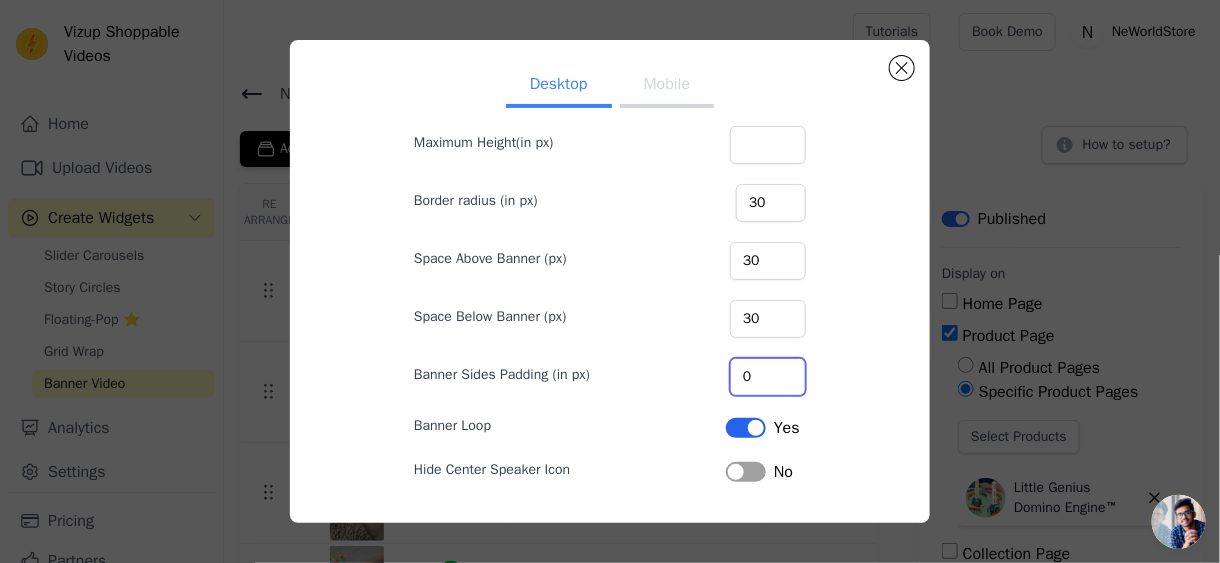 click on "0" at bounding box center (768, 377) 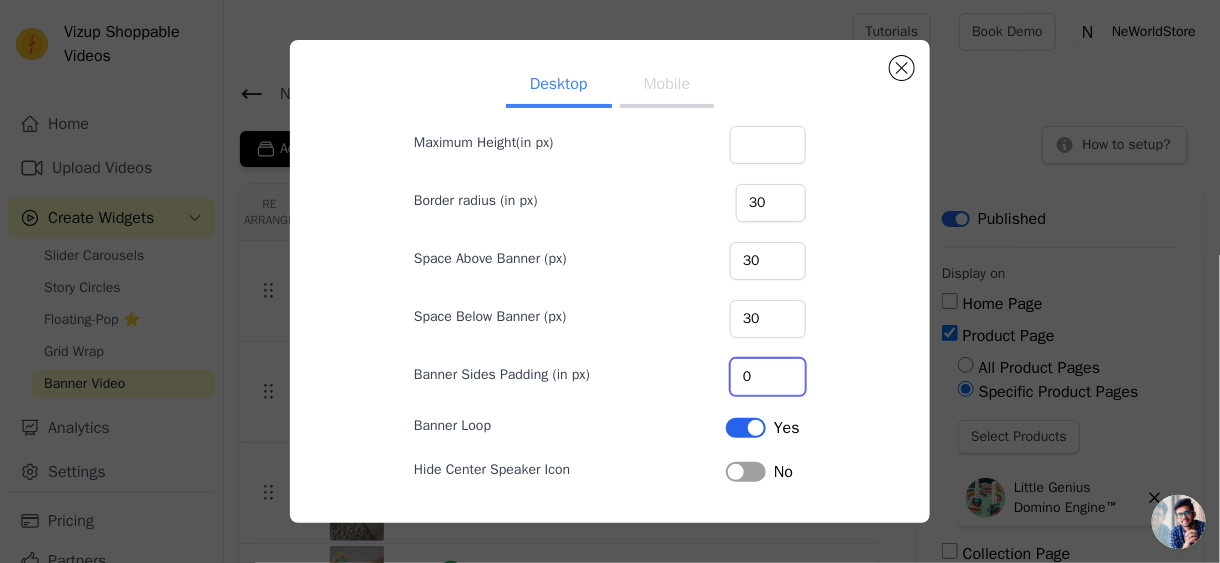 click on "0" at bounding box center [768, 377] 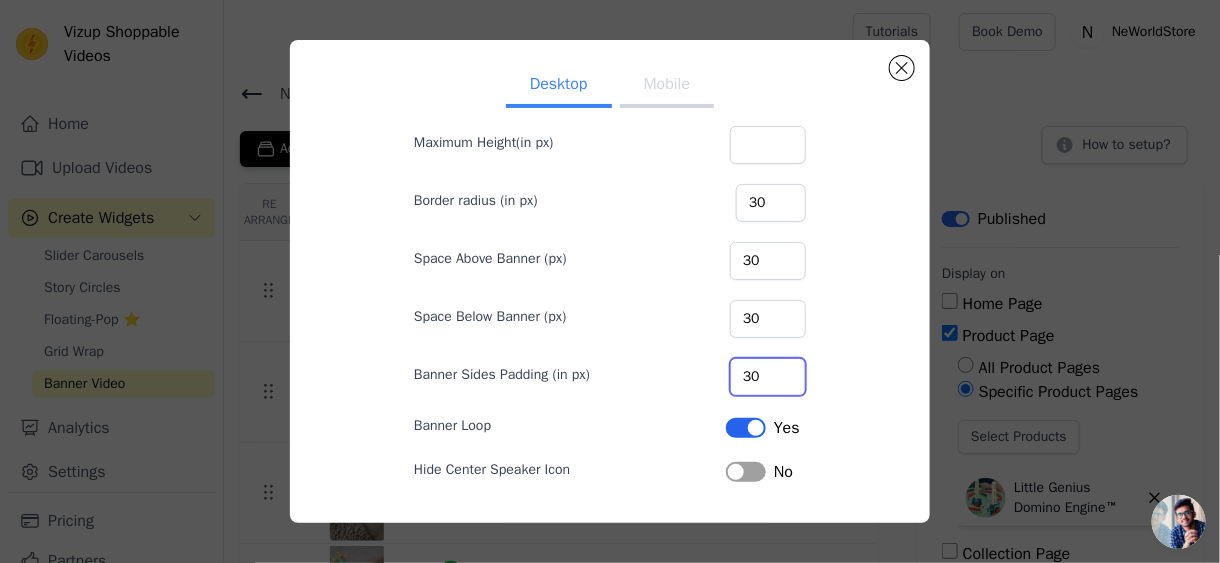 type on "30" 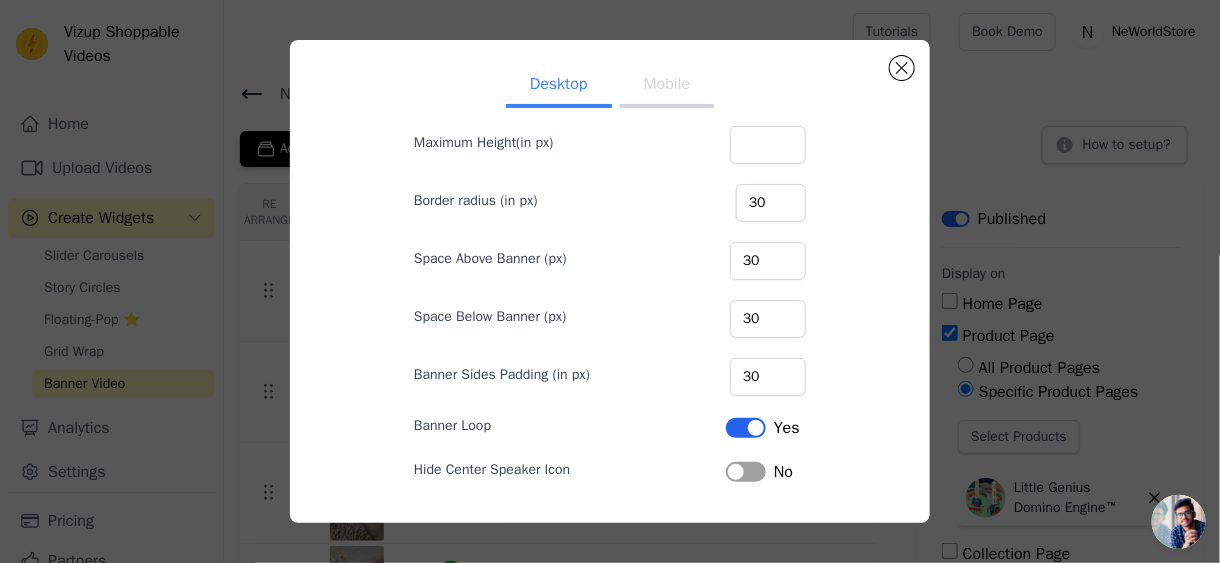 click on "Width(in %)   50   Maximum Height(in px)     Border radius (in px)   30   Space Above Banner (px)   30   Space Below Banner (px)   30   Banner Sides Padding (in px)   30   Banner Loop   Label     Yes   Hide Center Speaker Icon   Label     No   Cancel   Save" at bounding box center (610, 295) 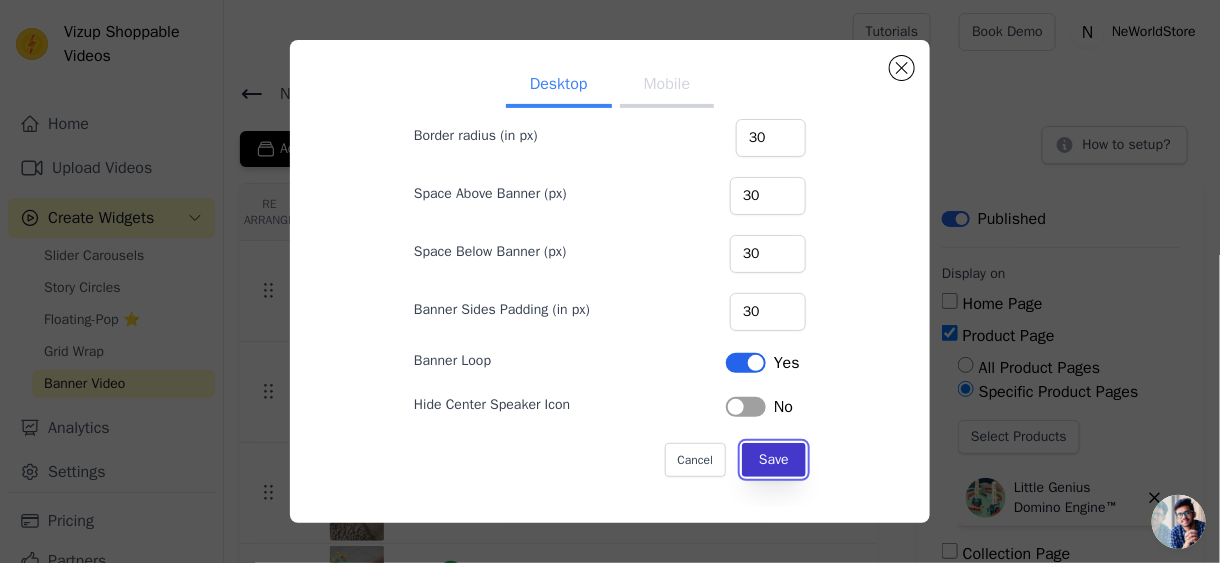 click on "Save" at bounding box center [774, 460] 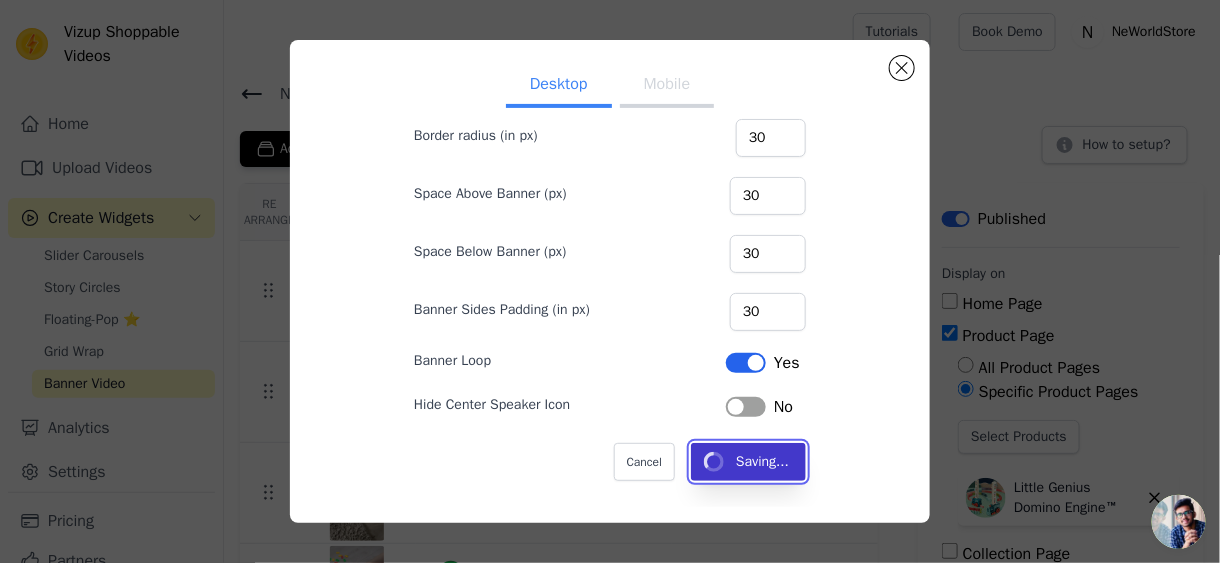 type 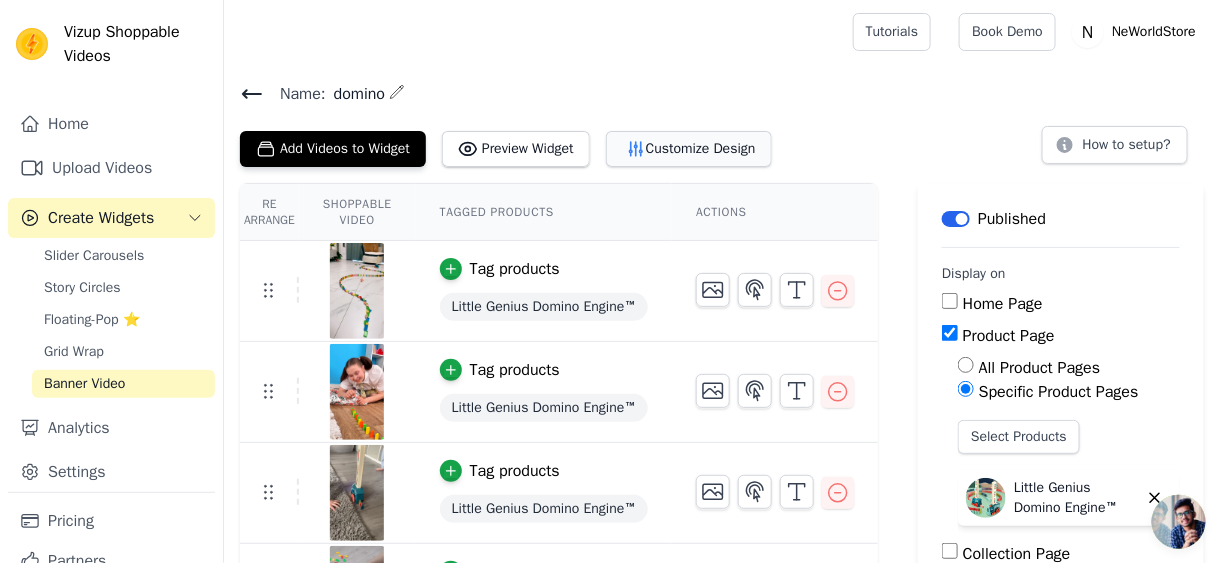 click on "Customize Design" at bounding box center (689, 149) 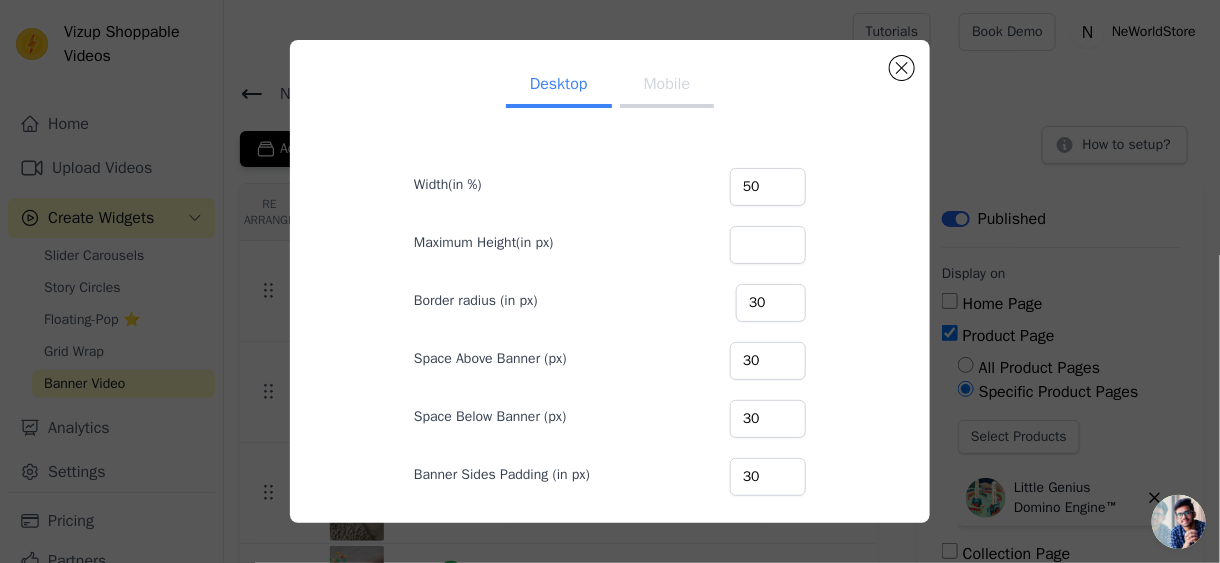 click on "Mobile" at bounding box center (667, 86) 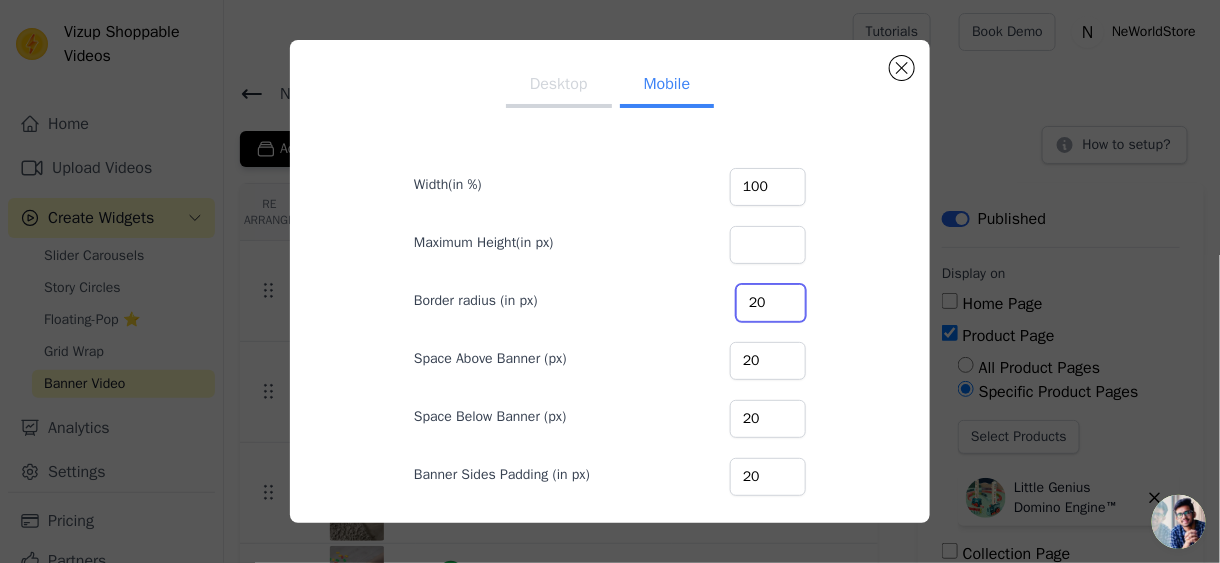 click on "20" at bounding box center [771, 303] 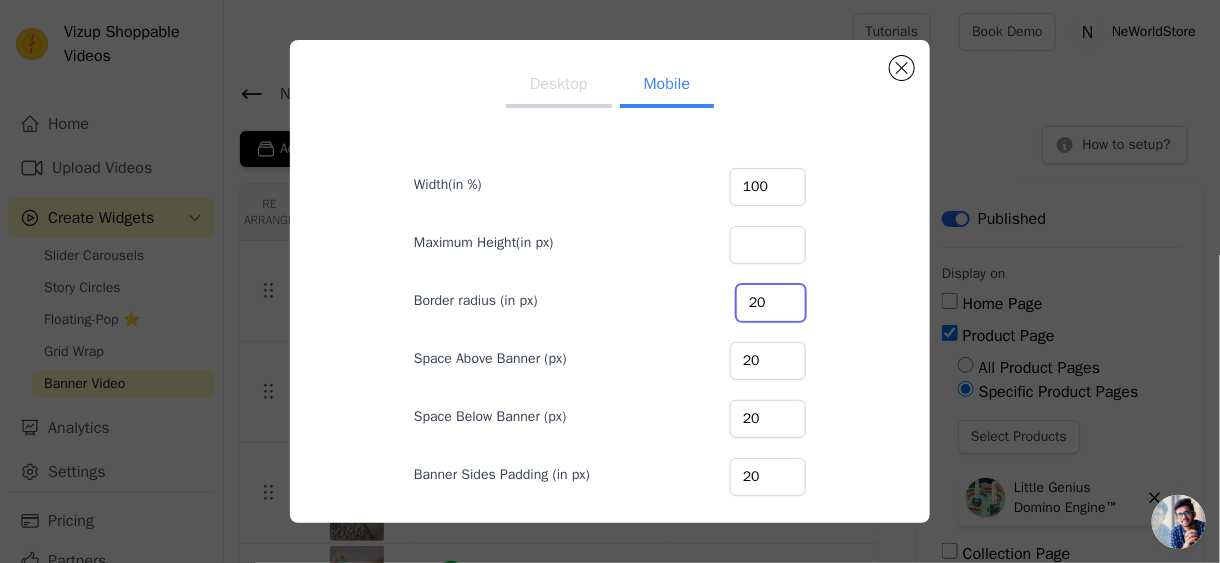 click on "20" at bounding box center [771, 303] 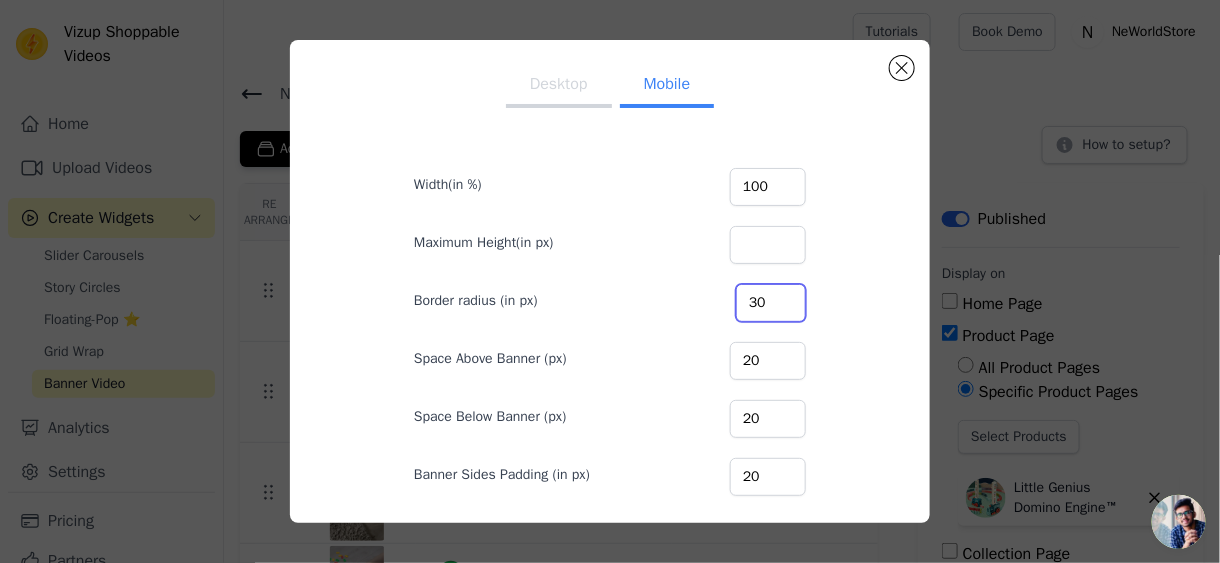 type on "30" 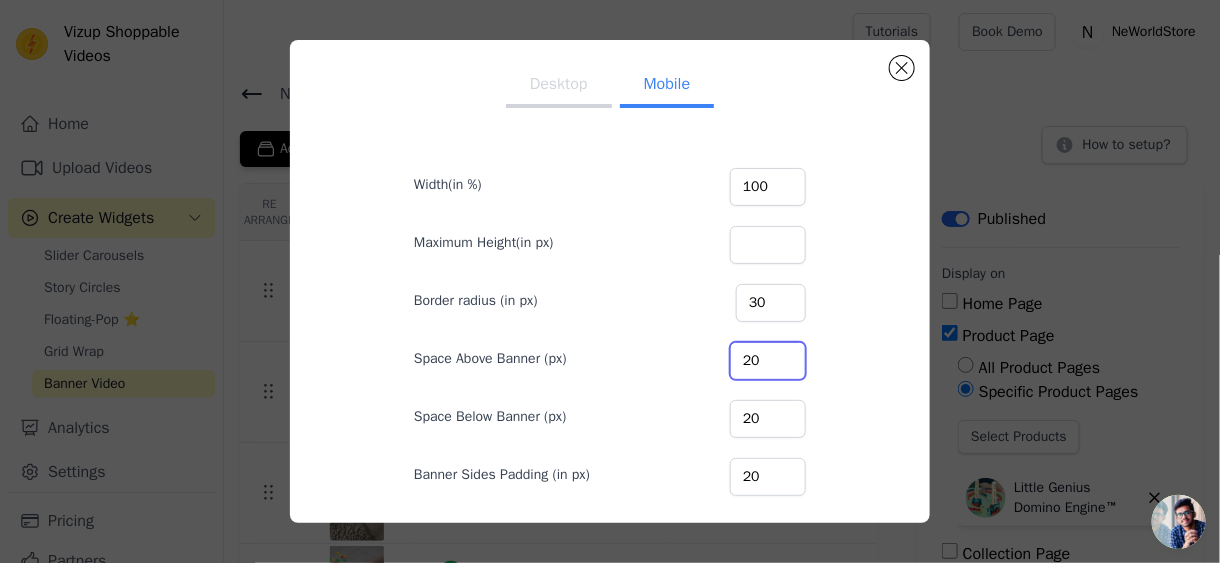 click on "20" at bounding box center (768, 361) 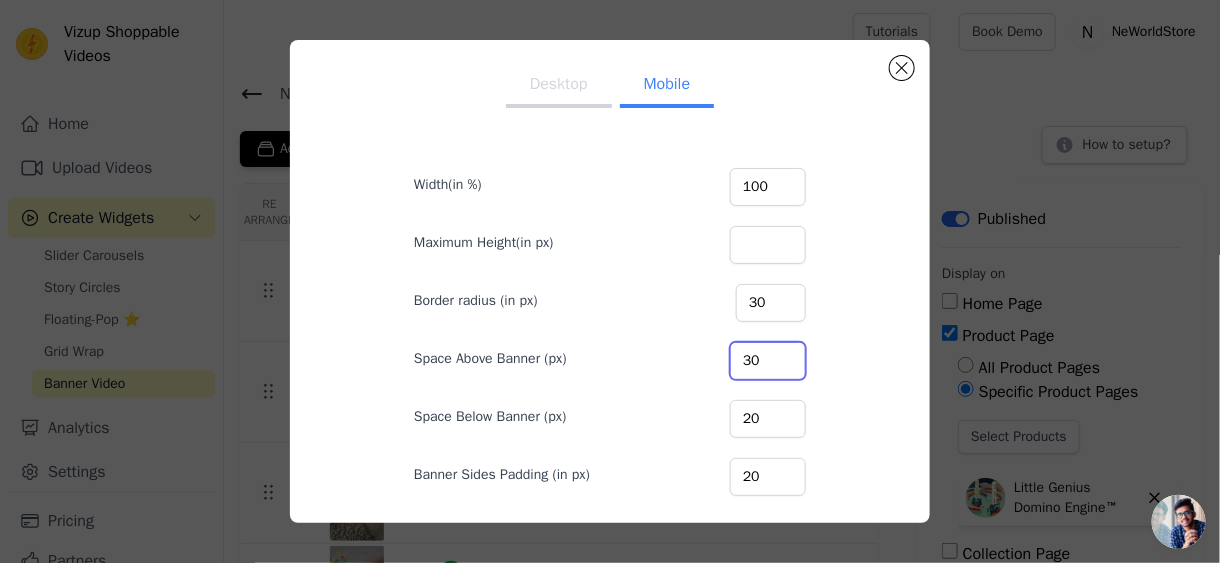 type on "30" 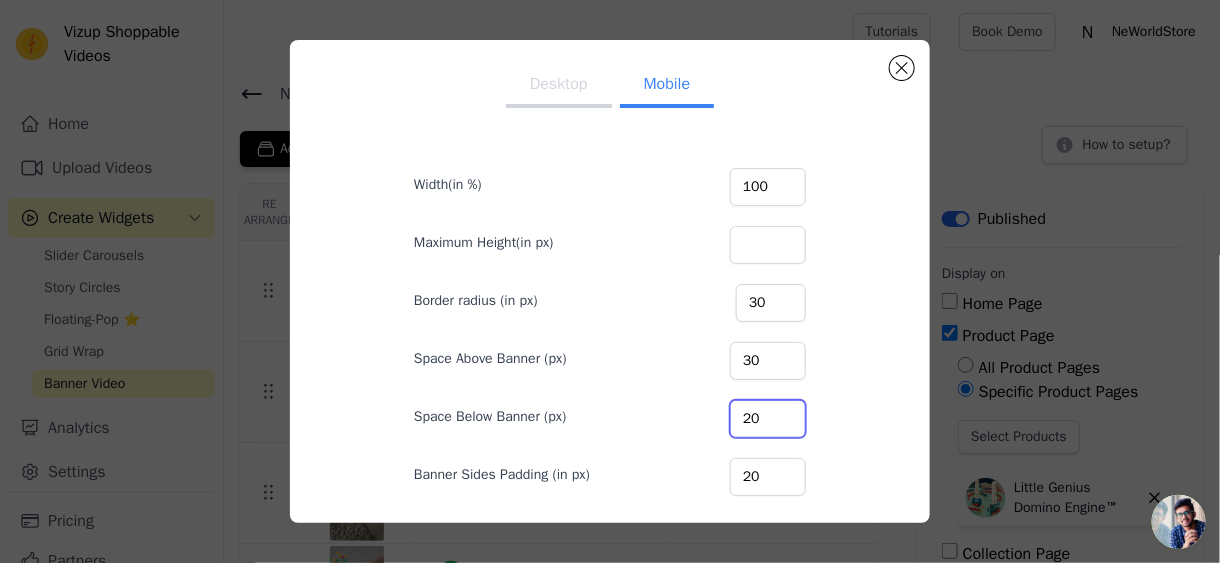 click on "20" at bounding box center [768, 419] 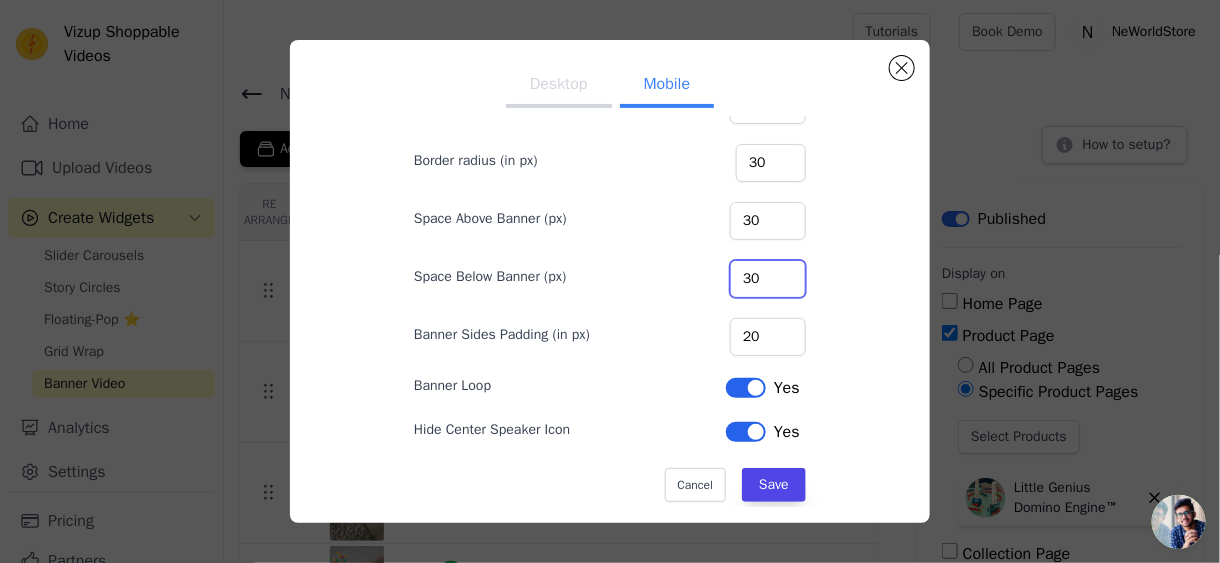 scroll, scrollTop: 165, scrollLeft: 0, axis: vertical 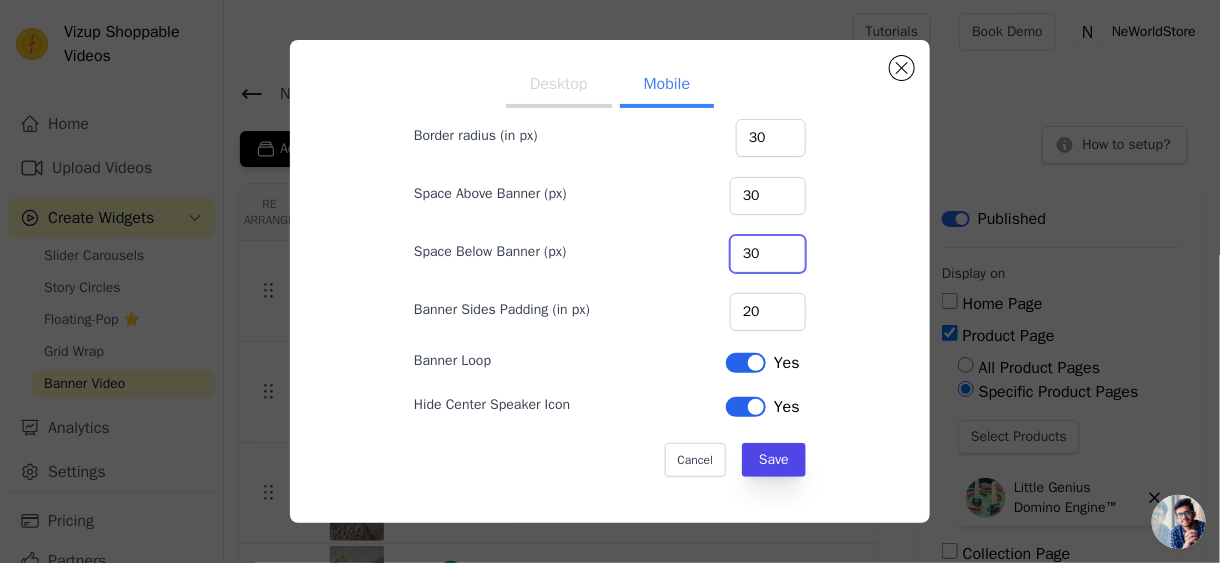 type on "30" 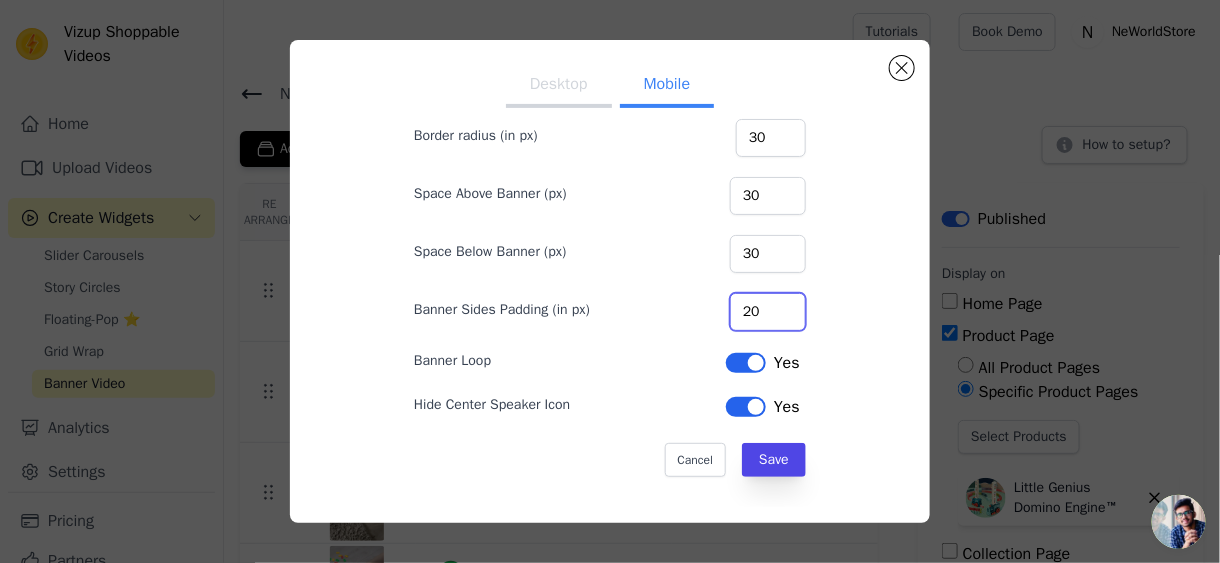 click on "20" at bounding box center [768, 312] 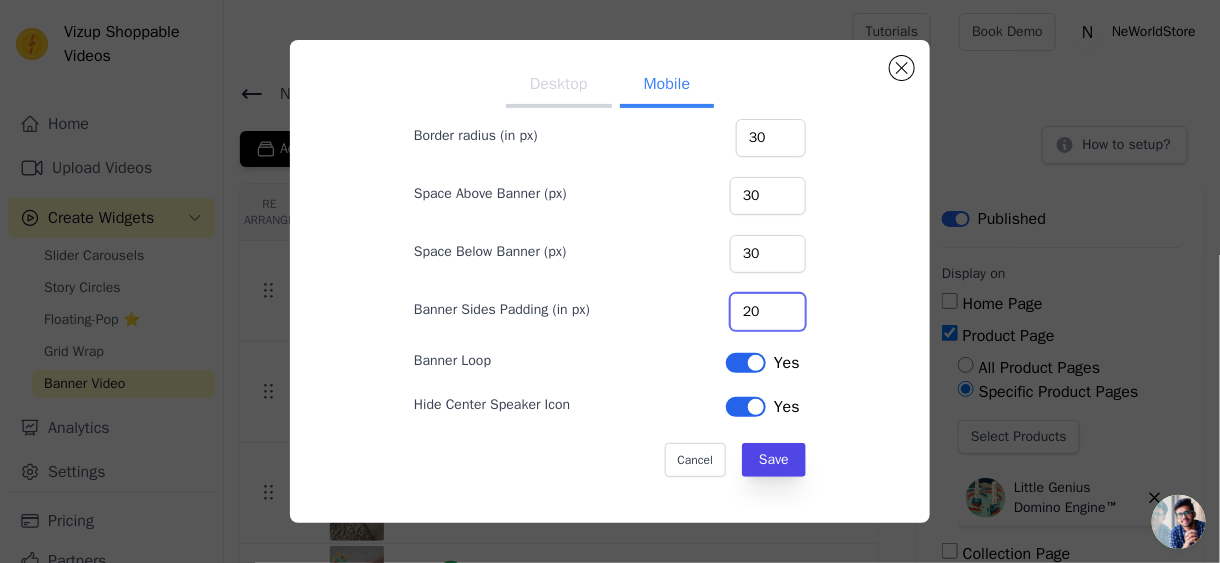 click on "20" at bounding box center (768, 312) 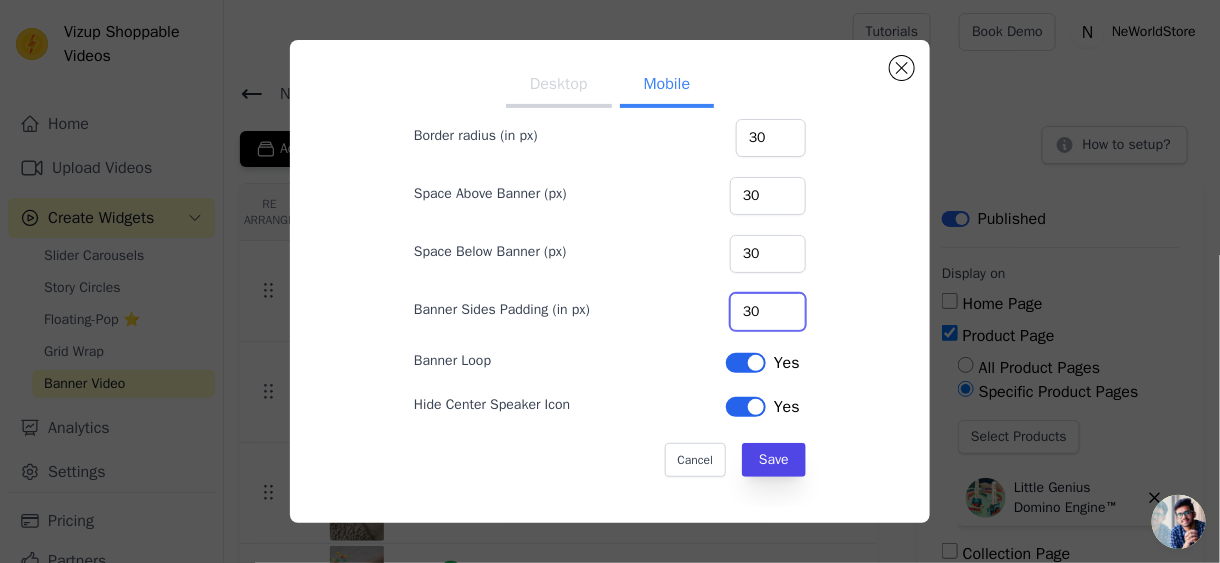 type on "30" 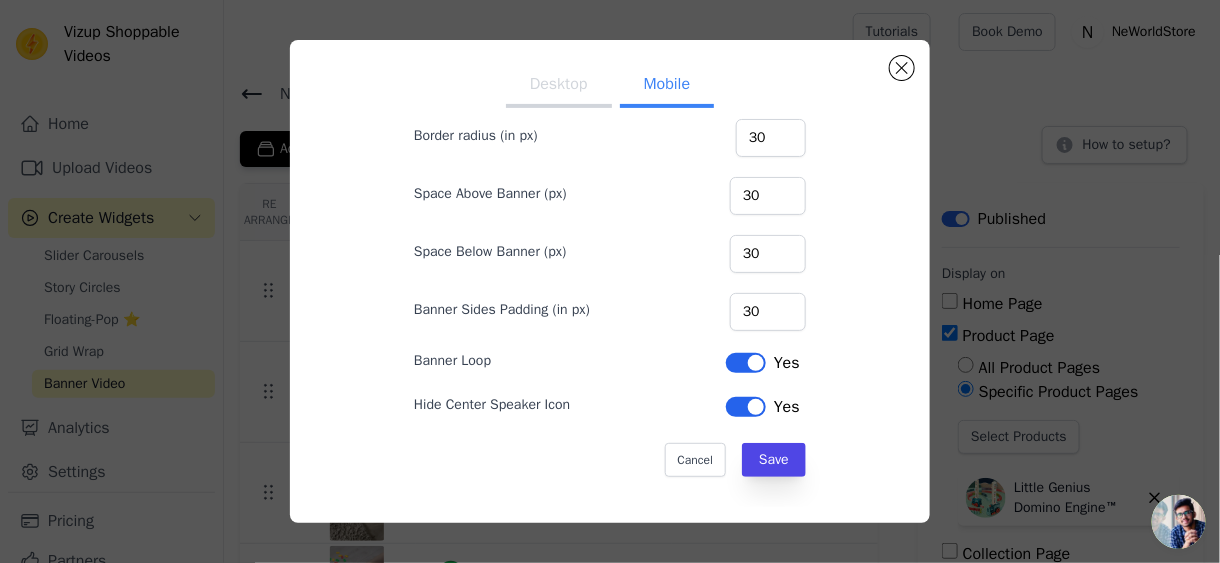 click on "Desktop Mobile   Width(in %)   100   Maximum Height(in px)     Border radius (in px)   30   Space Above Banner (px)   30   Space Below Banner (px)   30   Banner Sides Padding (in px)   30   Banner Loop   Label     Yes   Hide Center Speaker Icon   Label     Yes   Cancel   Save" at bounding box center (610, 200) 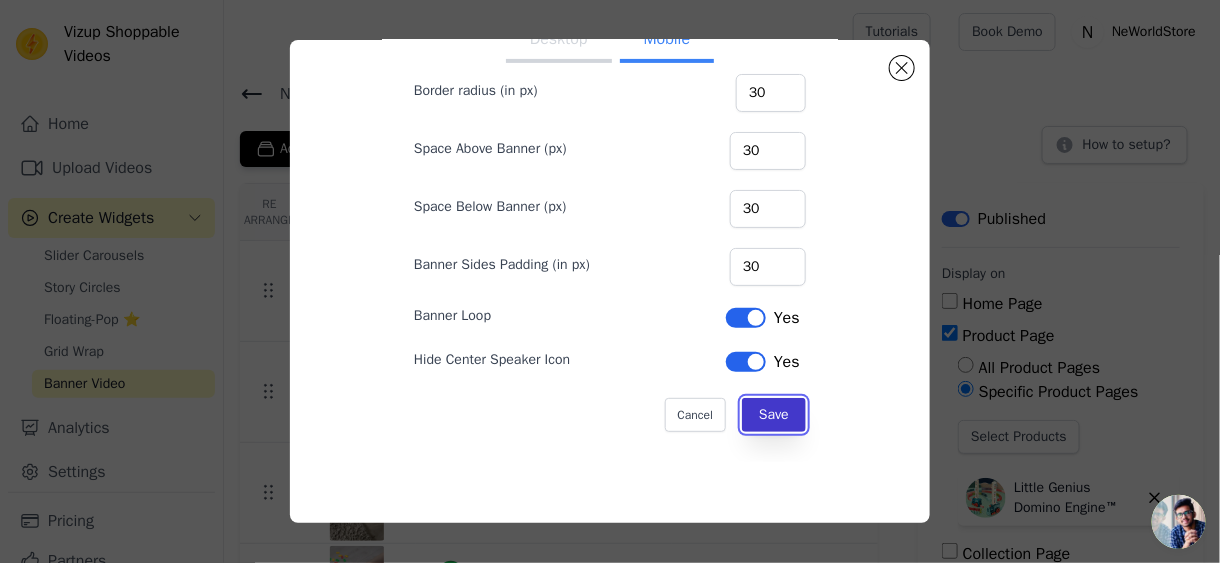 click on "Save" at bounding box center (774, 415) 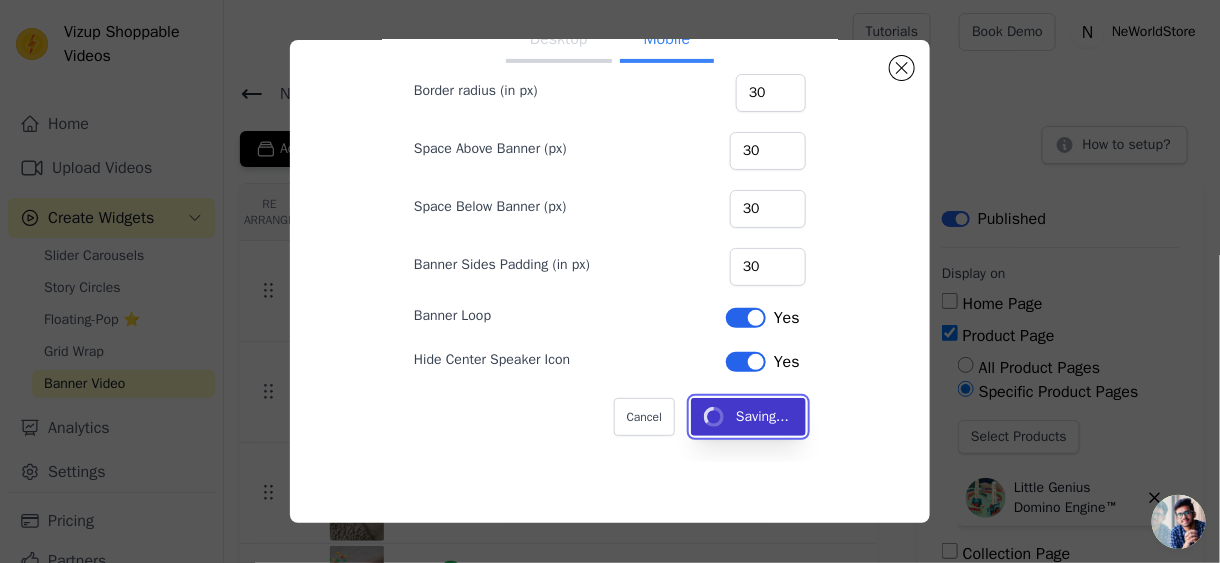type 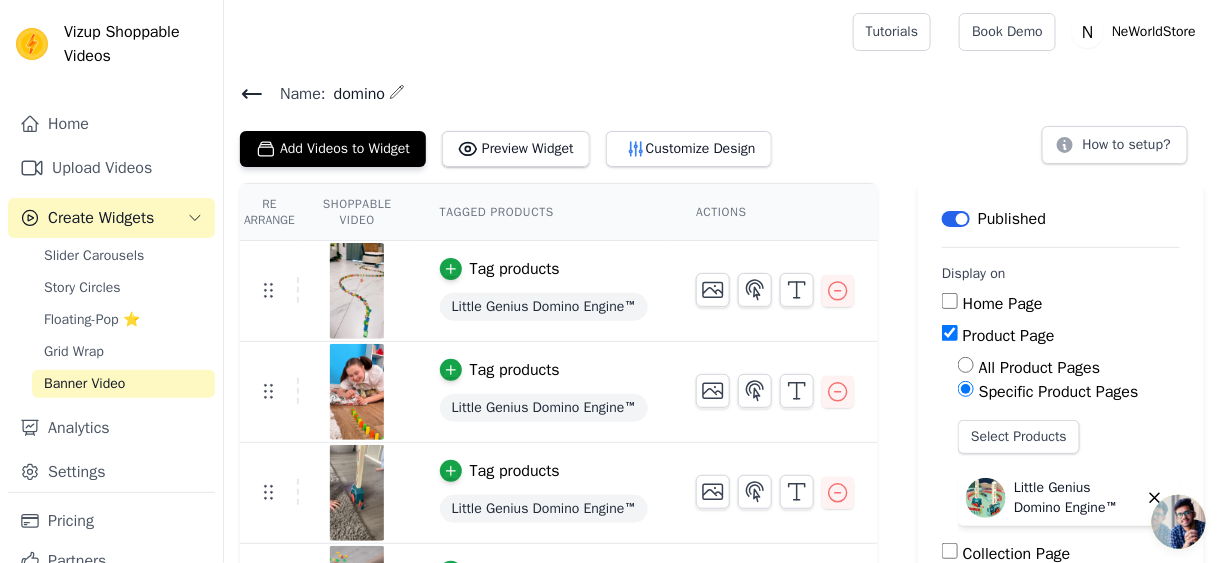 click 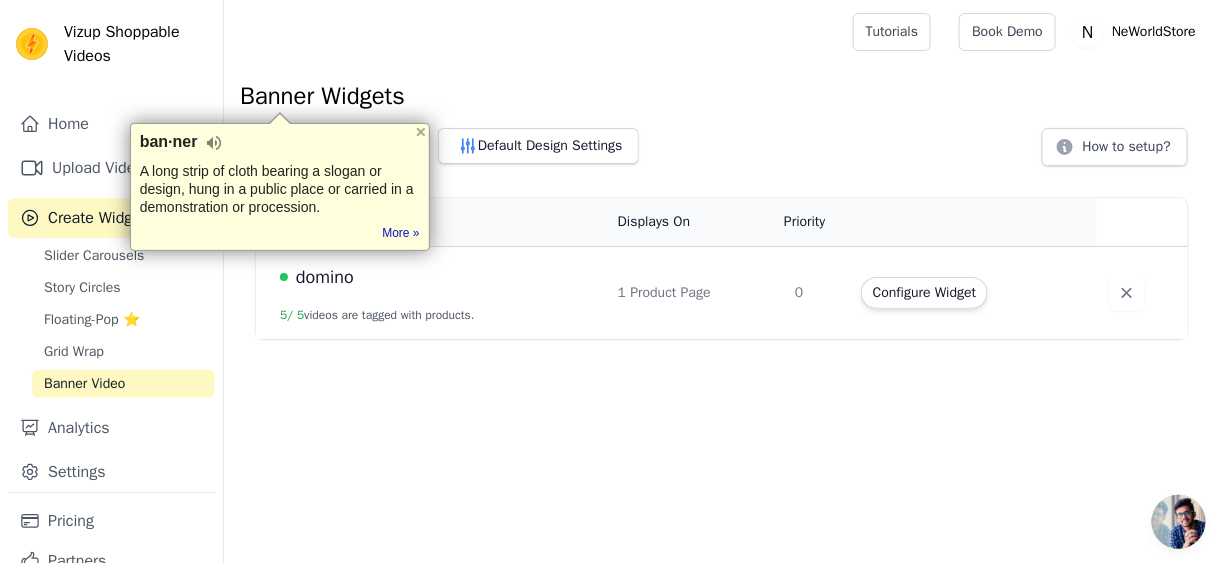 click at bounding box center (534, 32) 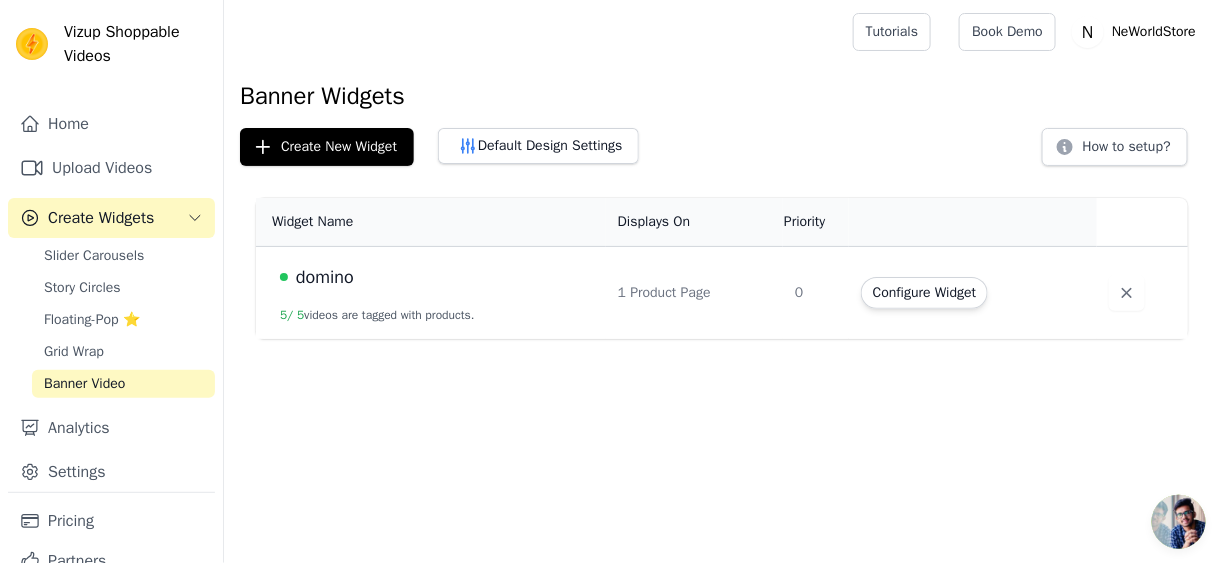 click on "Banner Widgets
Create New Widget       Default Design Settings
How to setup?       Widget Name   Displays On   Priority   Actions     domino   5  /   5  videos are tagged with products.
1 Product Page     0   Configure Widget" at bounding box center (722, 201) 